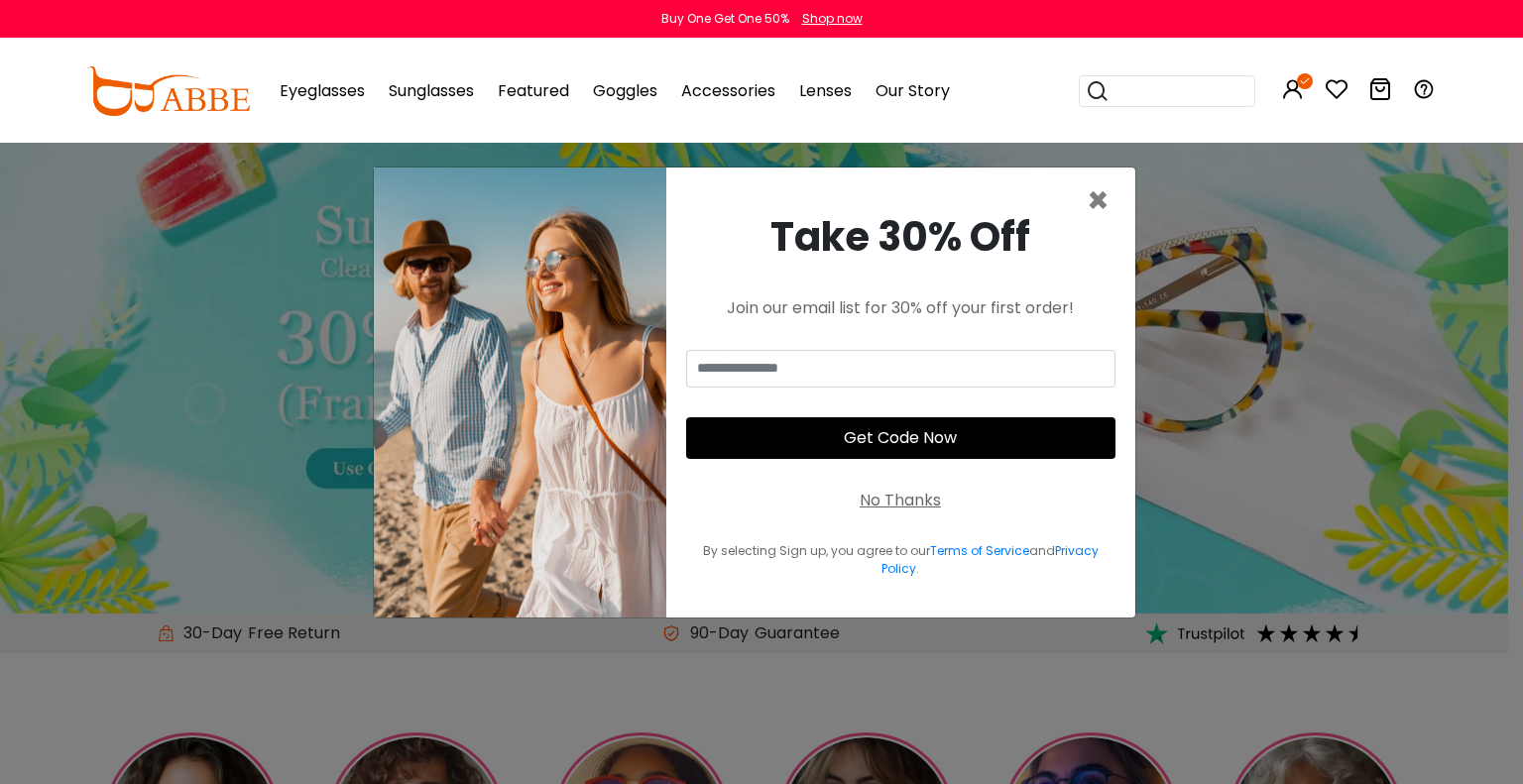 scroll, scrollTop: 0, scrollLeft: 0, axis: both 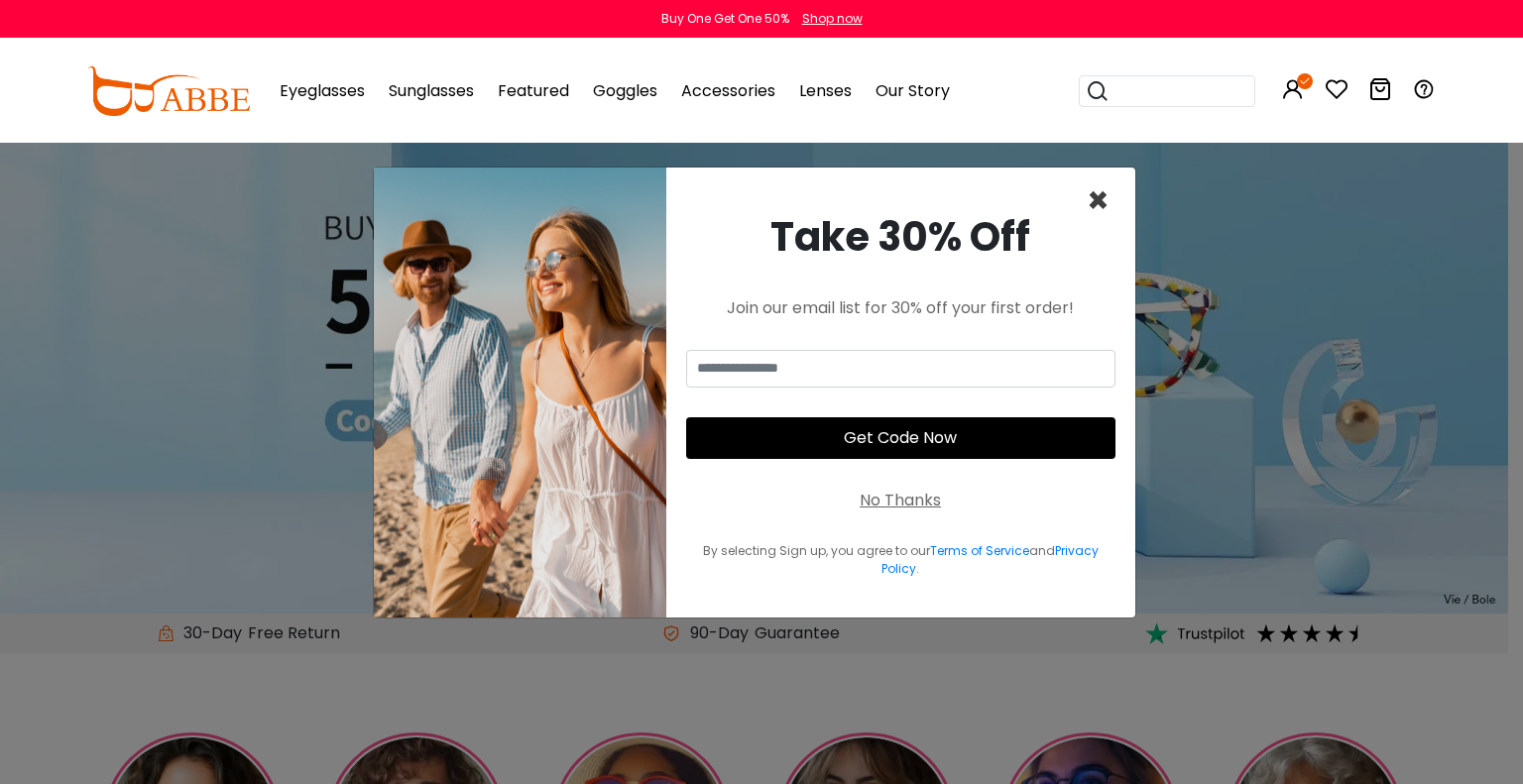 click on "×" at bounding box center (1098, 200) 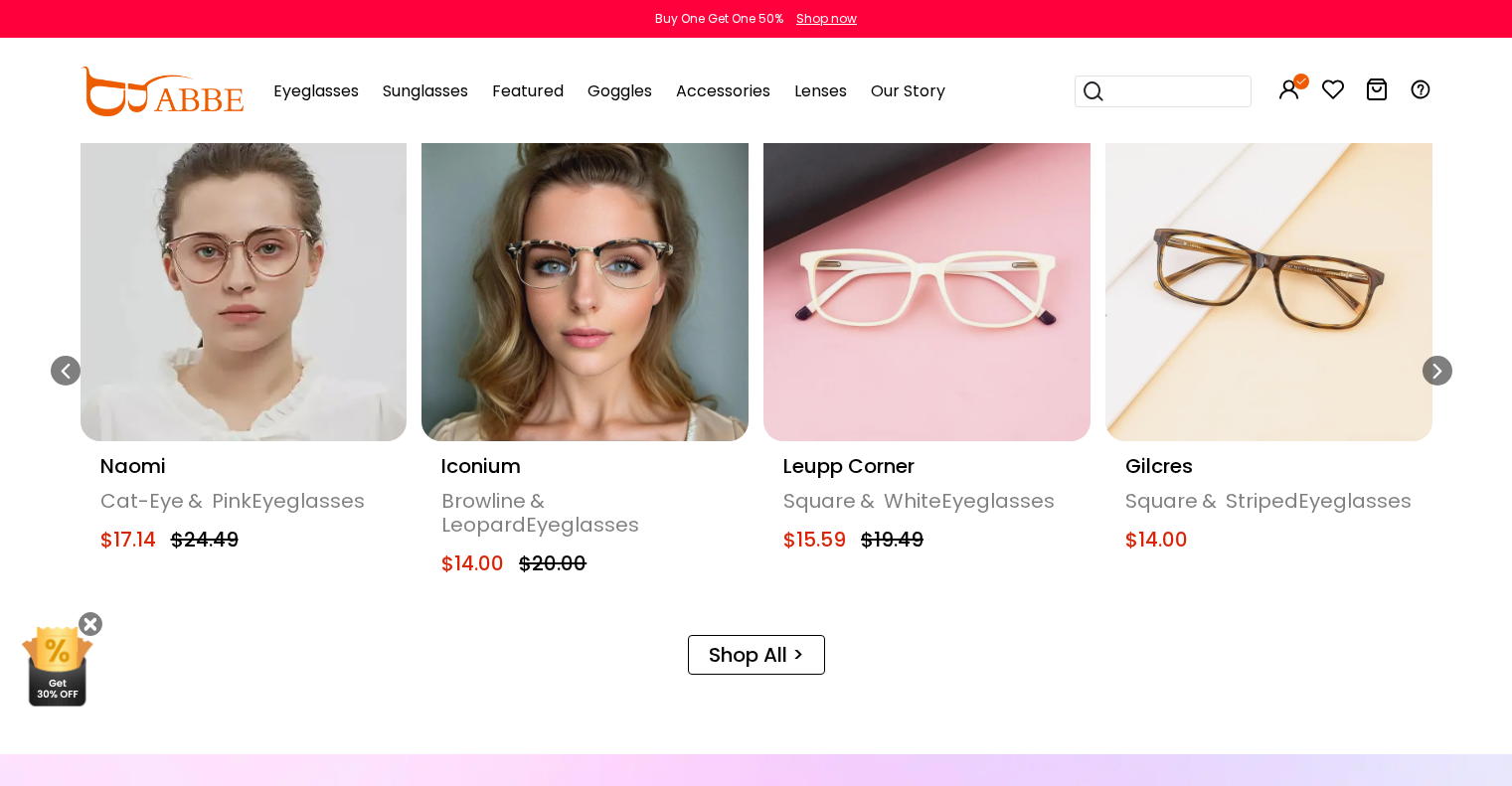 scroll, scrollTop: 1010, scrollLeft: 0, axis: vertical 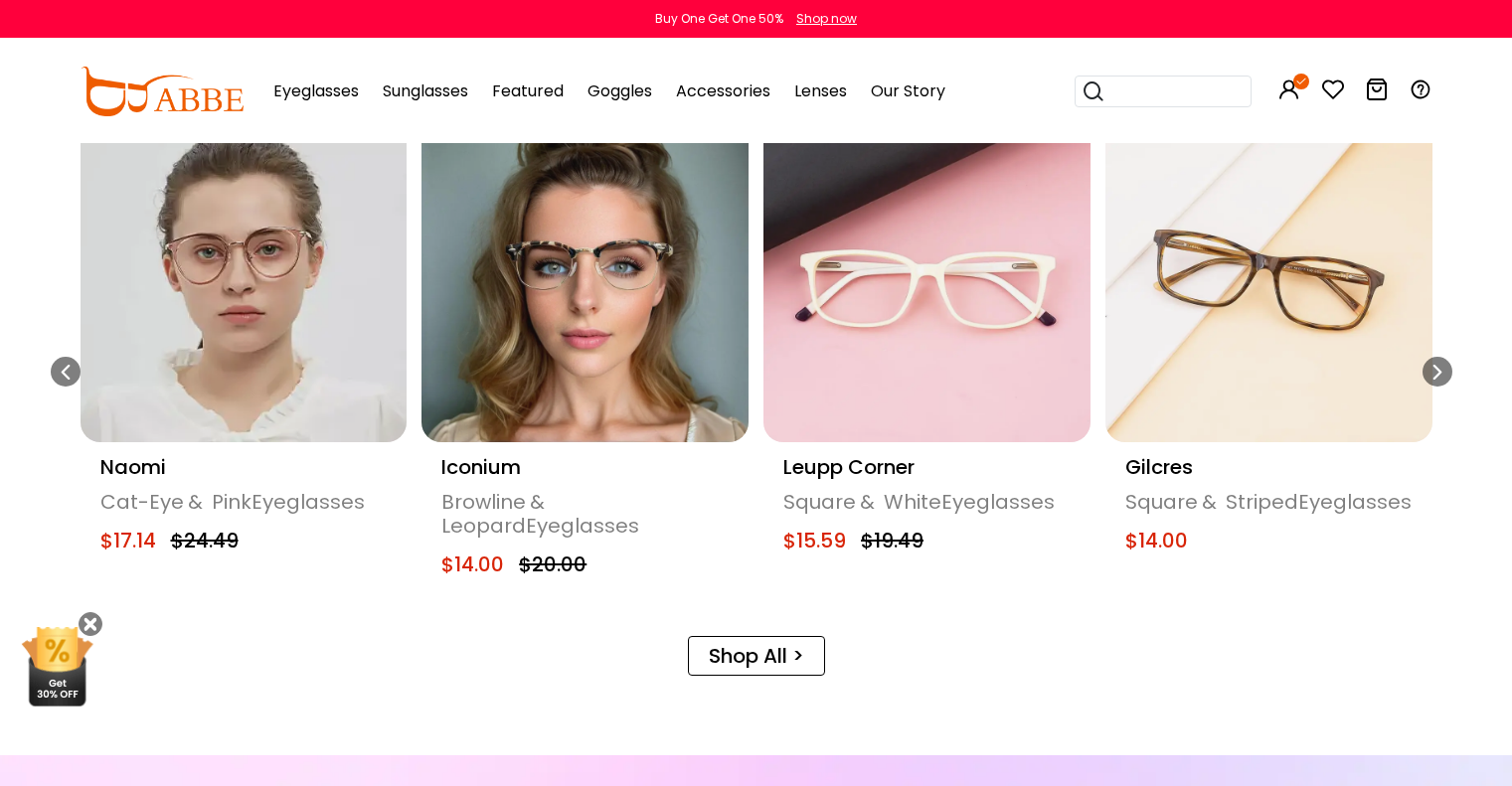 click at bounding box center [585, 278] 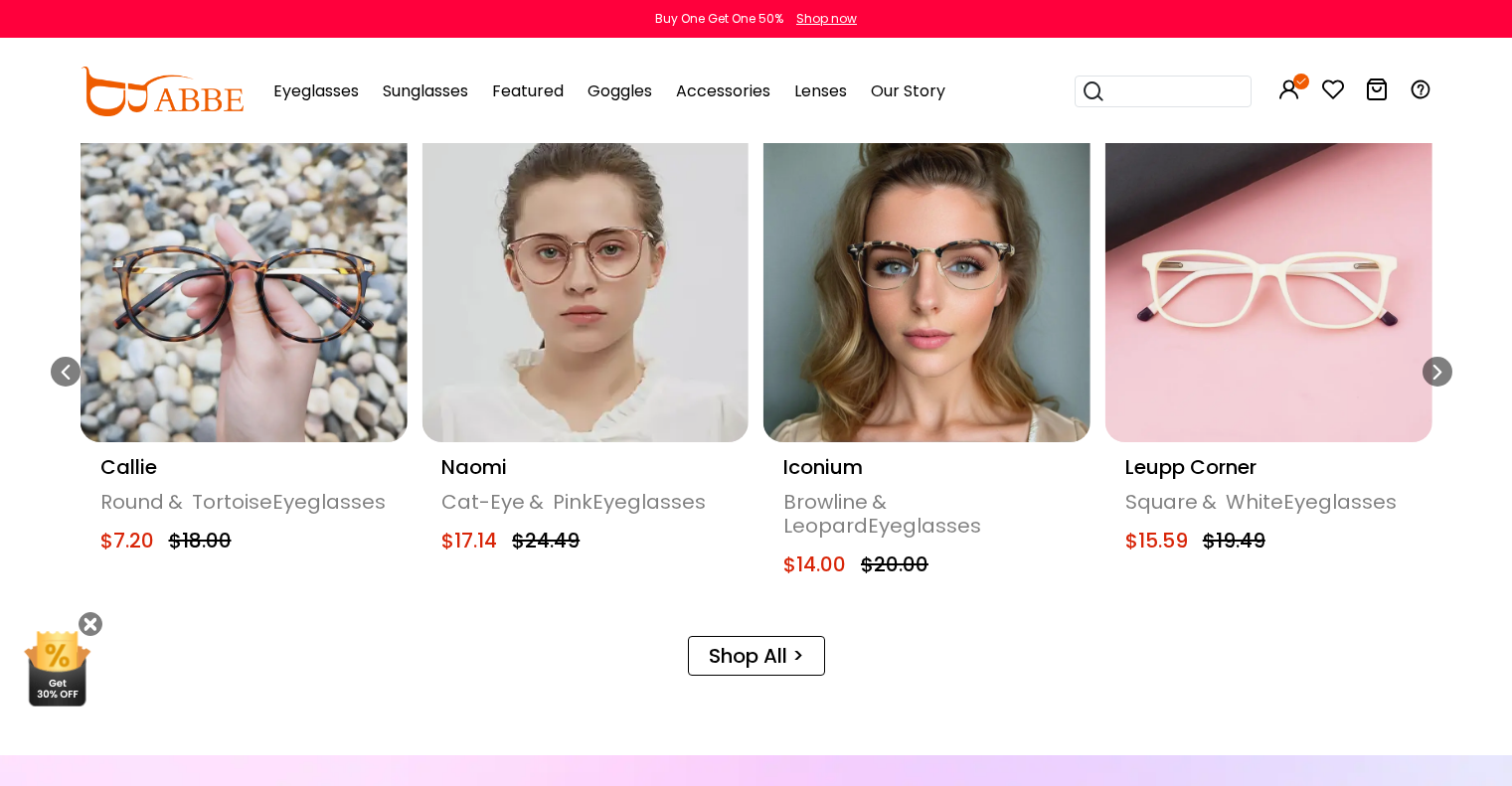 click at bounding box center (244, 278) 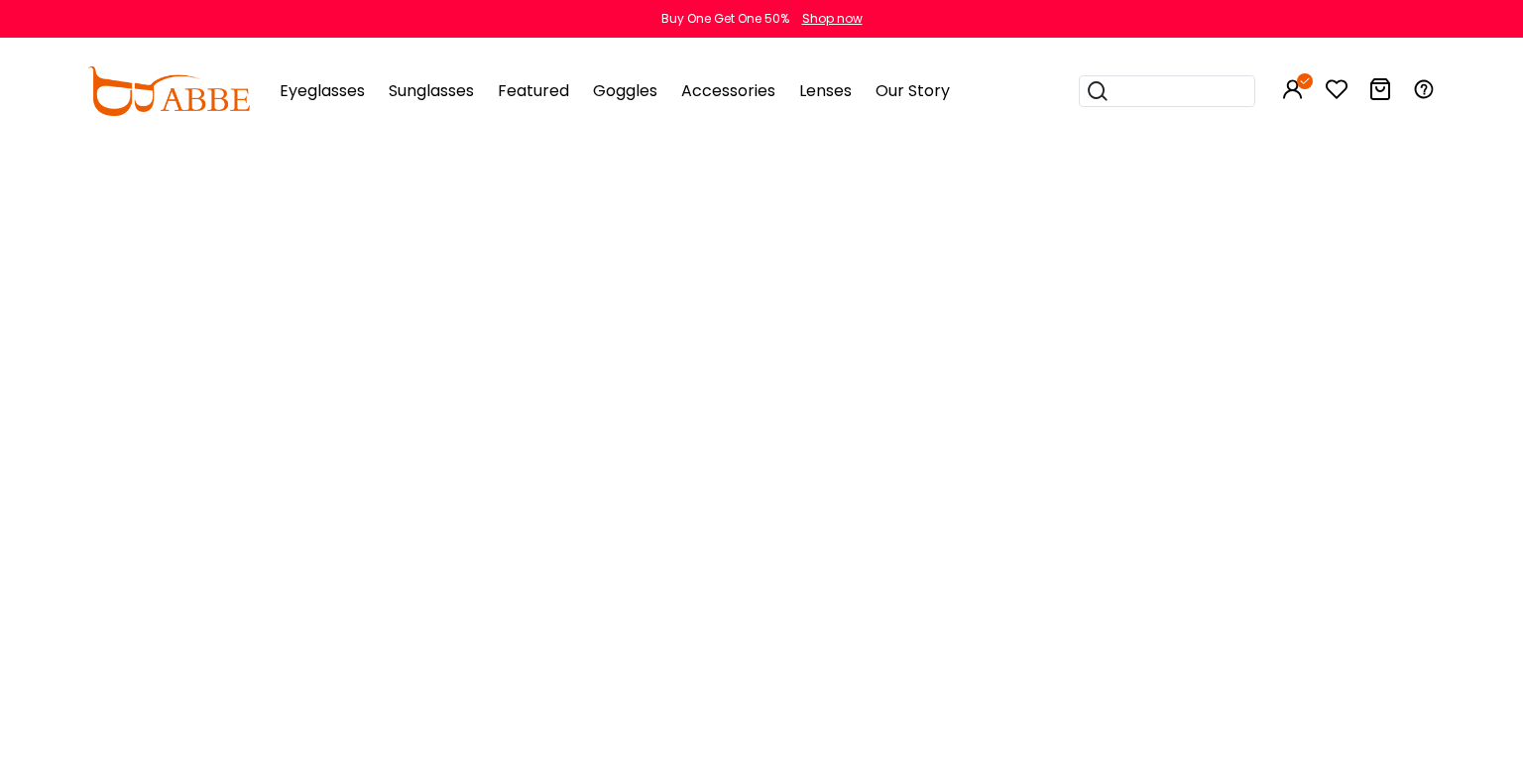scroll, scrollTop: 0, scrollLeft: 0, axis: both 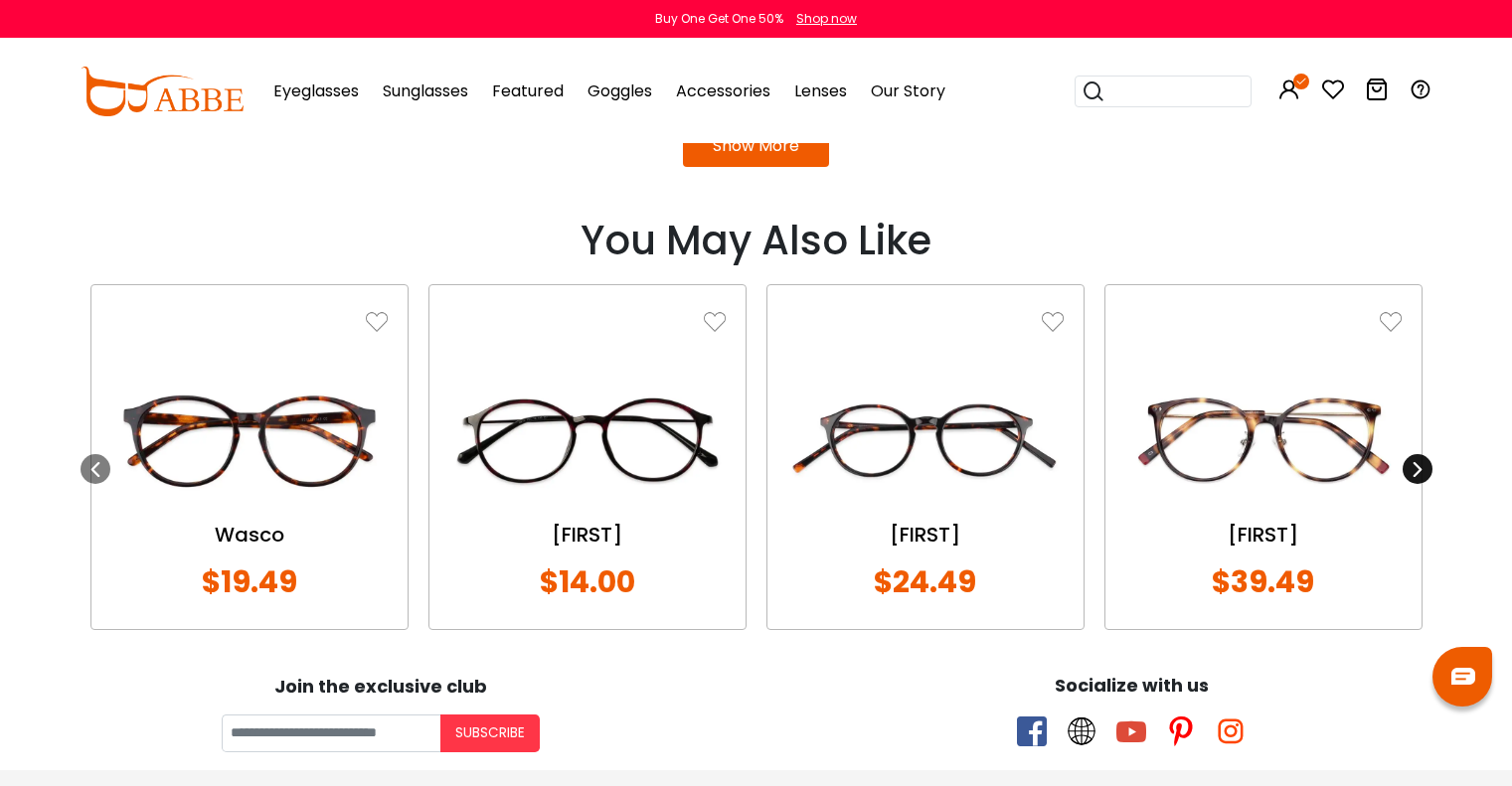 click at bounding box center [1418, 469] 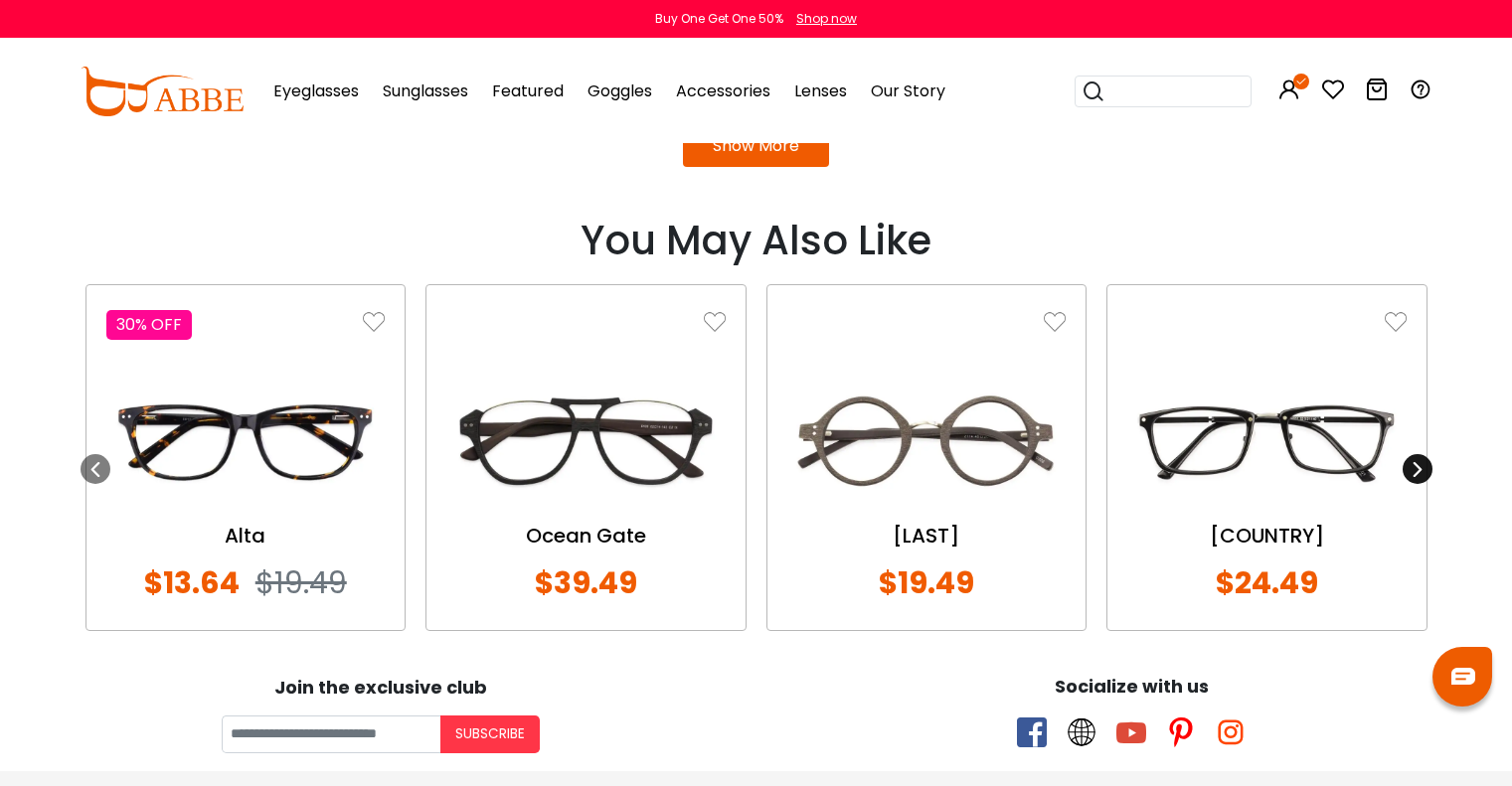 click at bounding box center [1418, 469] 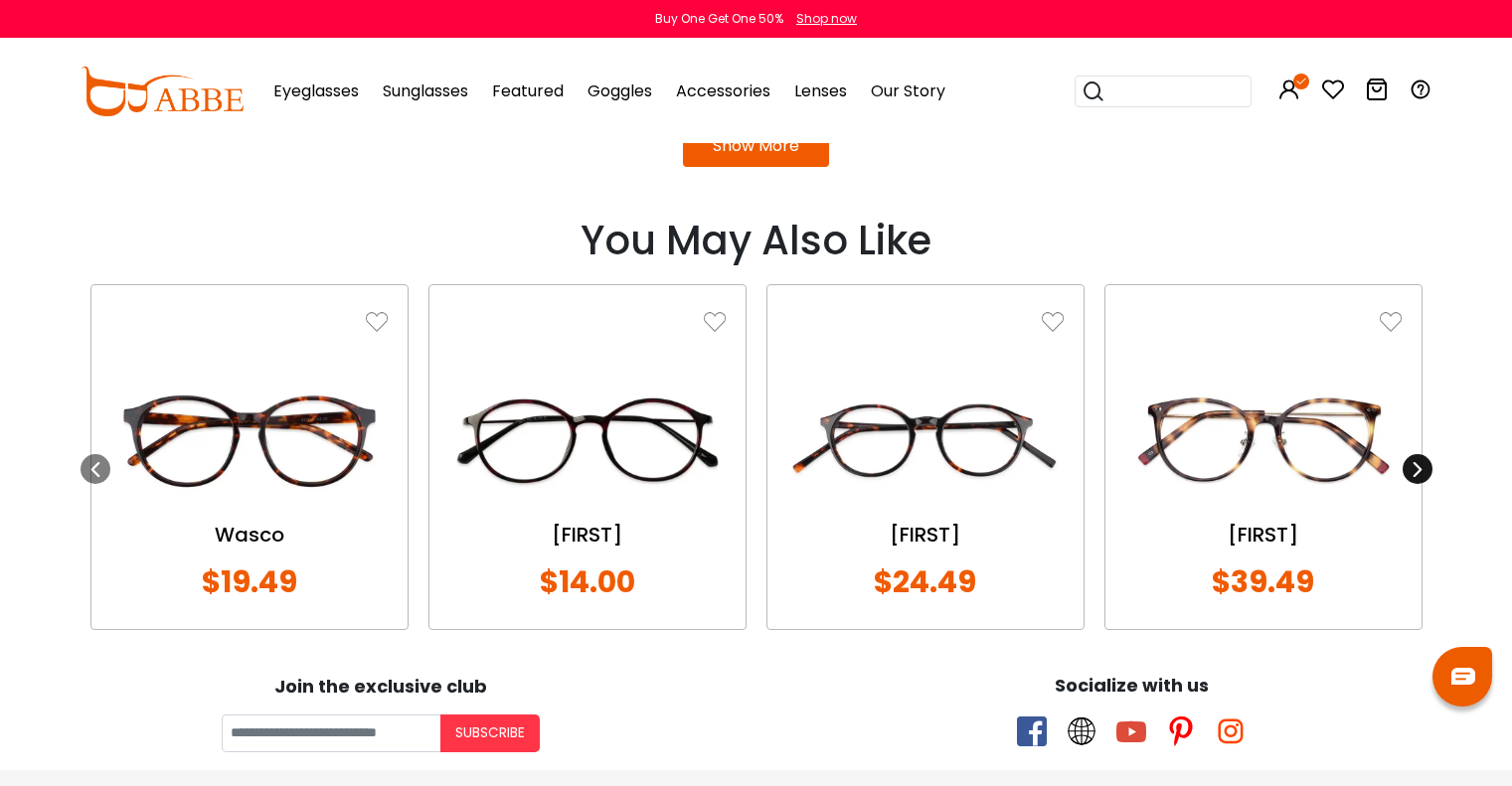 click at bounding box center (1418, 469) 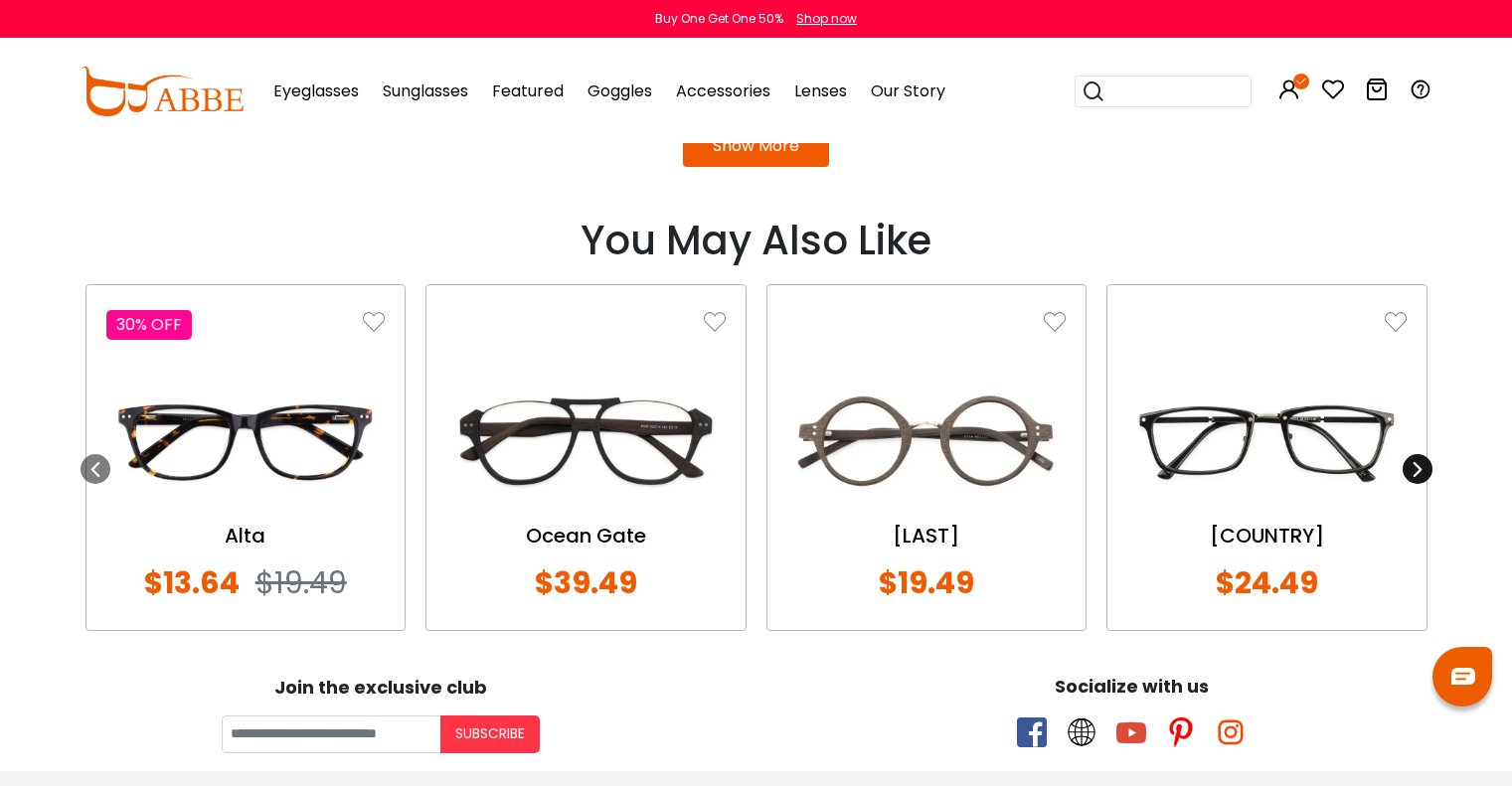 click at bounding box center (1418, 469) 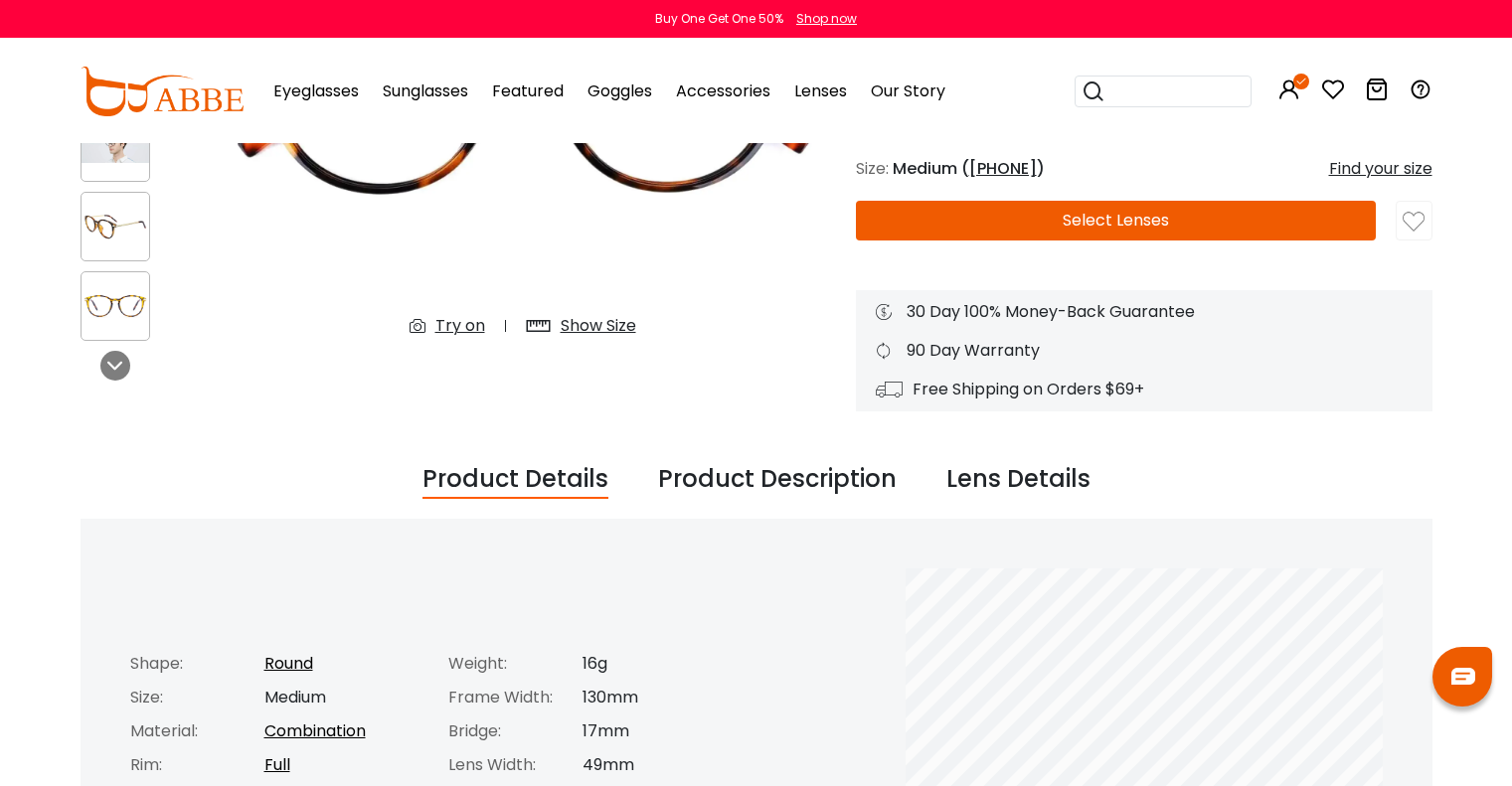 scroll, scrollTop: 0, scrollLeft: 0, axis: both 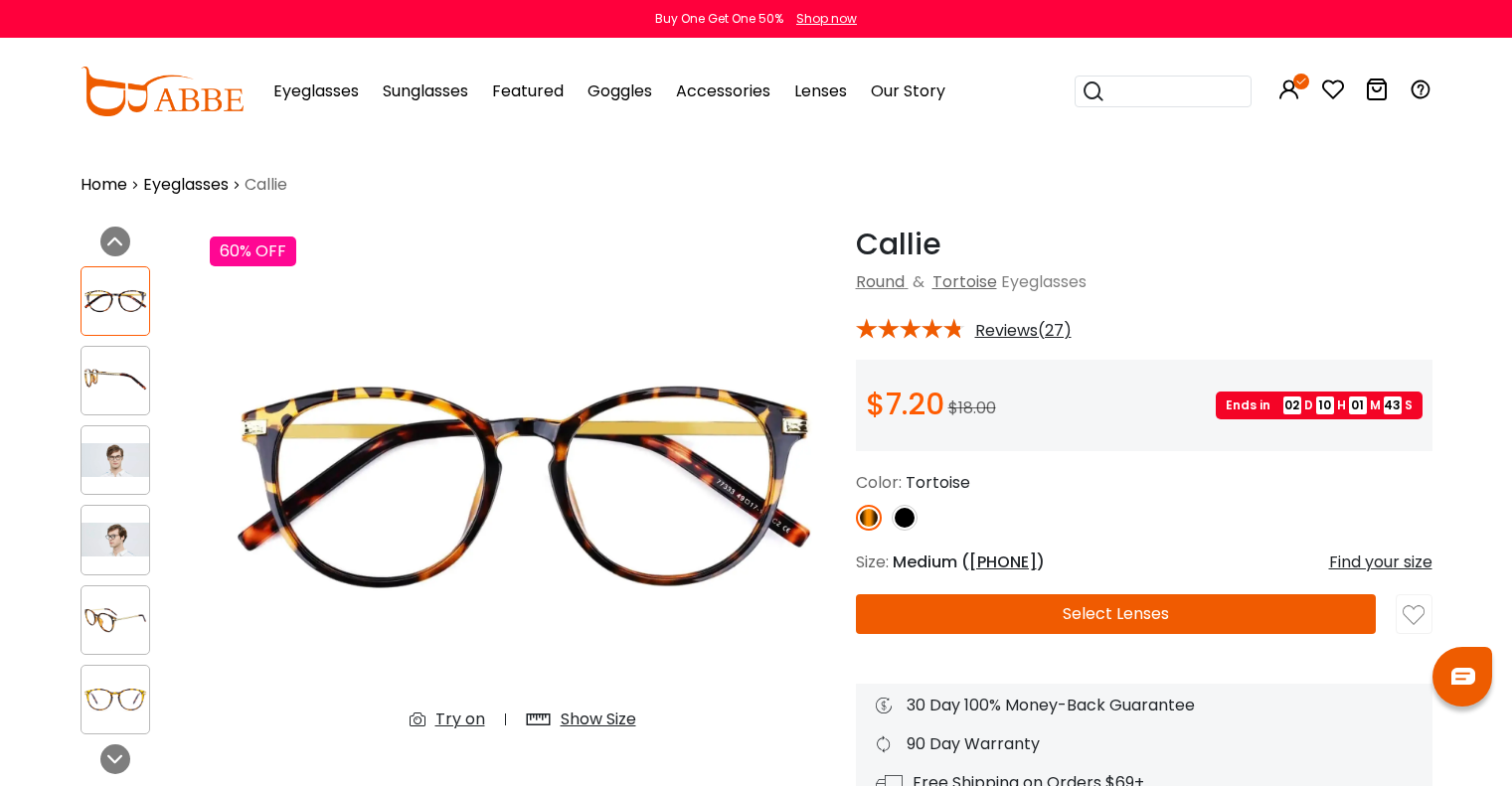 click on "Sunglasses" at bounding box center [425, 90] 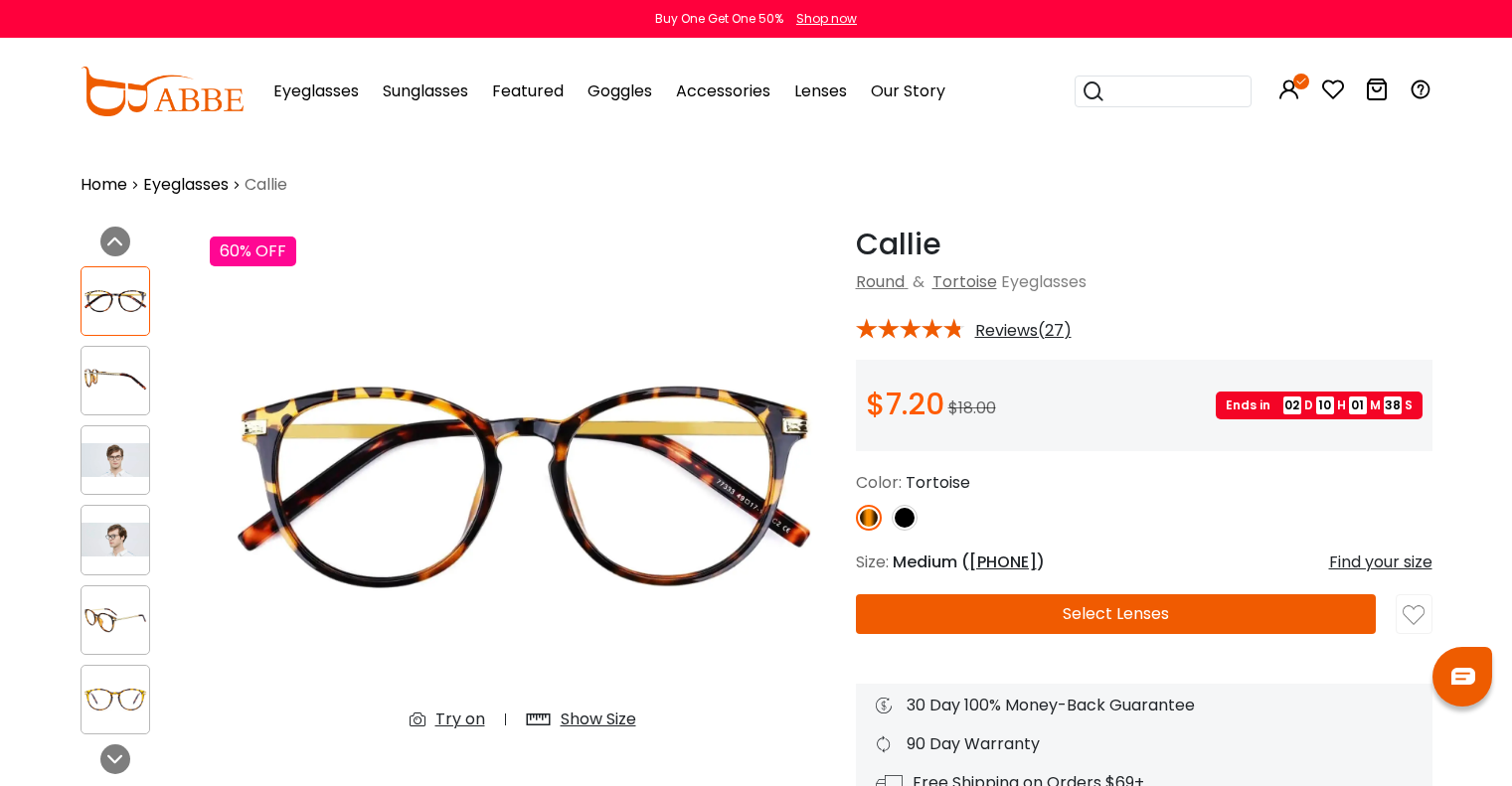click on "Sunglasses" at bounding box center (425, 90) 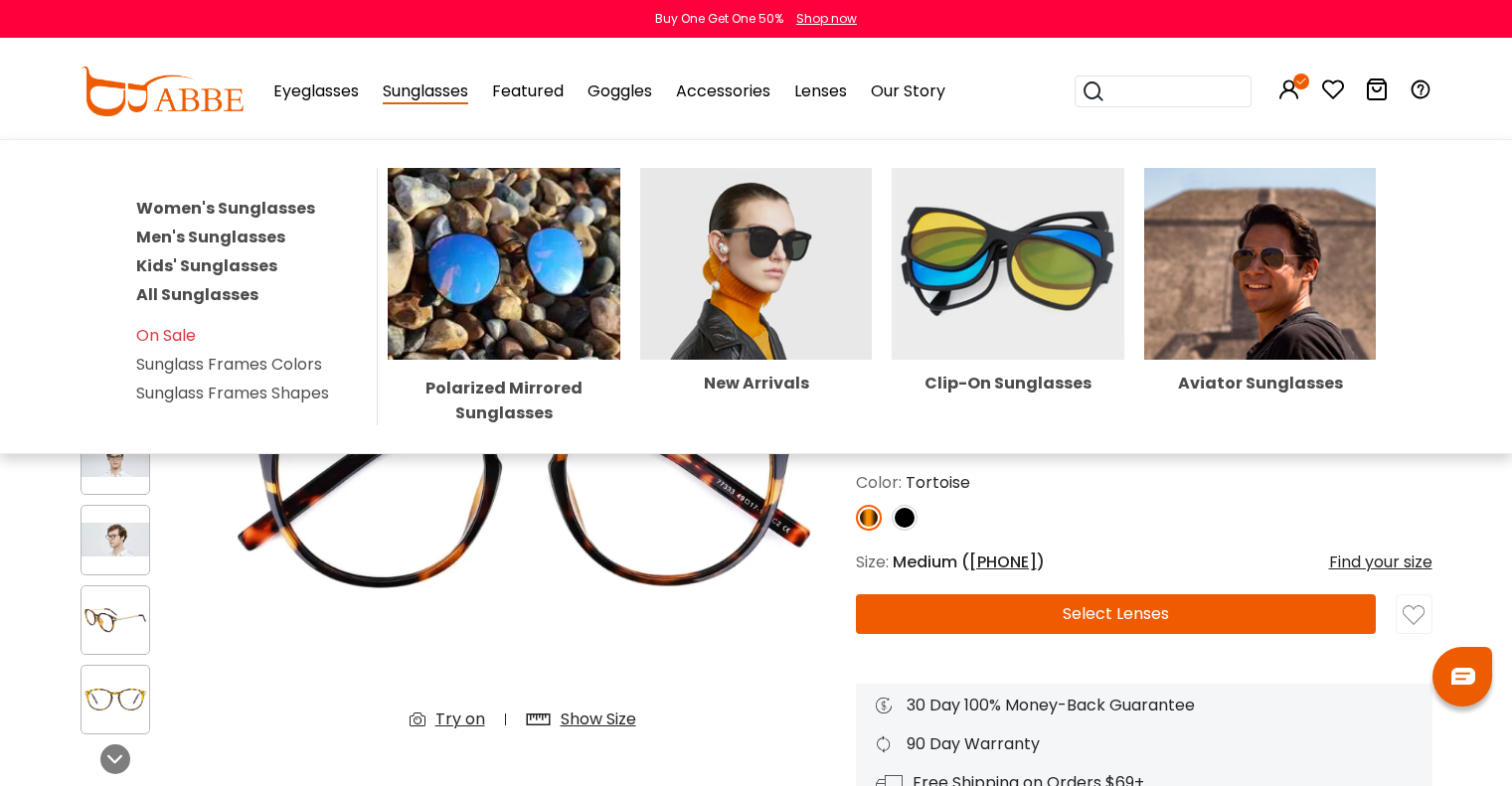 click on "Sunglasses" at bounding box center [425, 91] 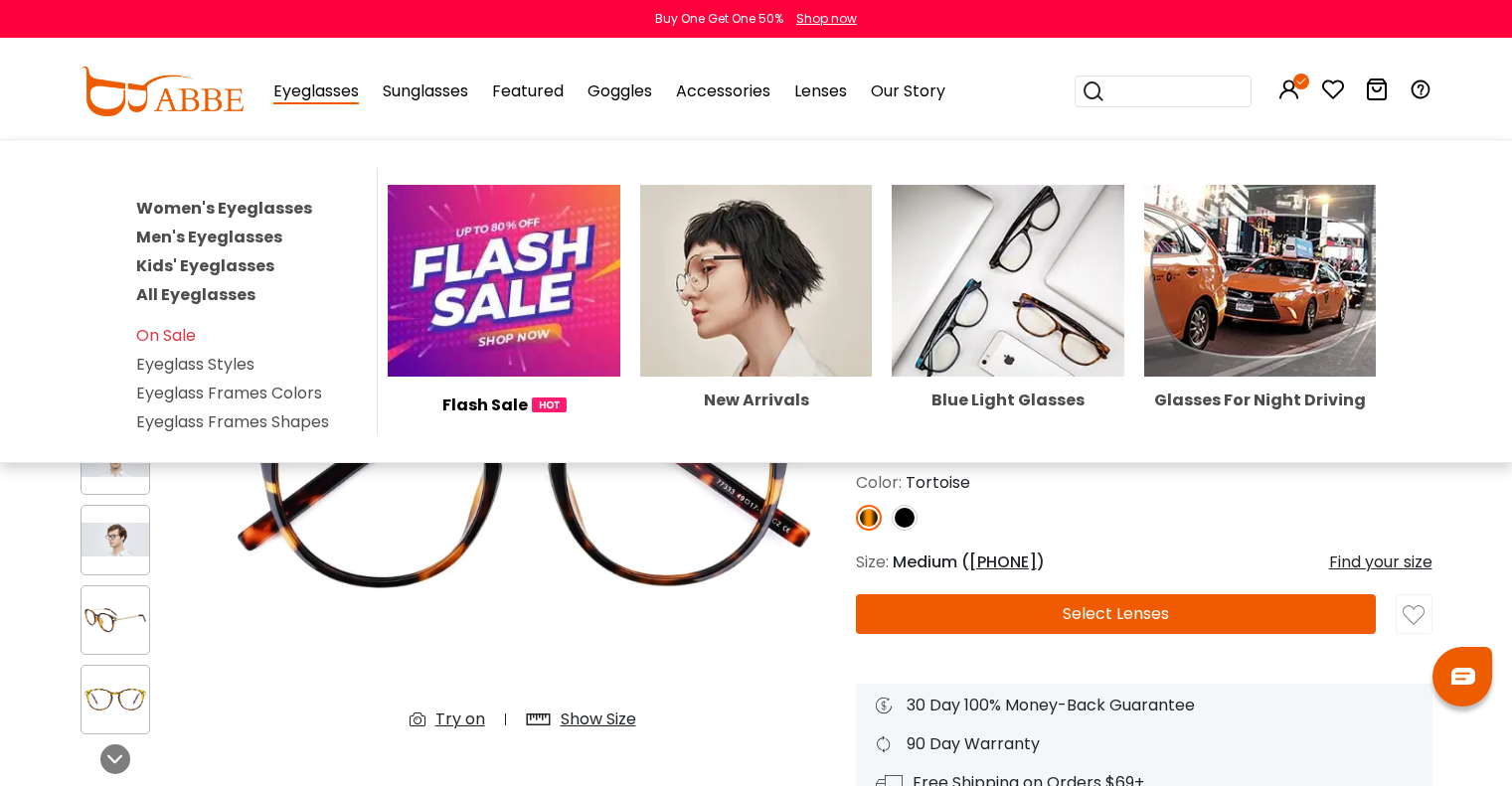 click on "Women's Eyeglasses" at bounding box center [224, 208] 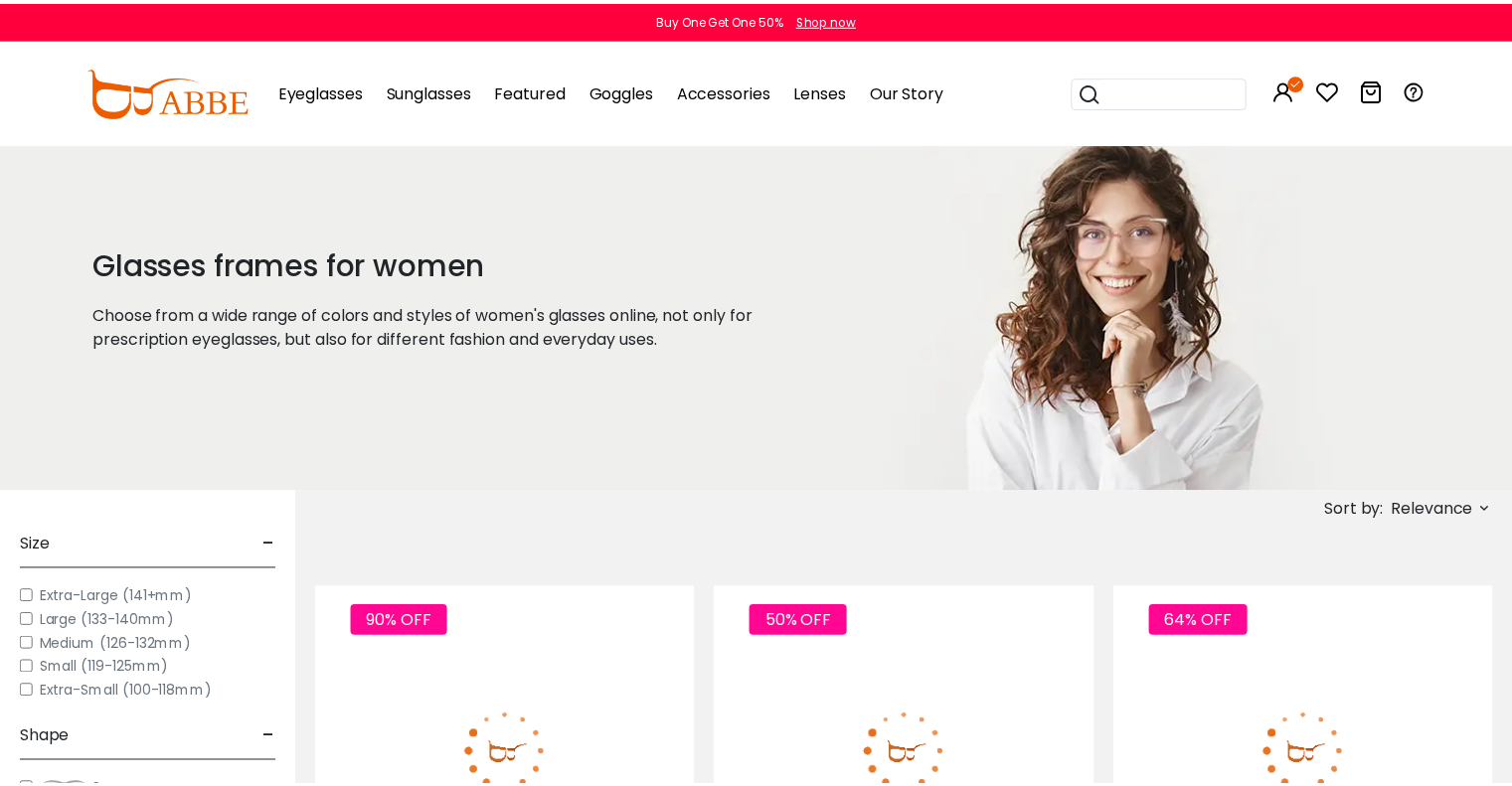 scroll, scrollTop: 0, scrollLeft: 0, axis: both 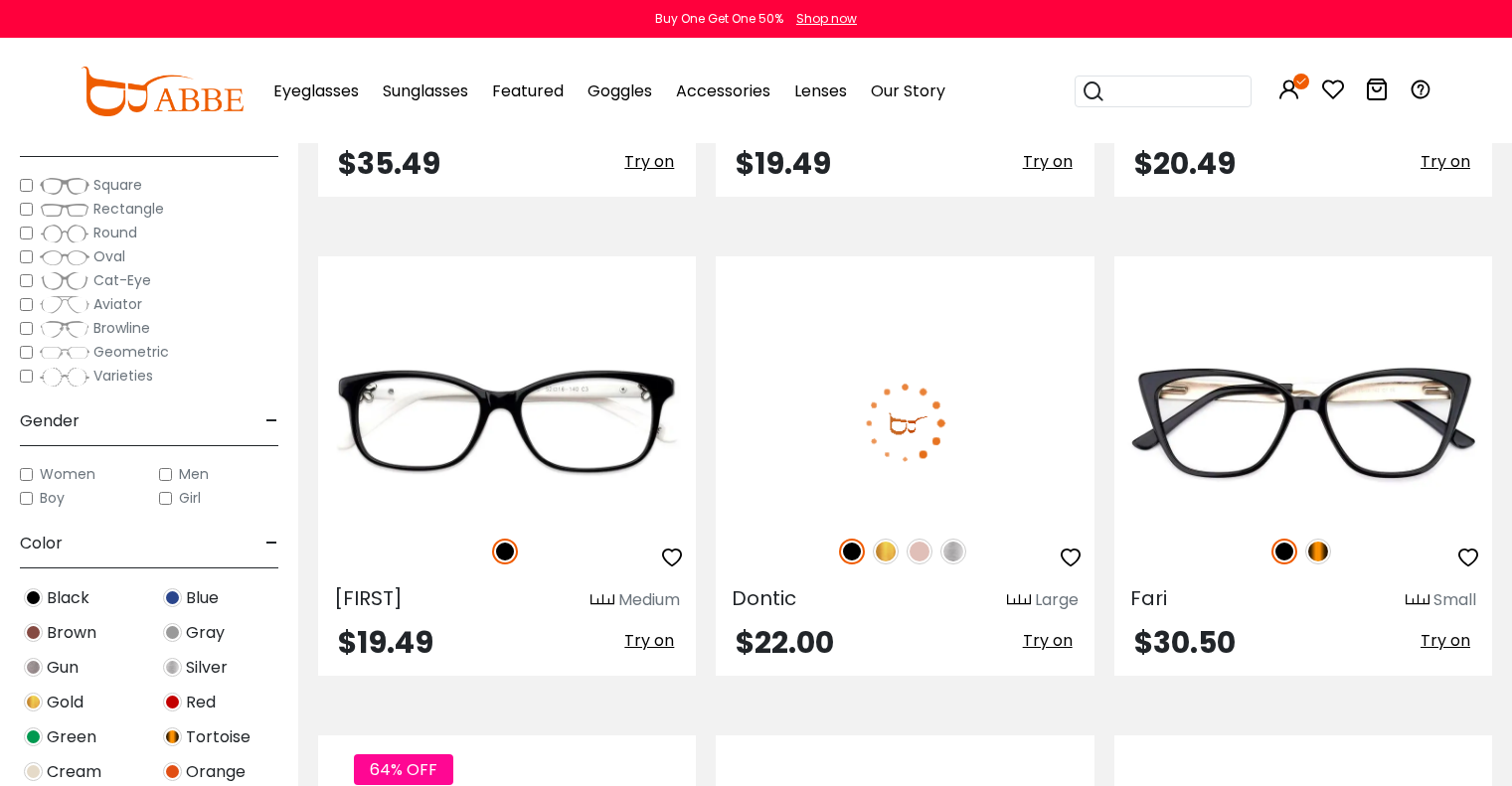 click at bounding box center [953, 551] 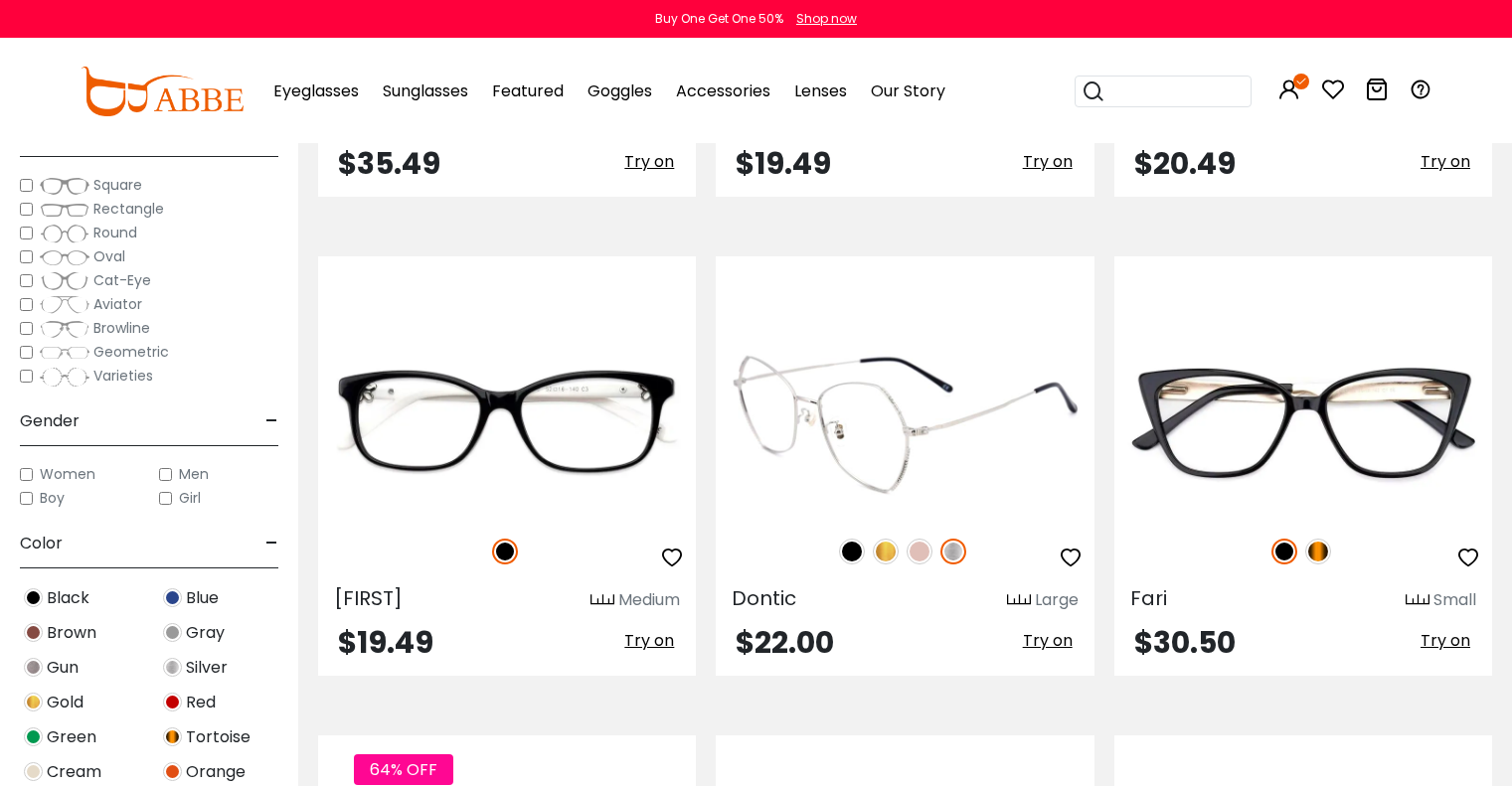 click at bounding box center [920, 551] 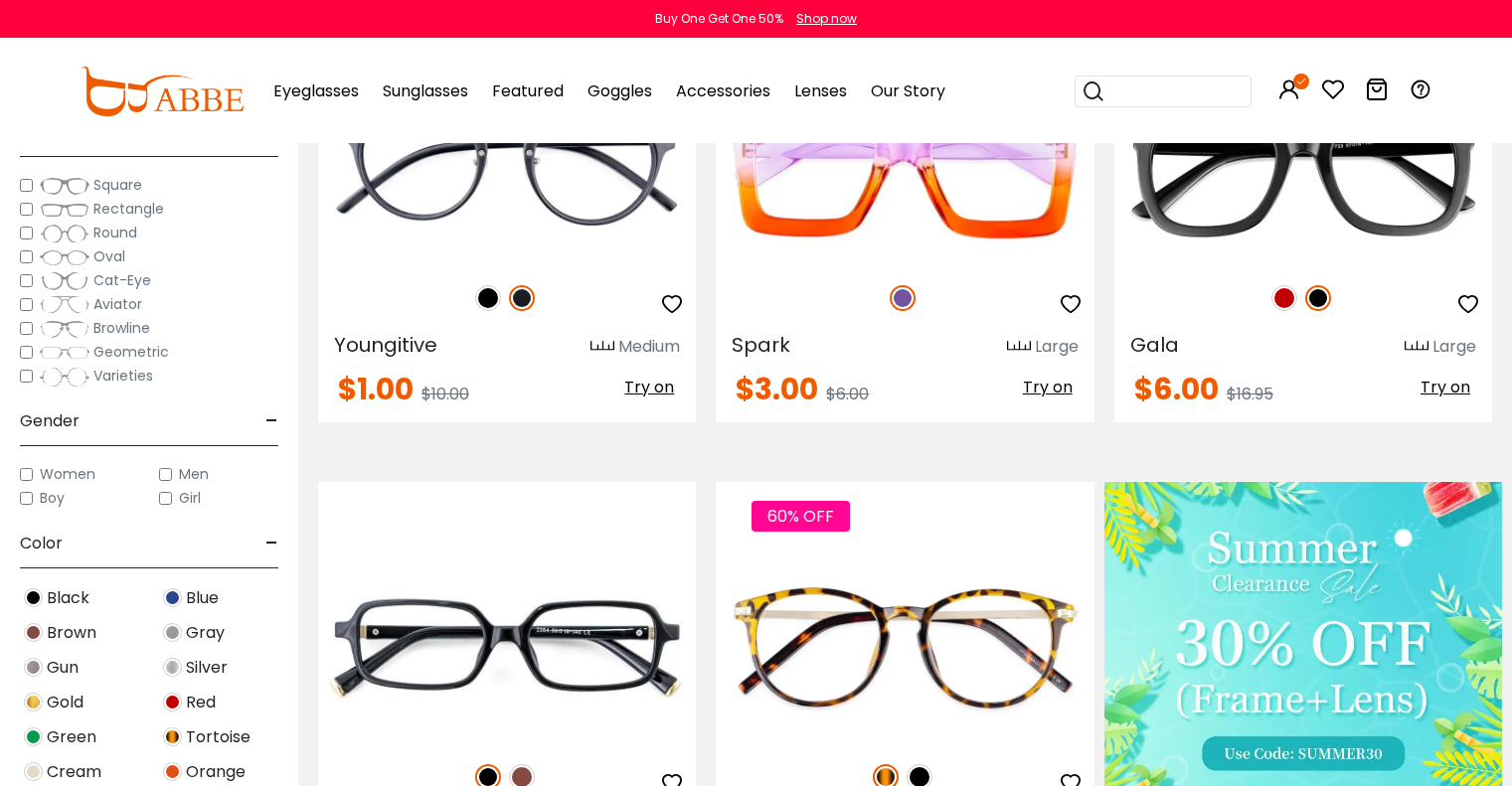 scroll, scrollTop: 0, scrollLeft: 0, axis: both 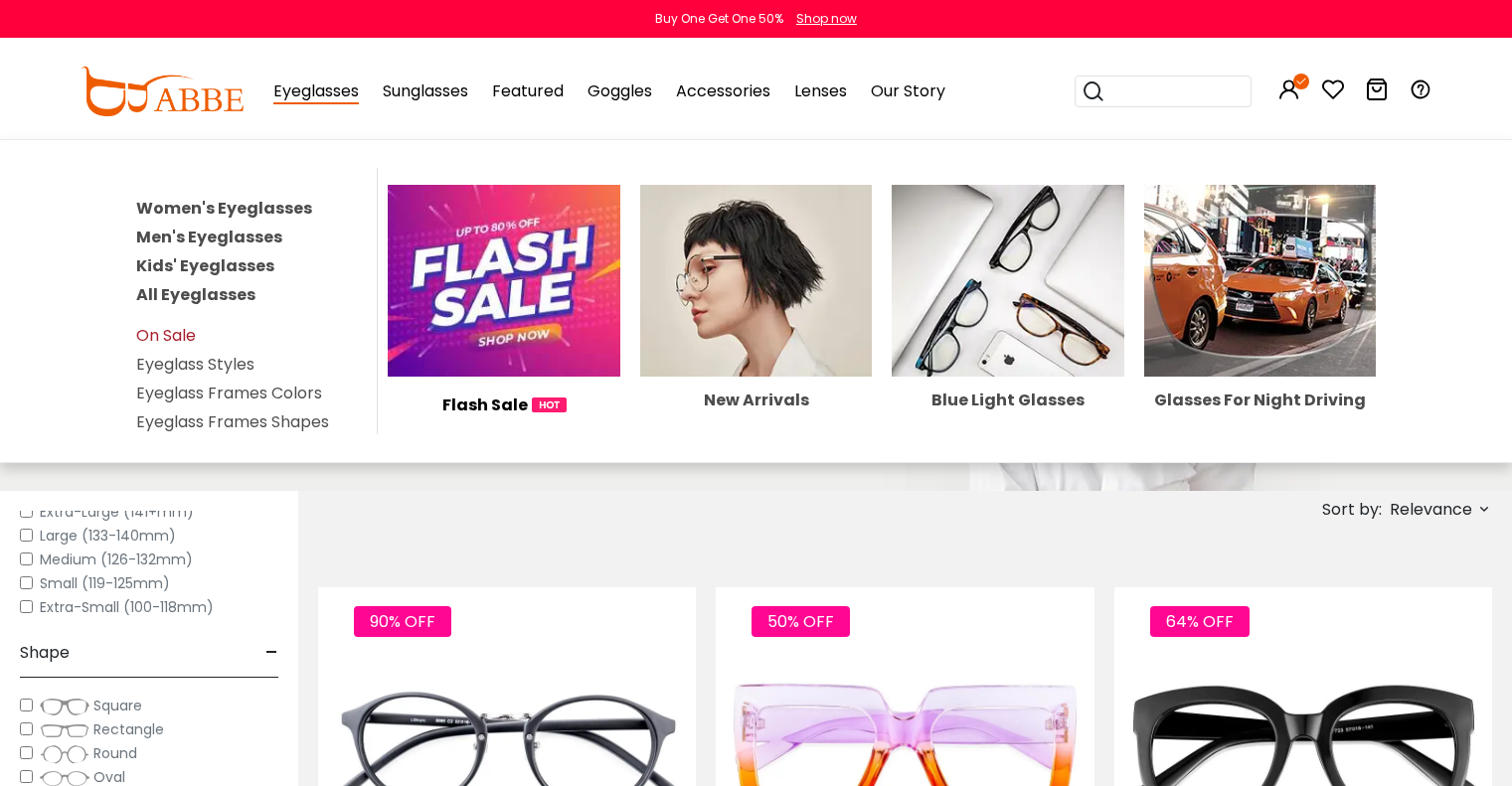 click on "On Sale" at bounding box center [166, 335] 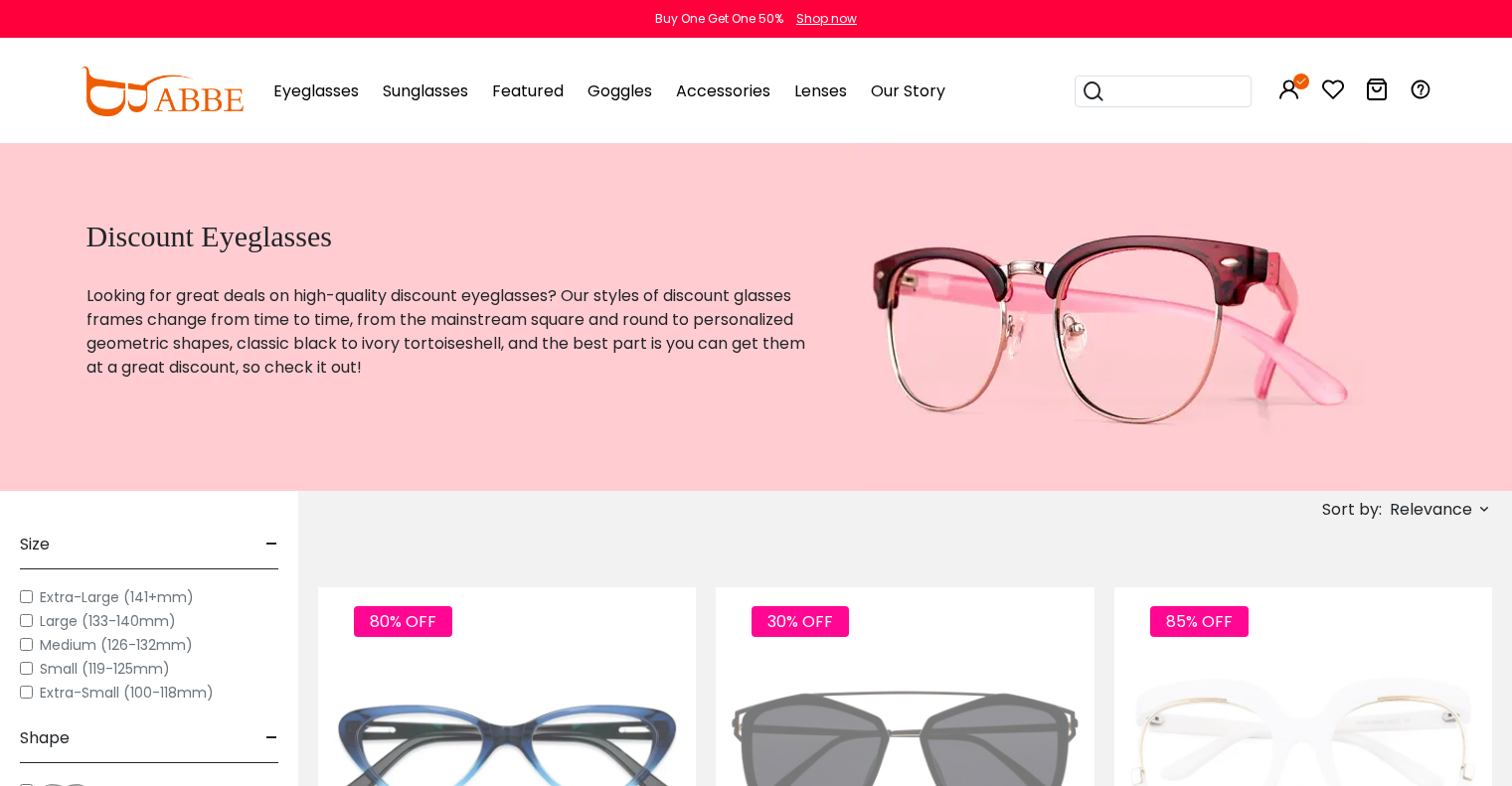 scroll, scrollTop: 0, scrollLeft: 0, axis: both 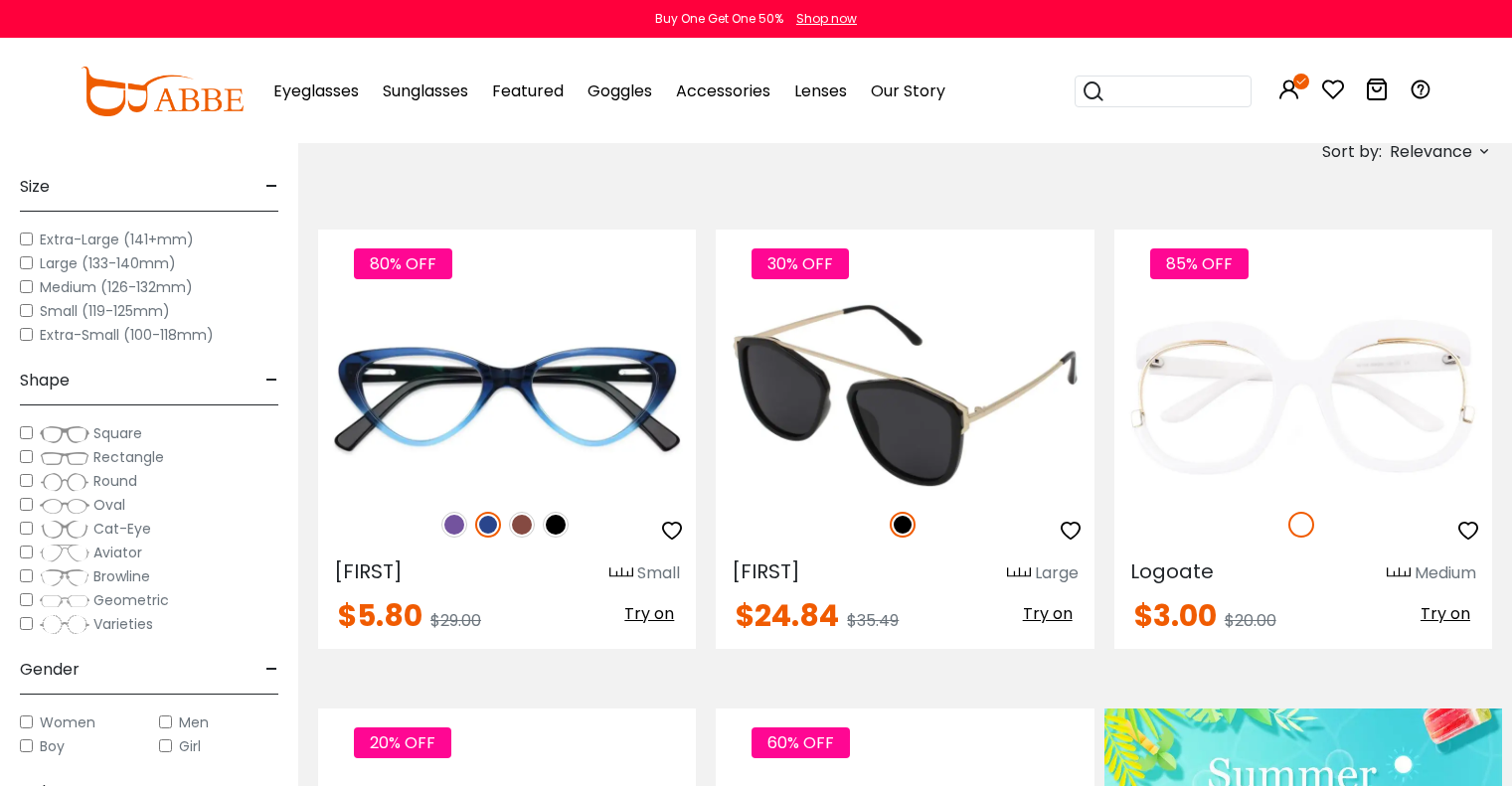 click at bounding box center [905, 395] 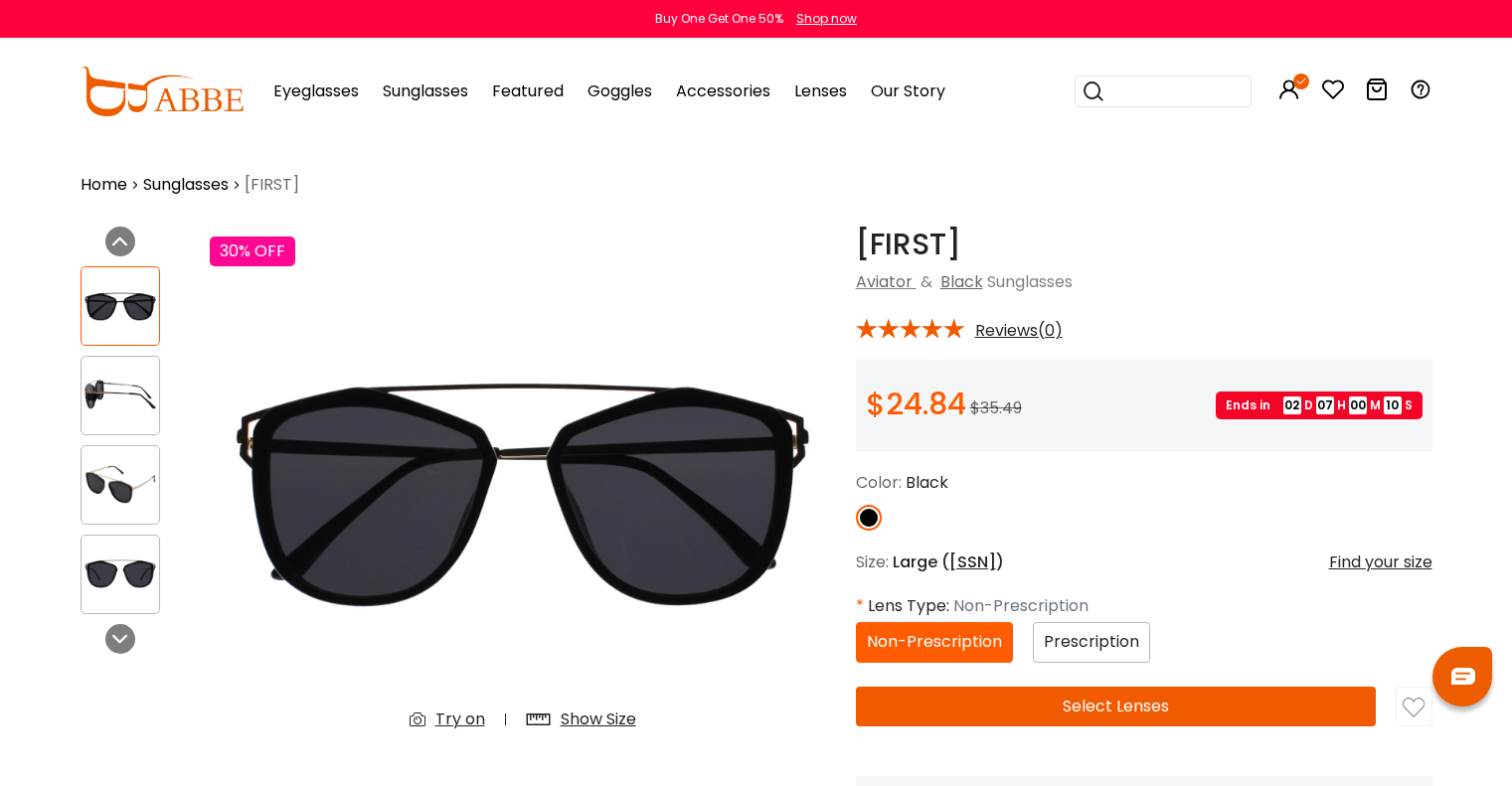 scroll, scrollTop: 0, scrollLeft: 0, axis: both 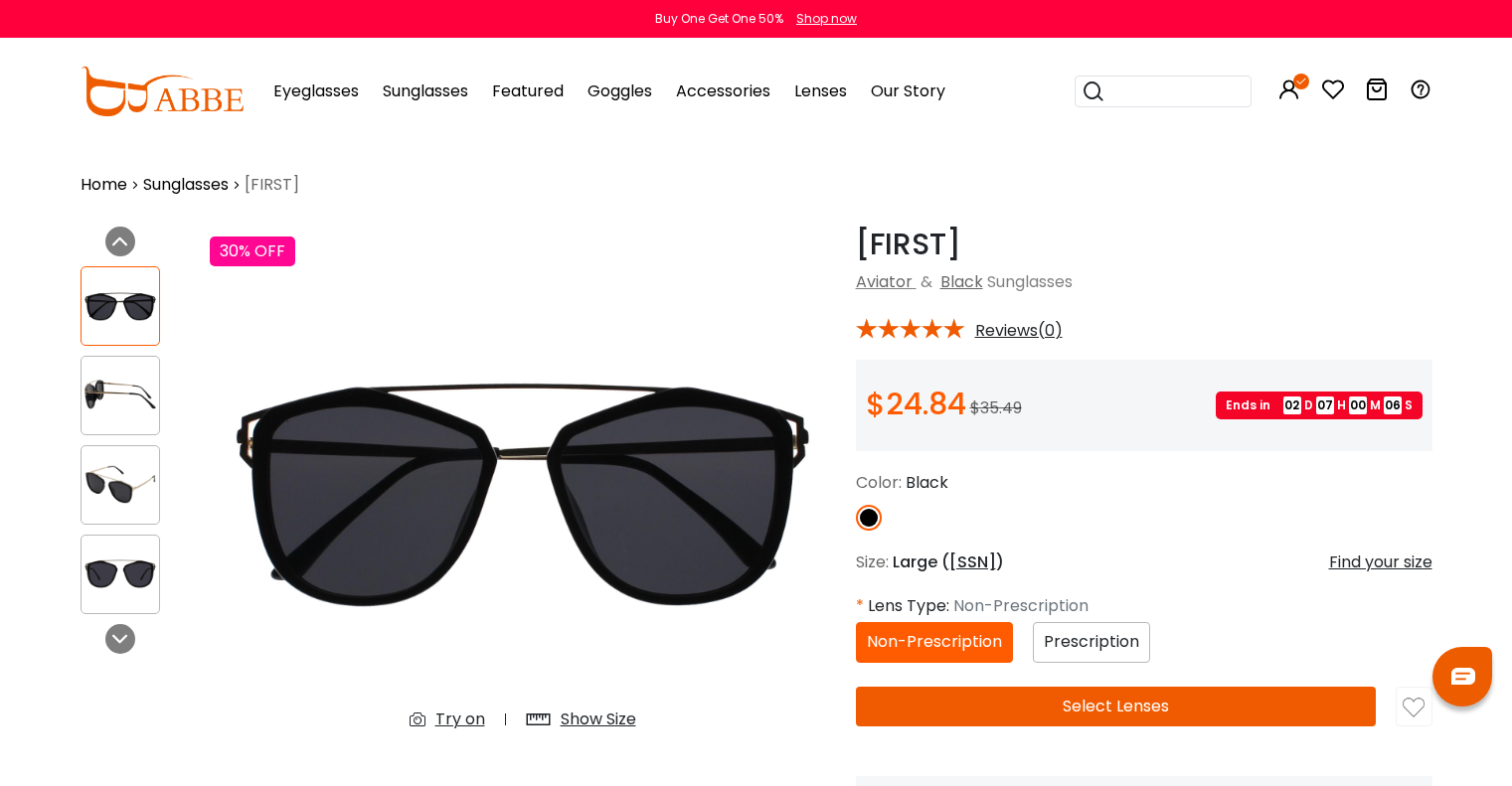 click at bounding box center (120, 305) 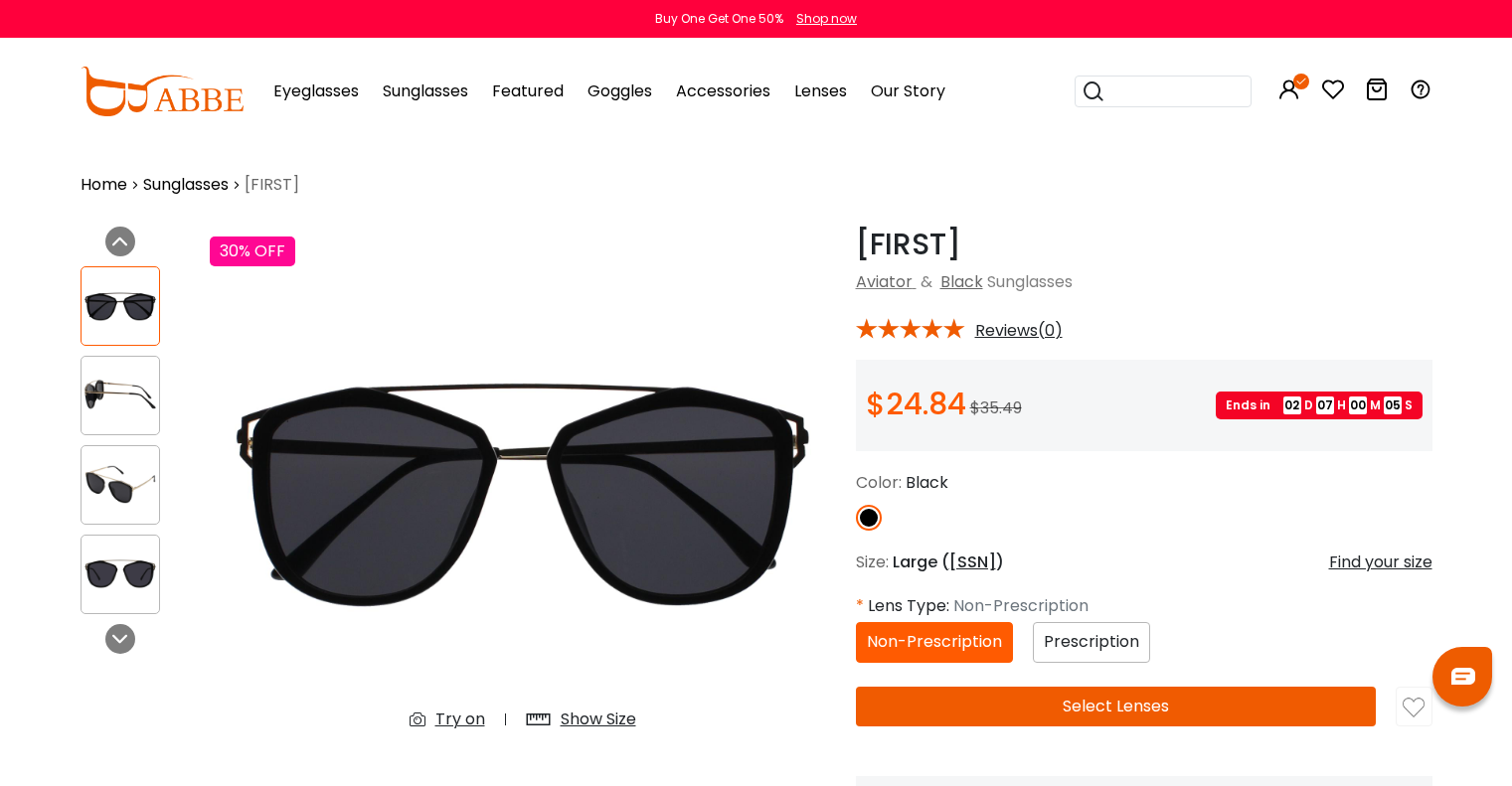 click at bounding box center [120, 394] 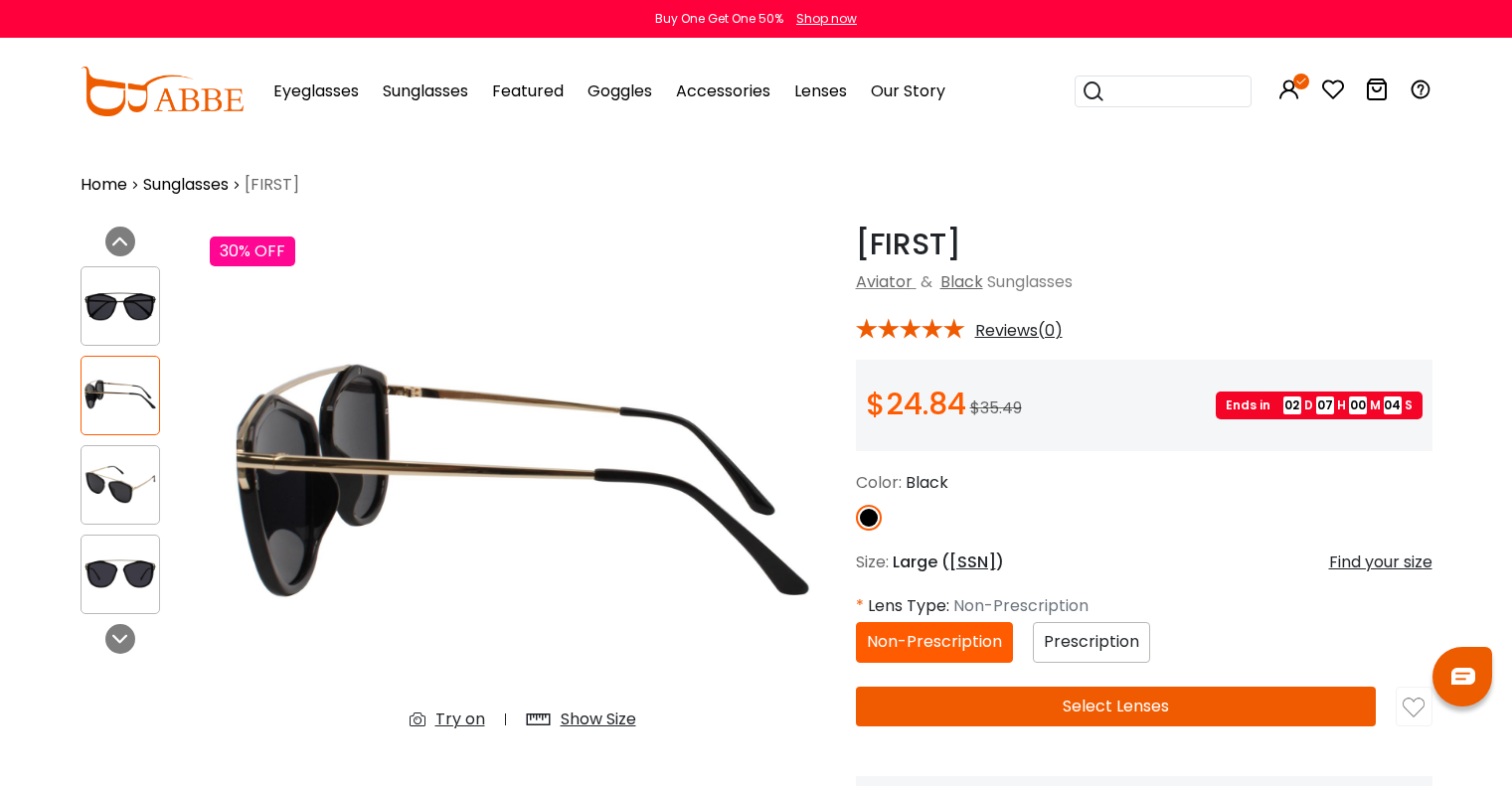 click at bounding box center (120, 484) 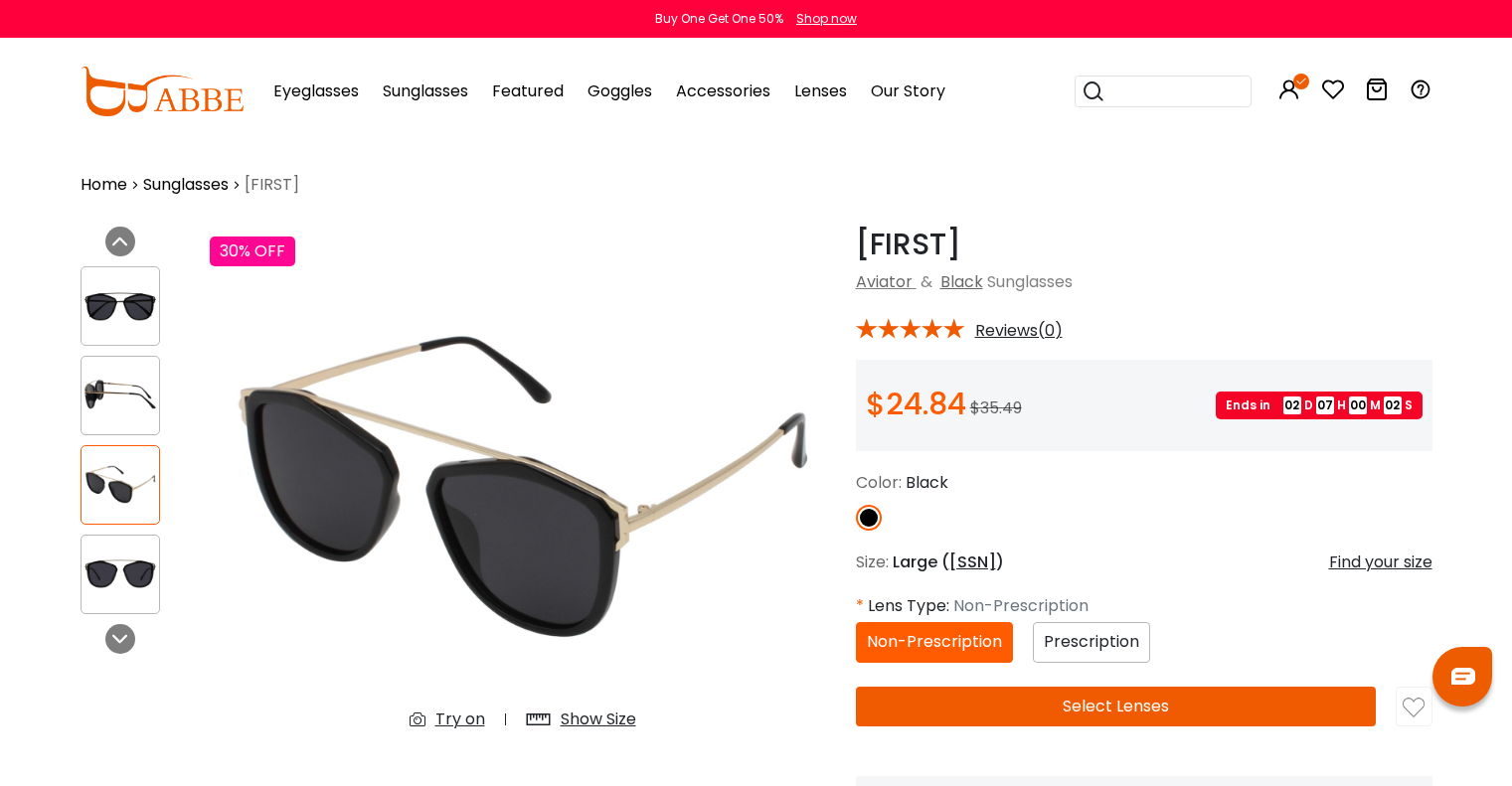click at bounding box center [120, 573] 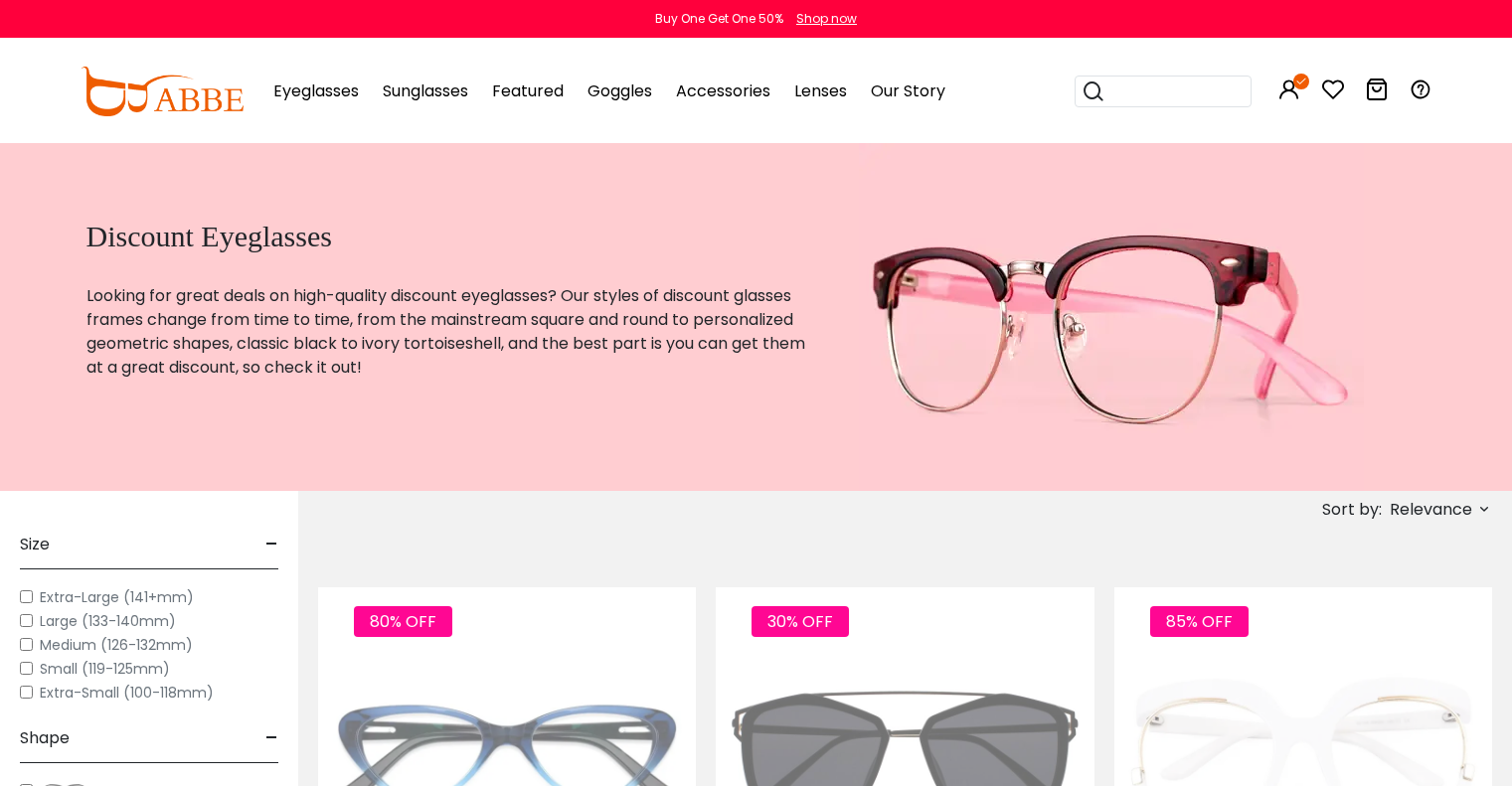 scroll, scrollTop: 358, scrollLeft: 0, axis: vertical 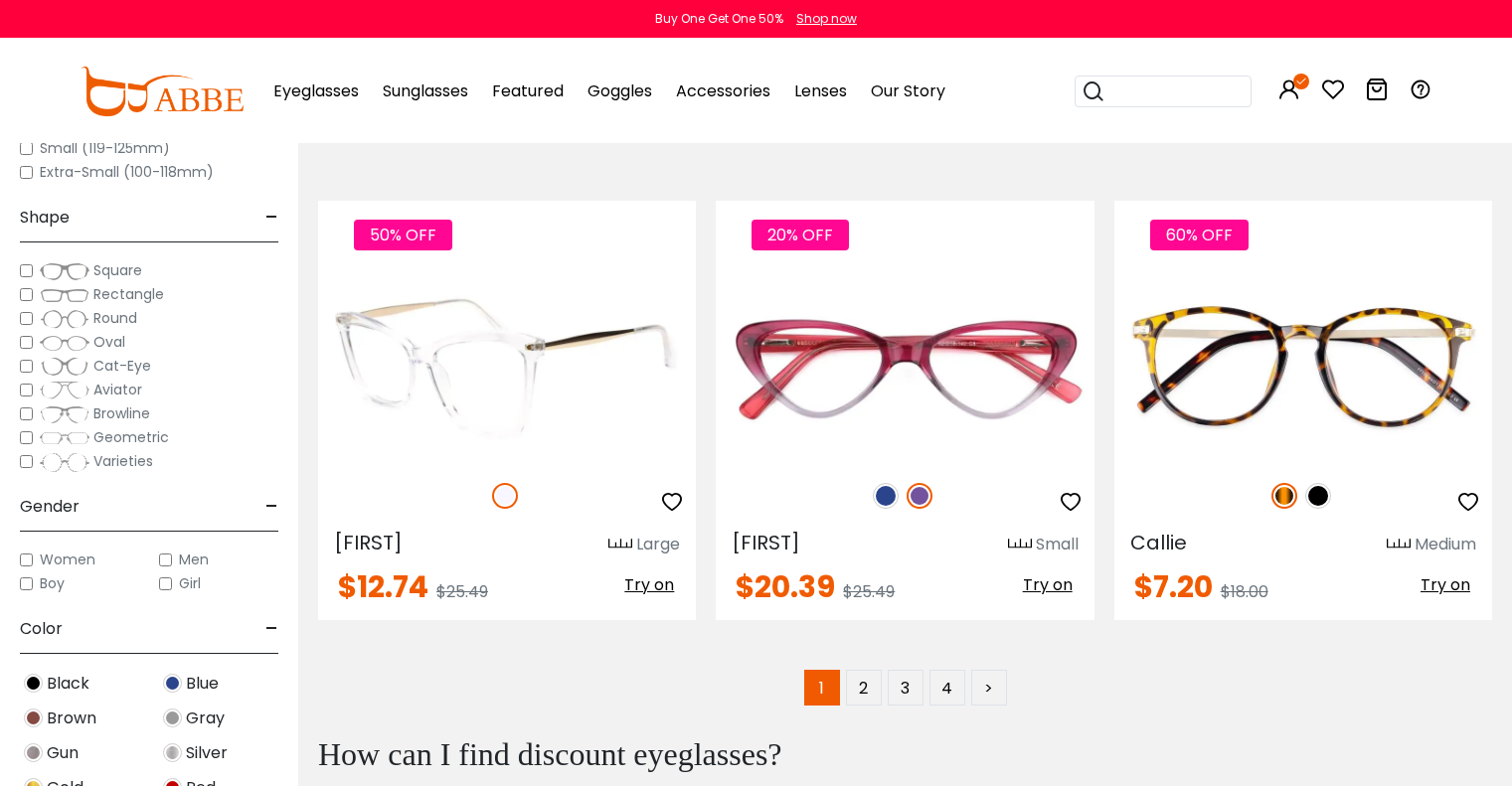 click at bounding box center (507, 367) 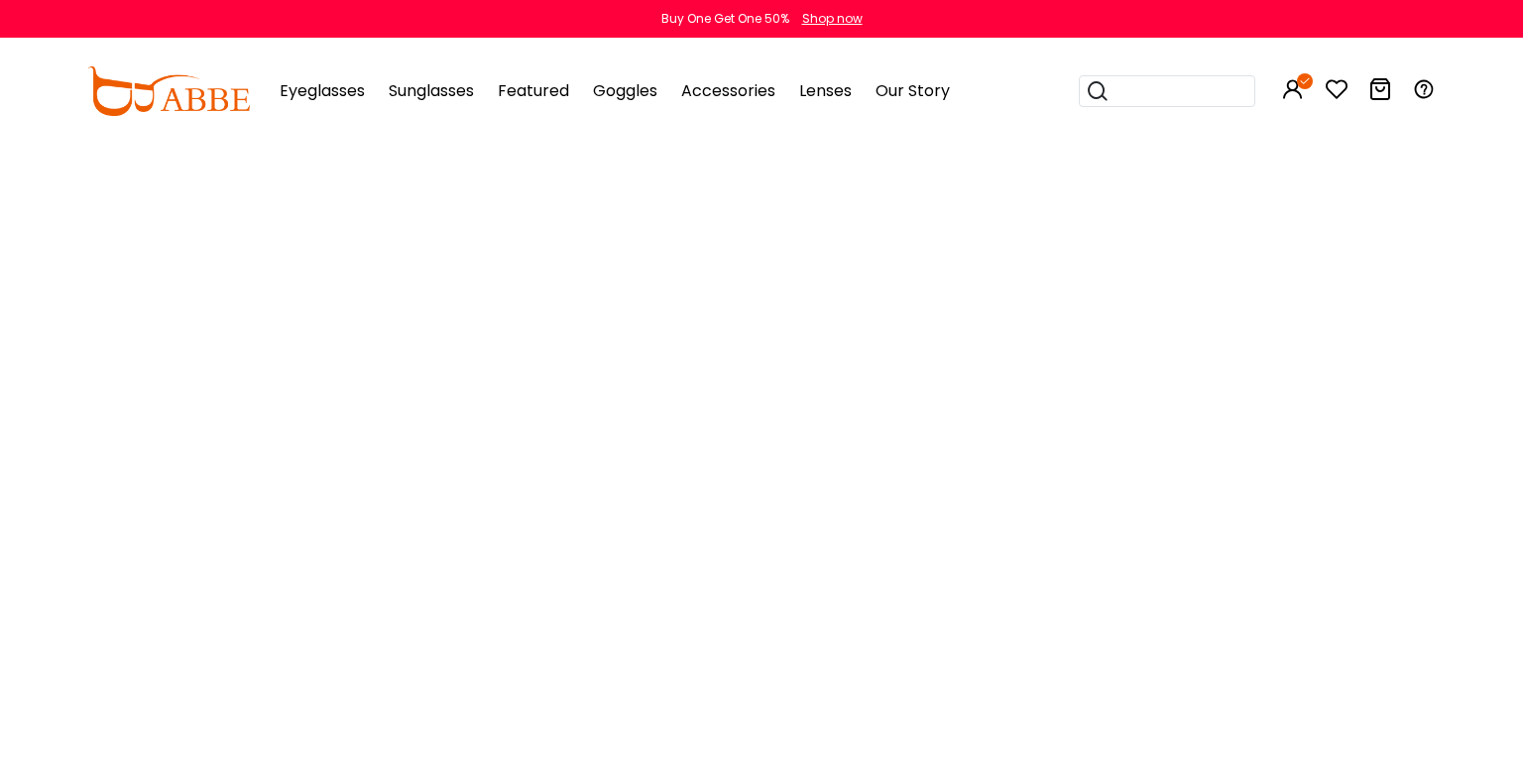 scroll, scrollTop: 0, scrollLeft: 0, axis: both 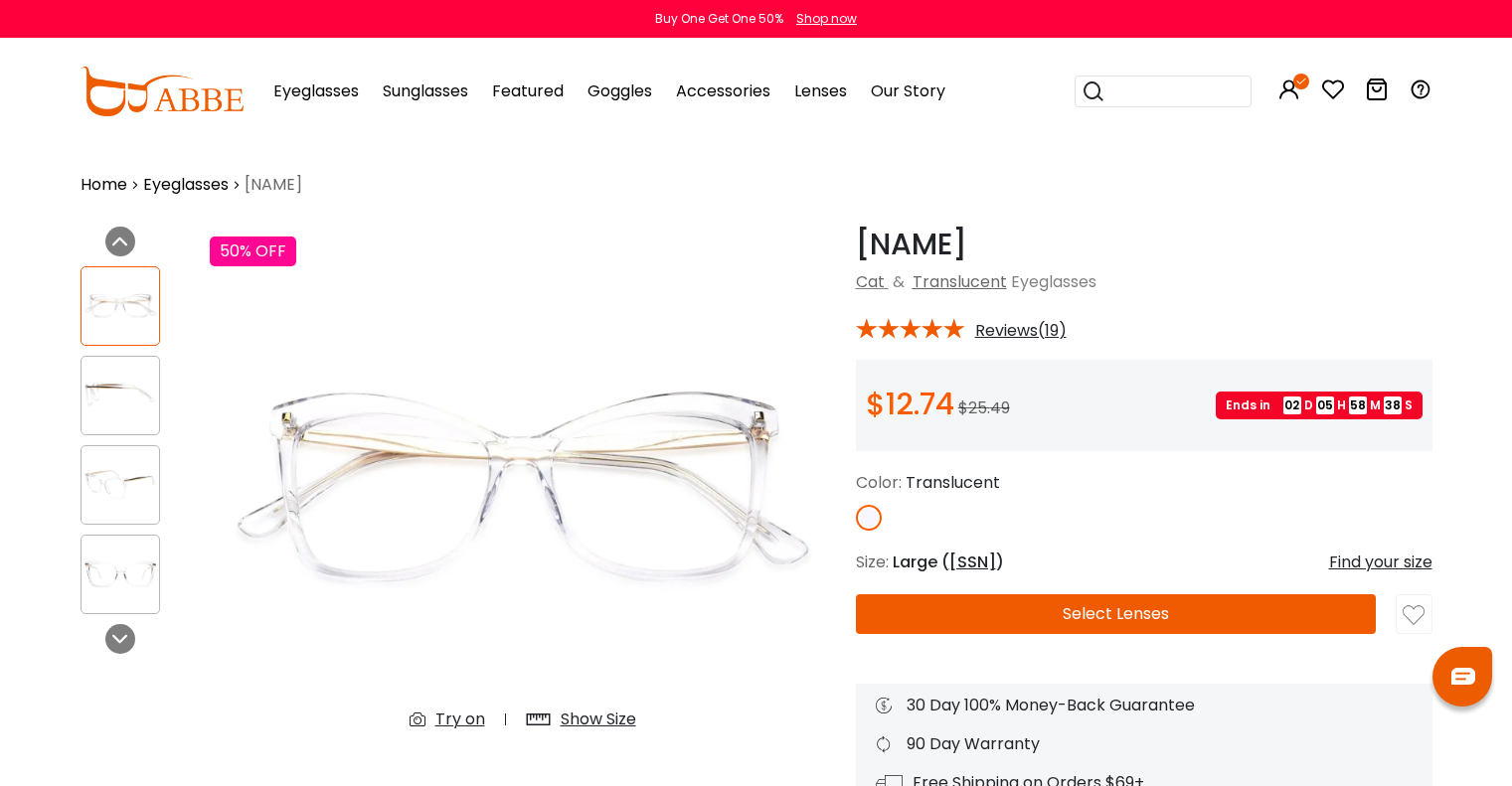 click at bounding box center (120, 394) 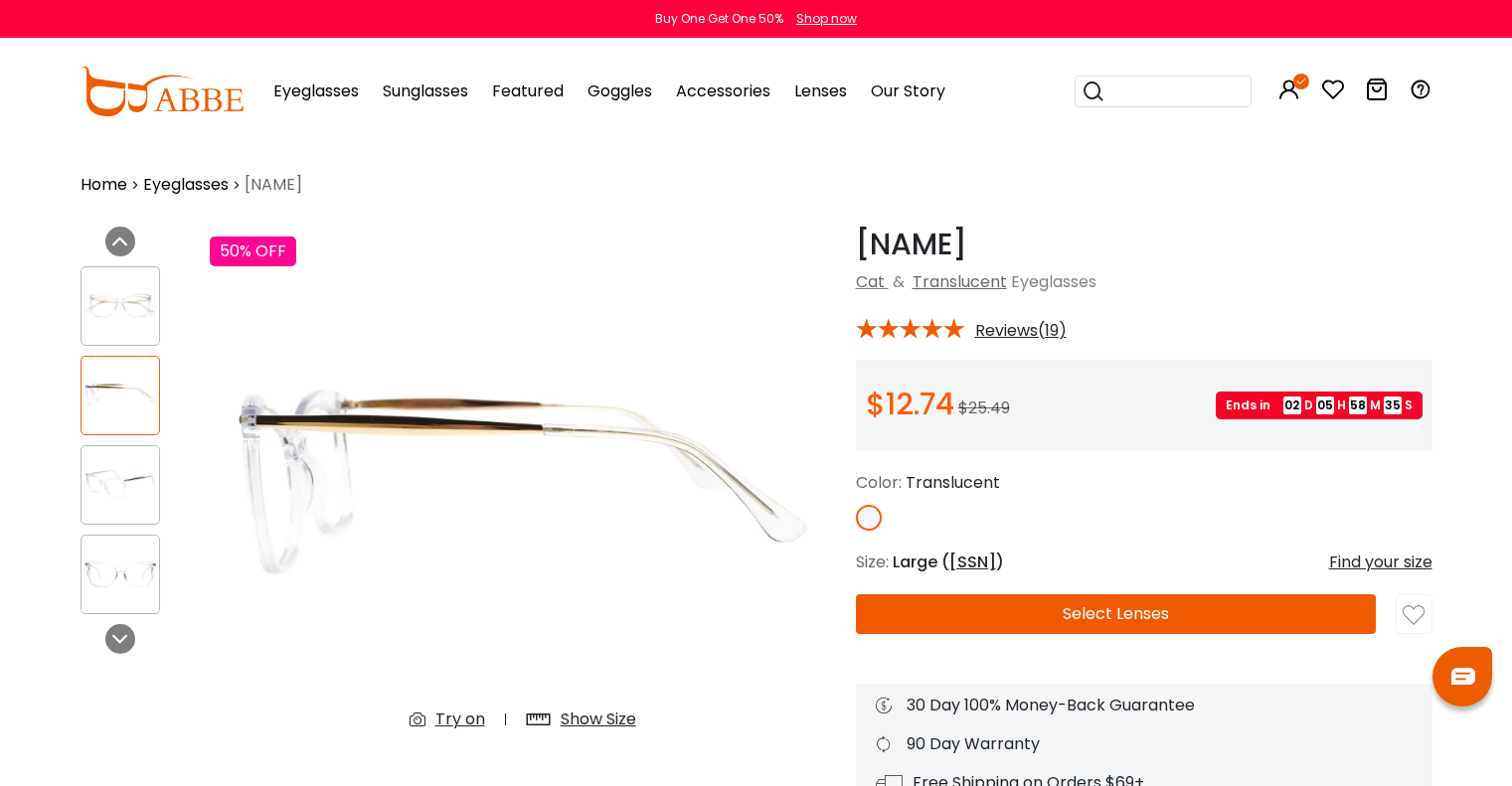 click at bounding box center (120, 485) 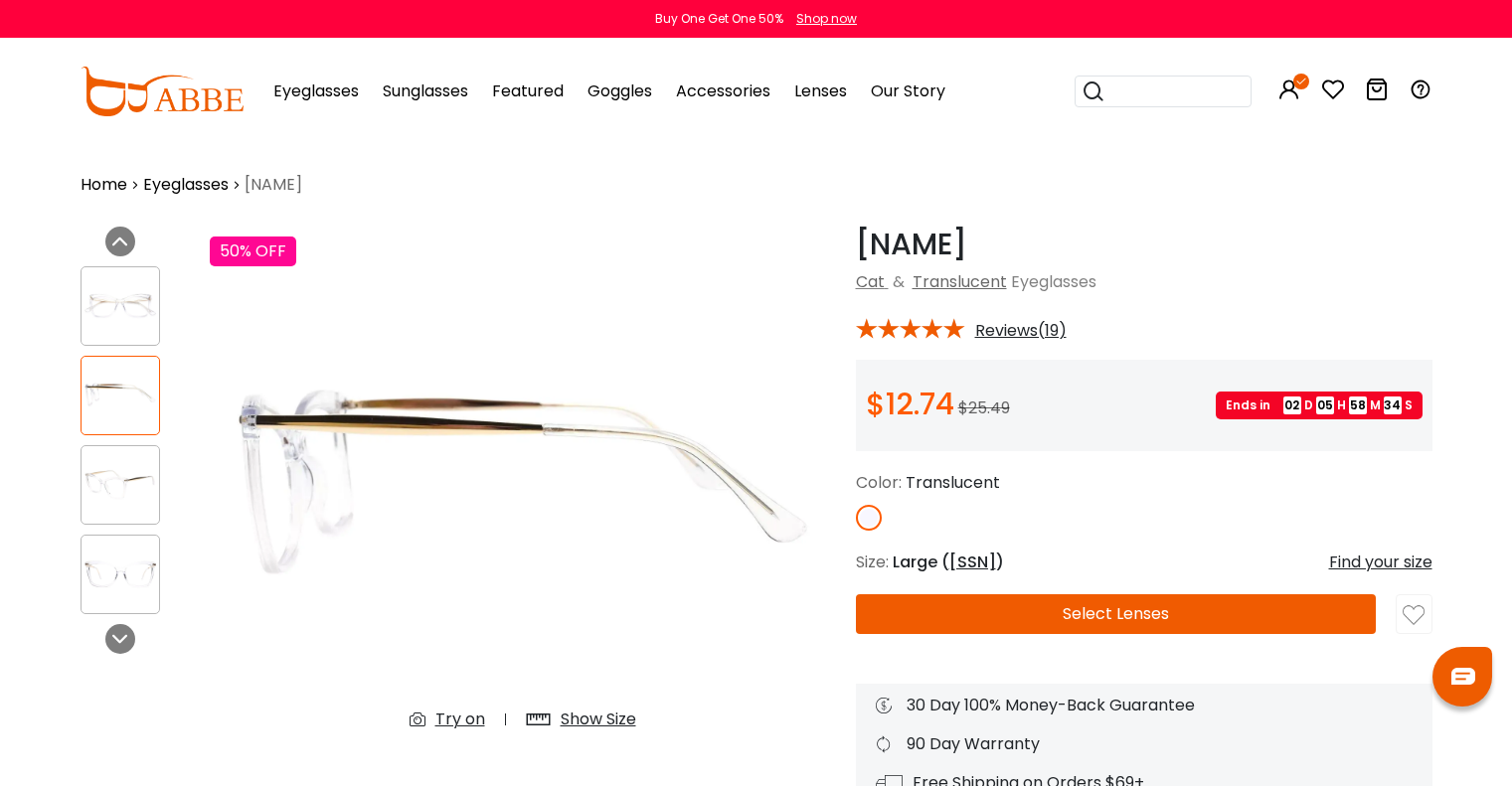 click at bounding box center [120, 573] 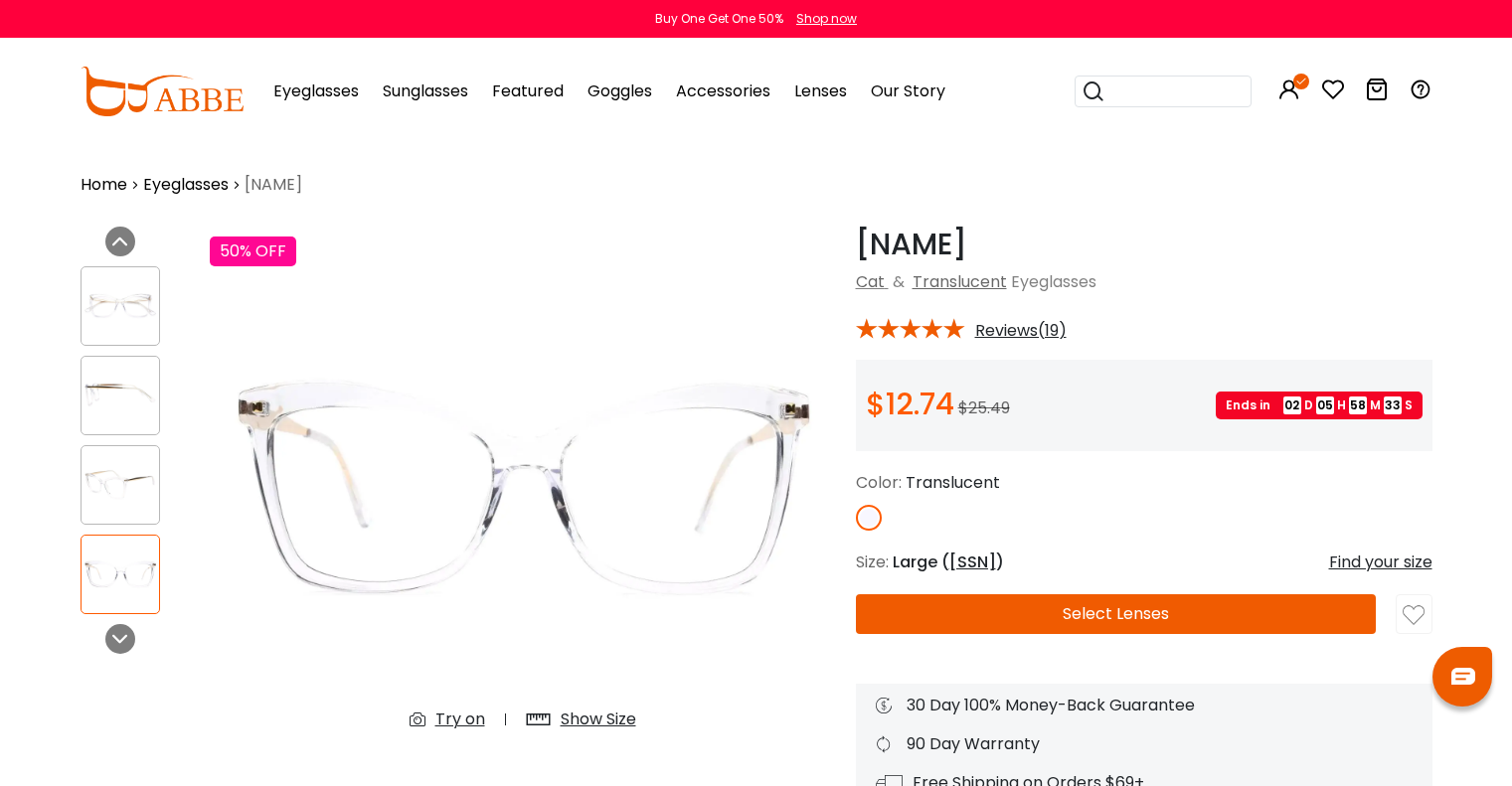click at bounding box center (120, 484) 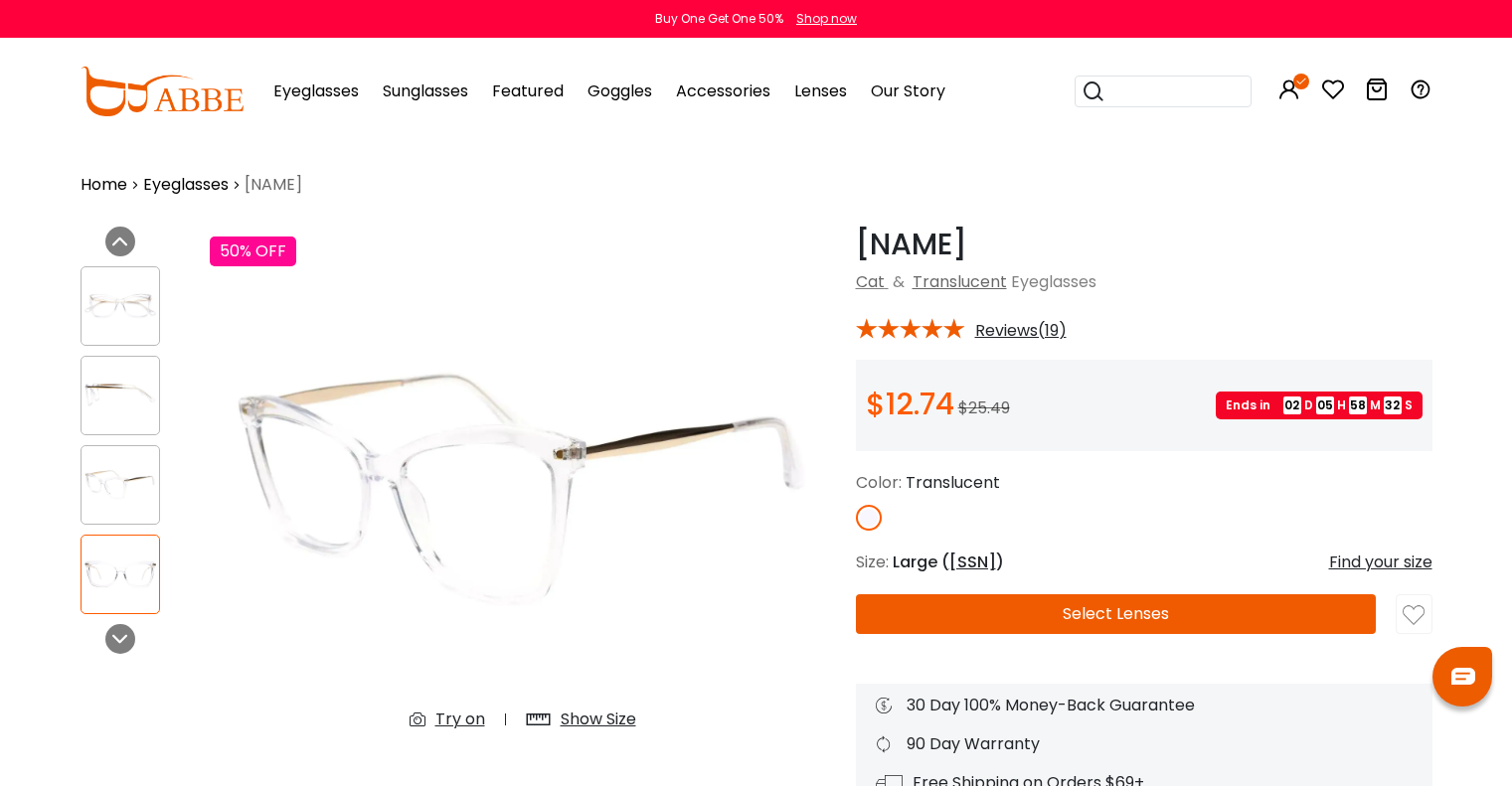 click at bounding box center (120, 484) 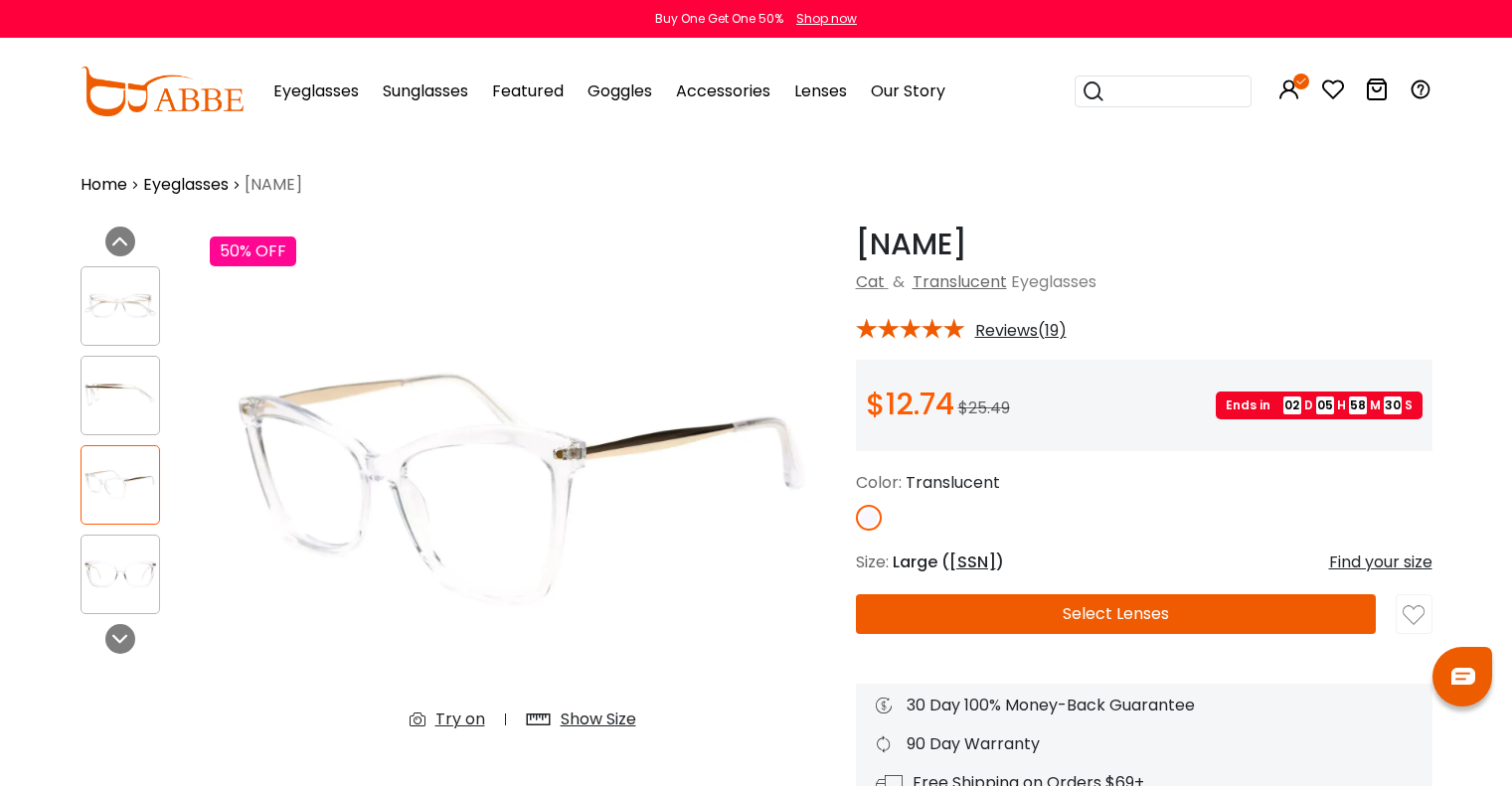 click on "Reviews(19)" at bounding box center [1021, 331] 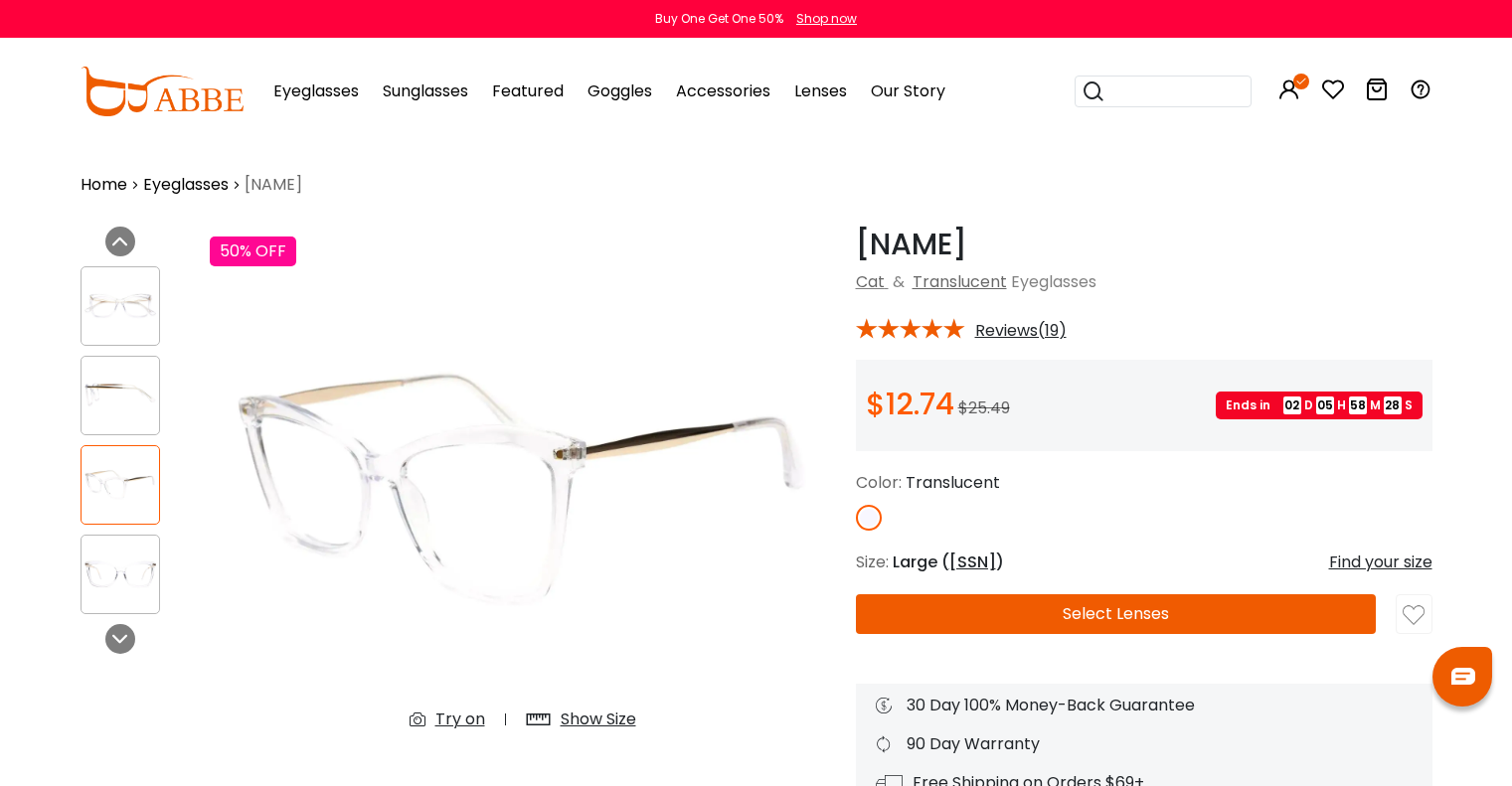 click on "Reviews(19)" at bounding box center (1021, 331) 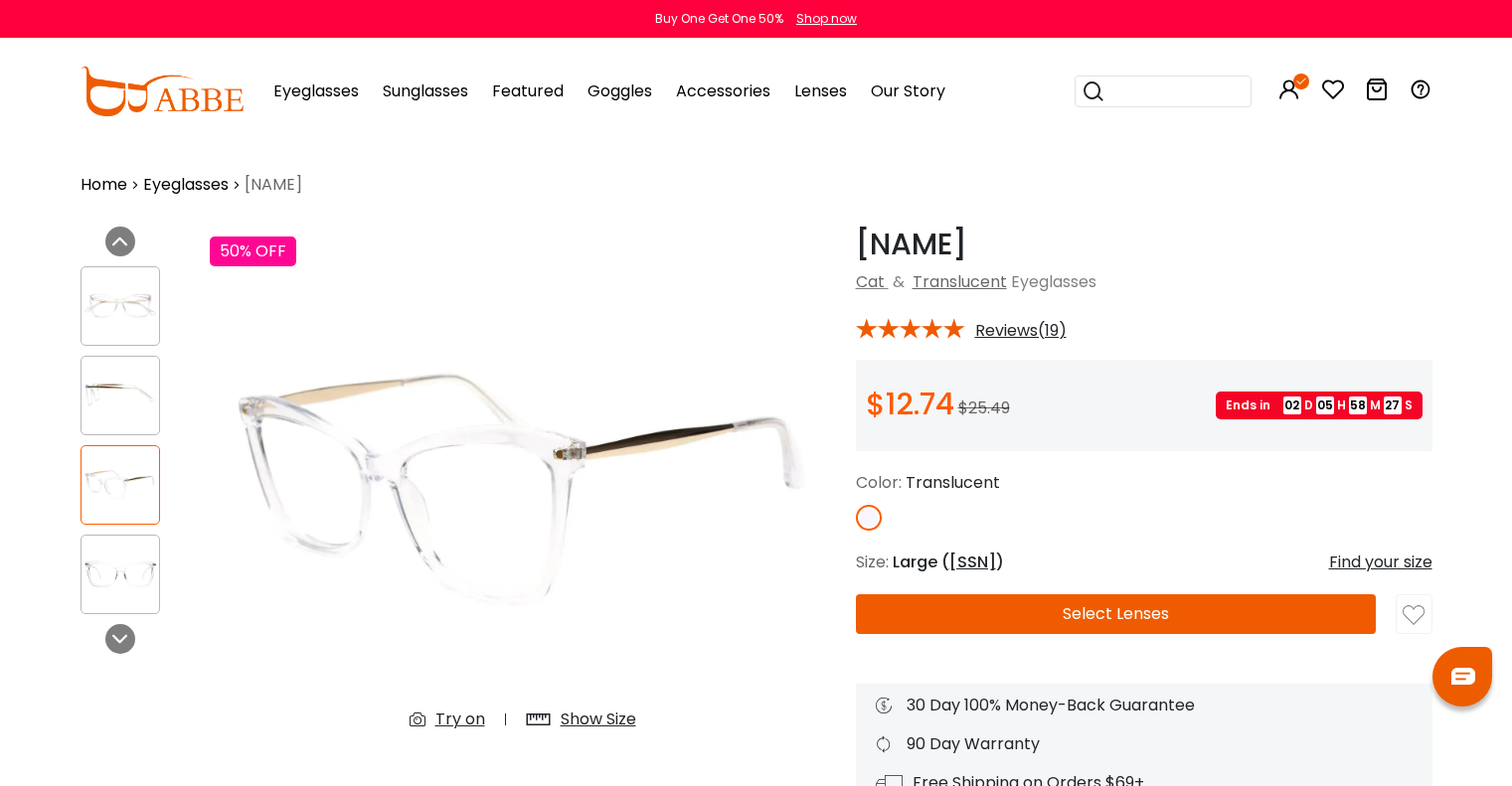 click on "Reviews(19)" at bounding box center [1021, 331] 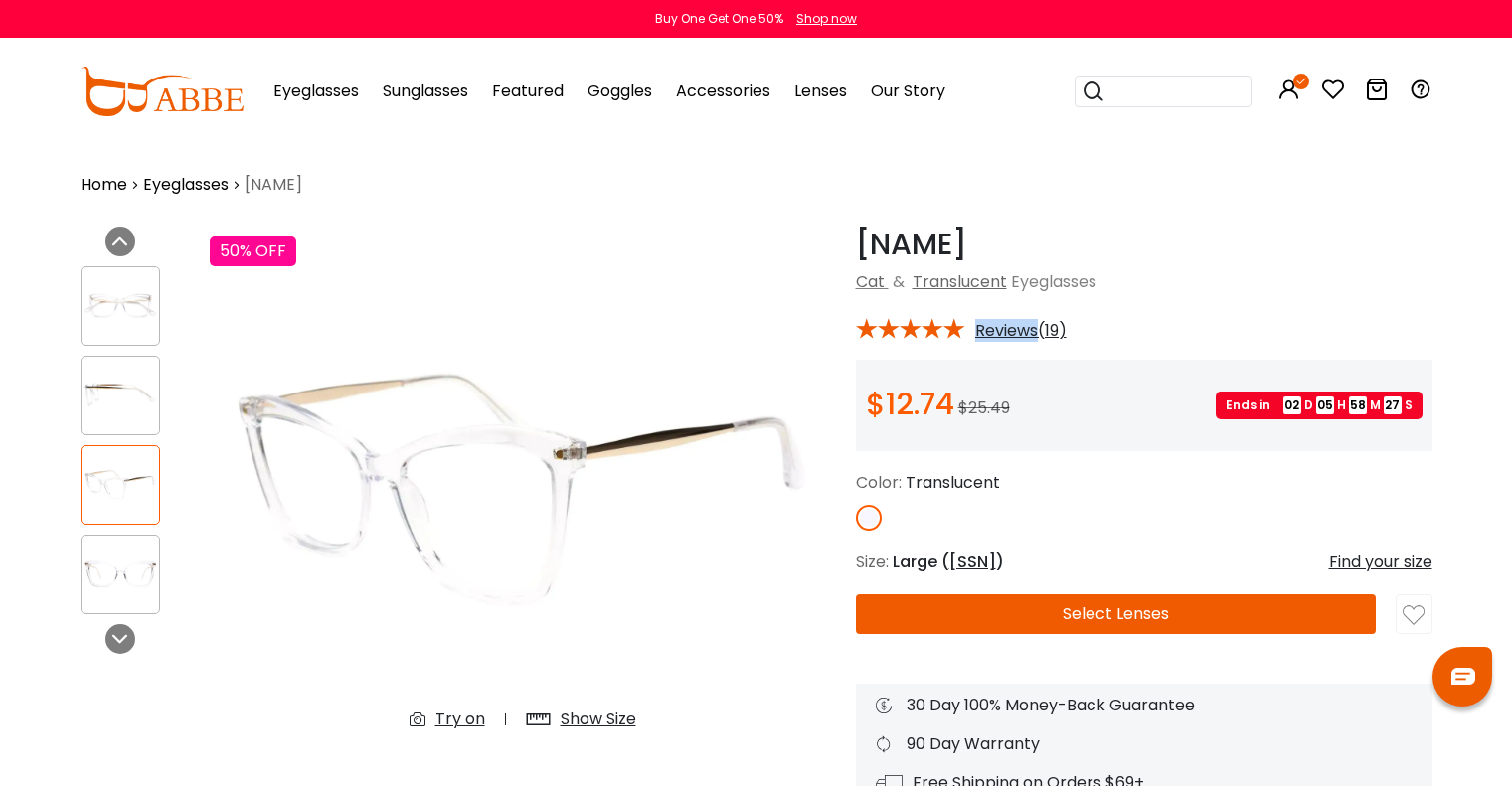 click on "Reviews(19)" at bounding box center (1021, 331) 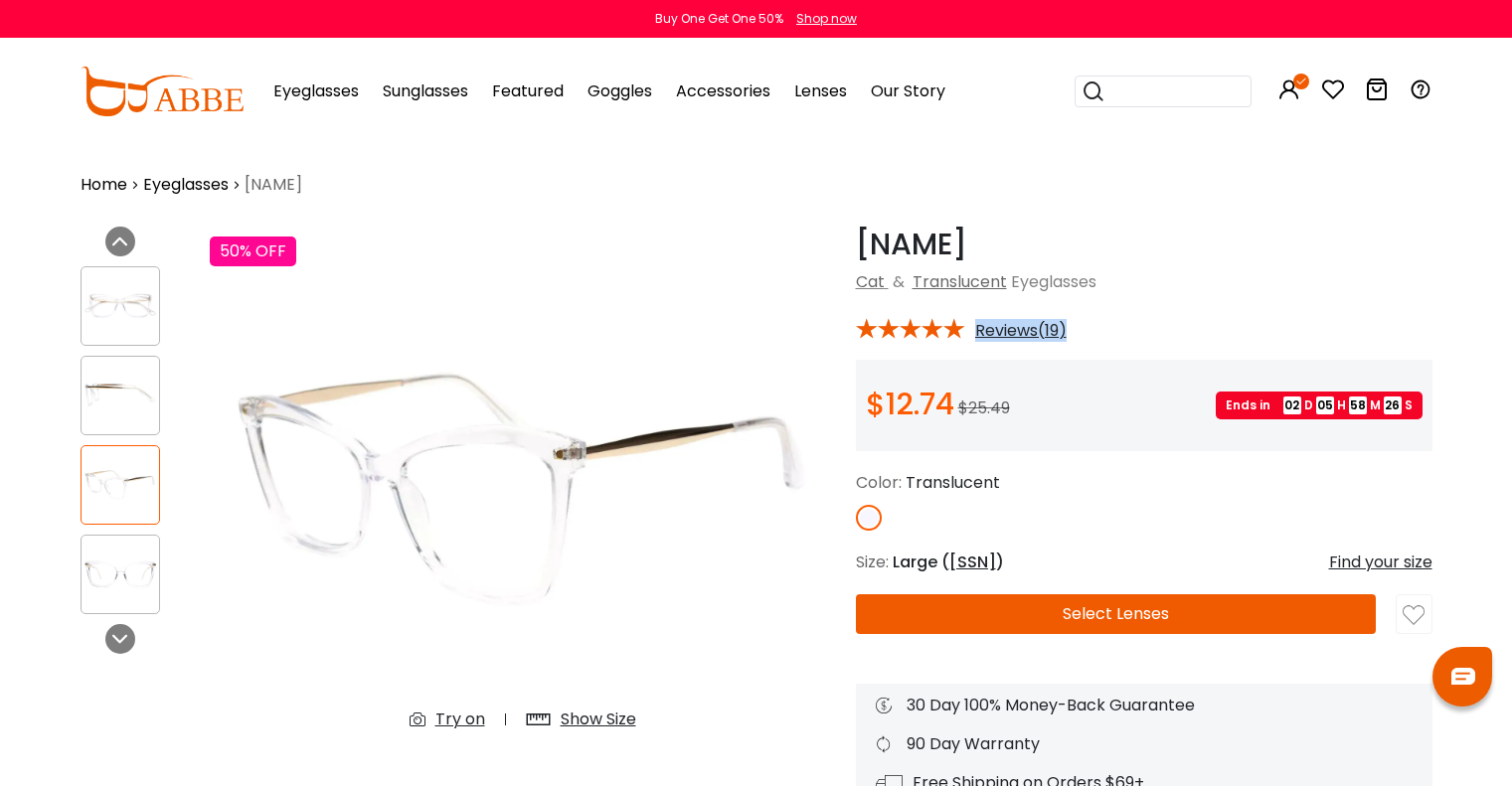 click on "Reviews(19)" at bounding box center (1021, 331) 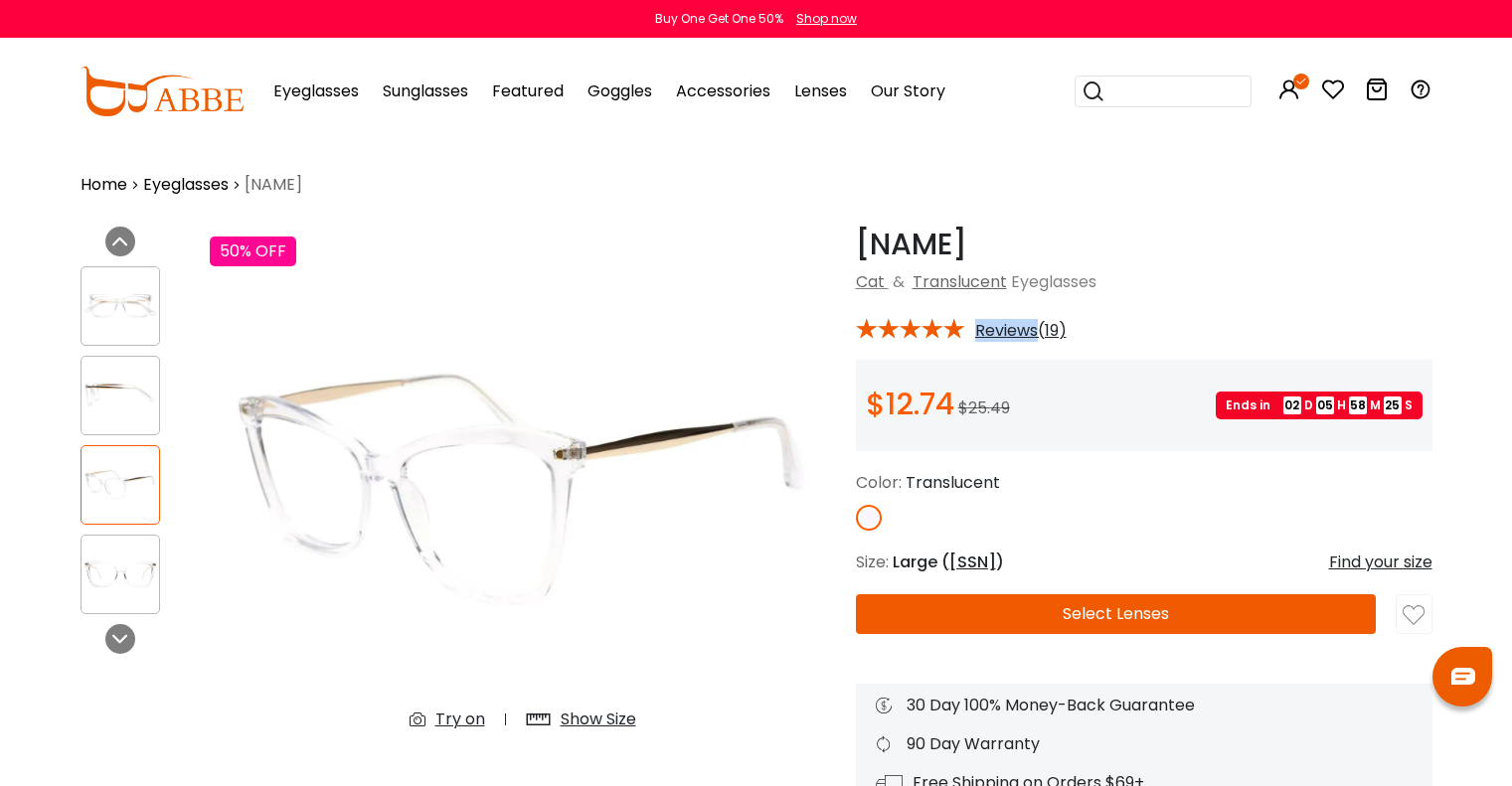 click on "Reviews(19)" at bounding box center (1021, 331) 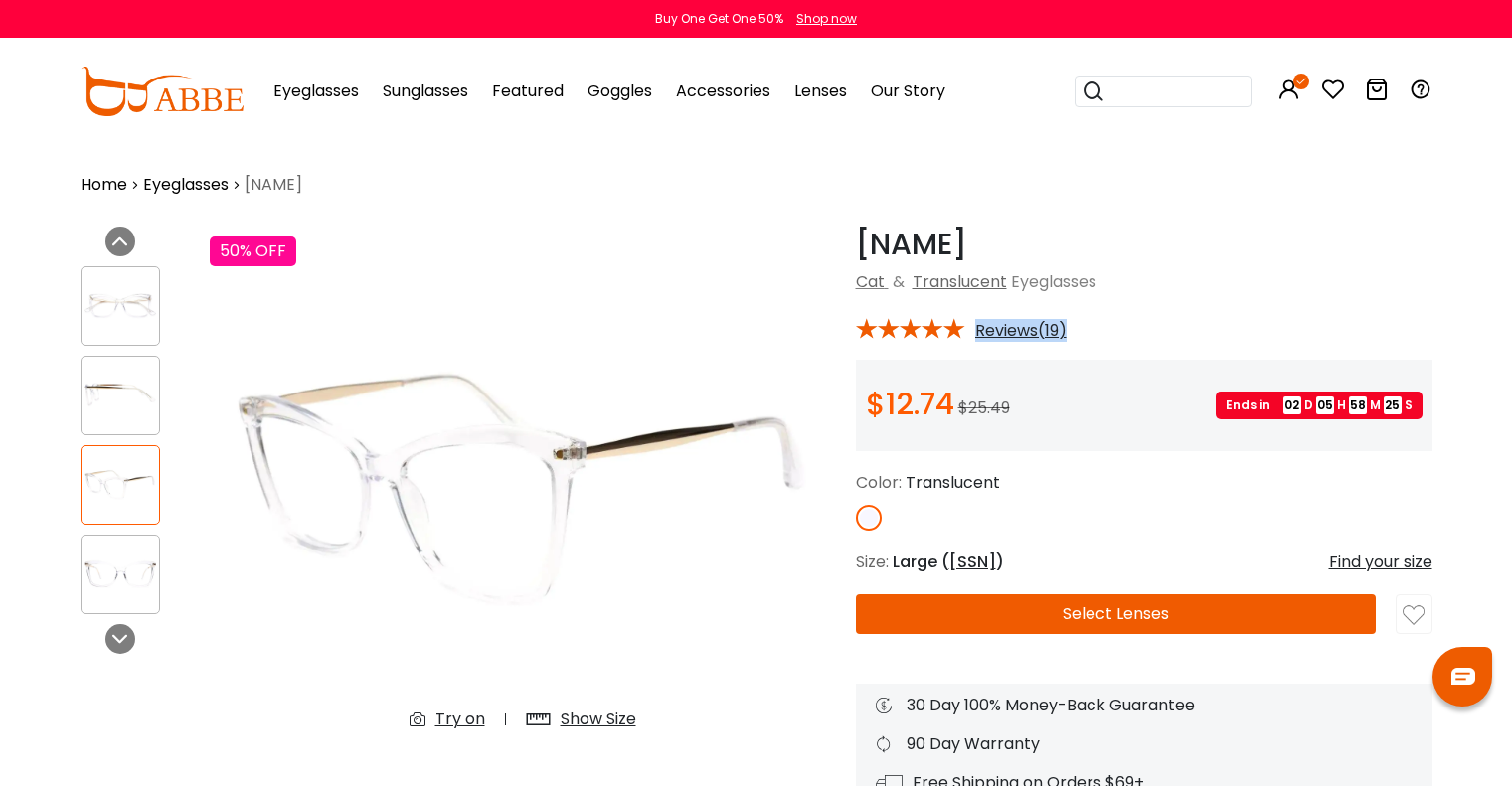 click on "Reviews(19)" at bounding box center [1021, 331] 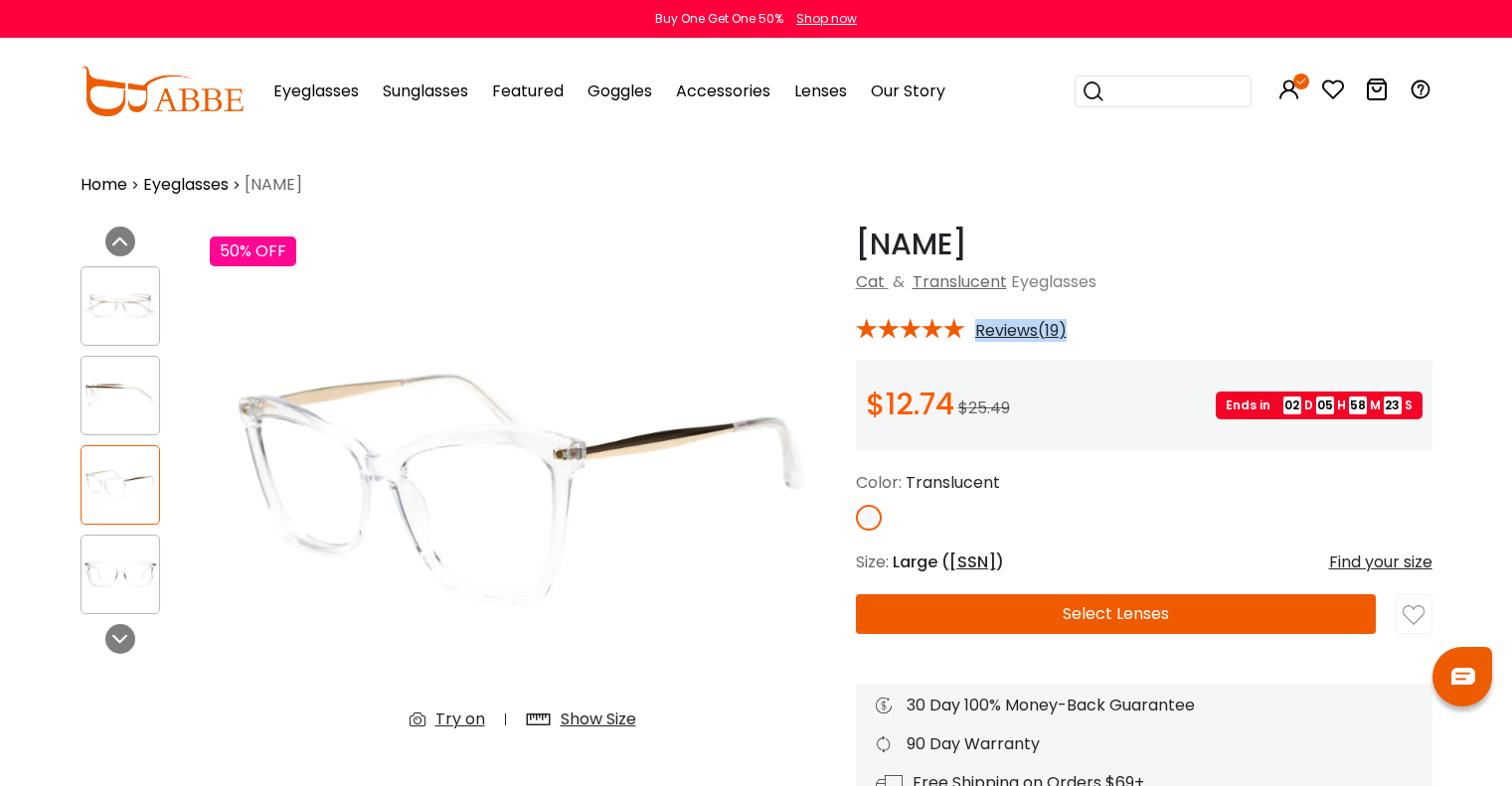 click at bounding box center [911, 329] 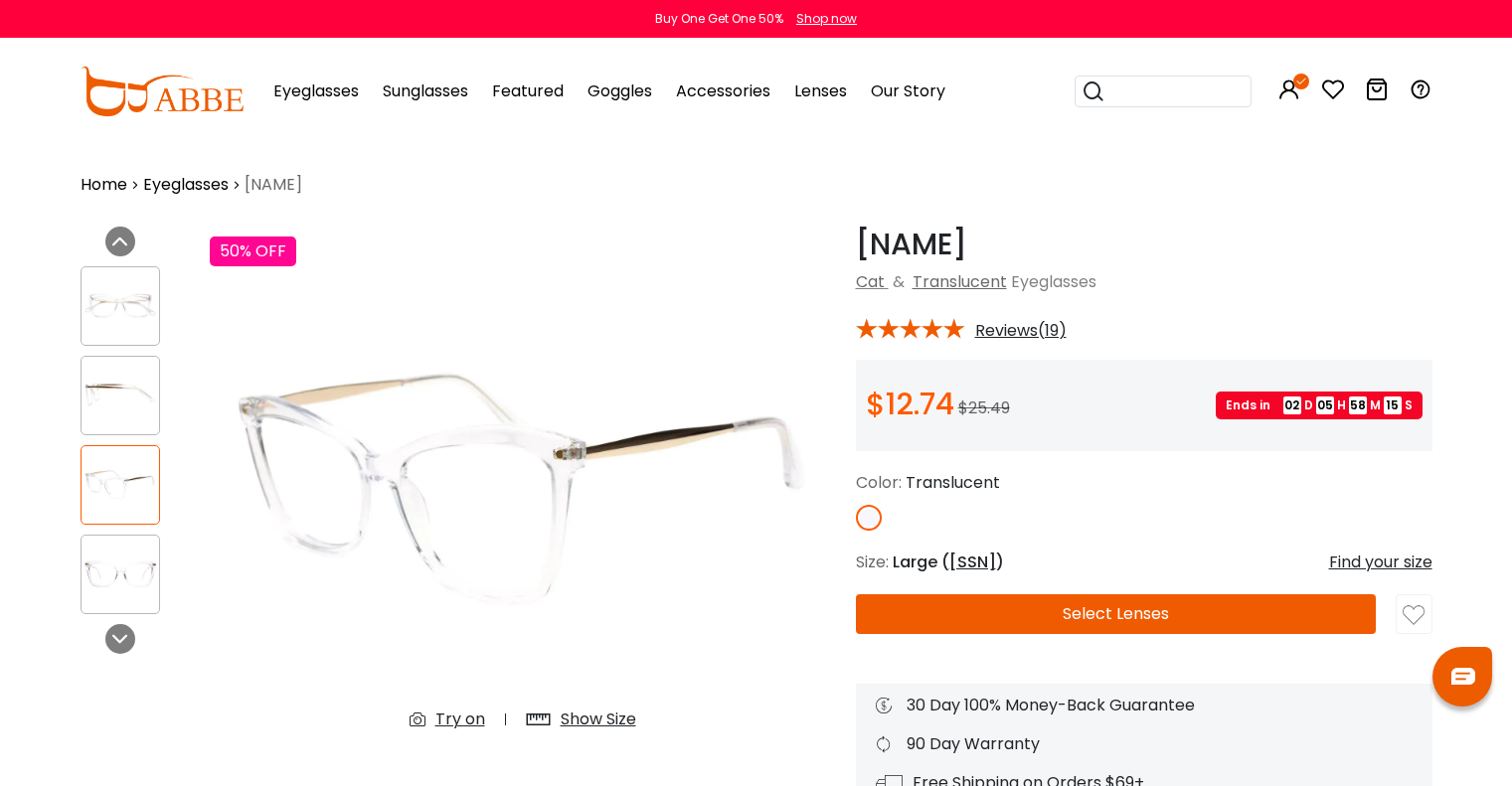 scroll, scrollTop: 29, scrollLeft: 0, axis: vertical 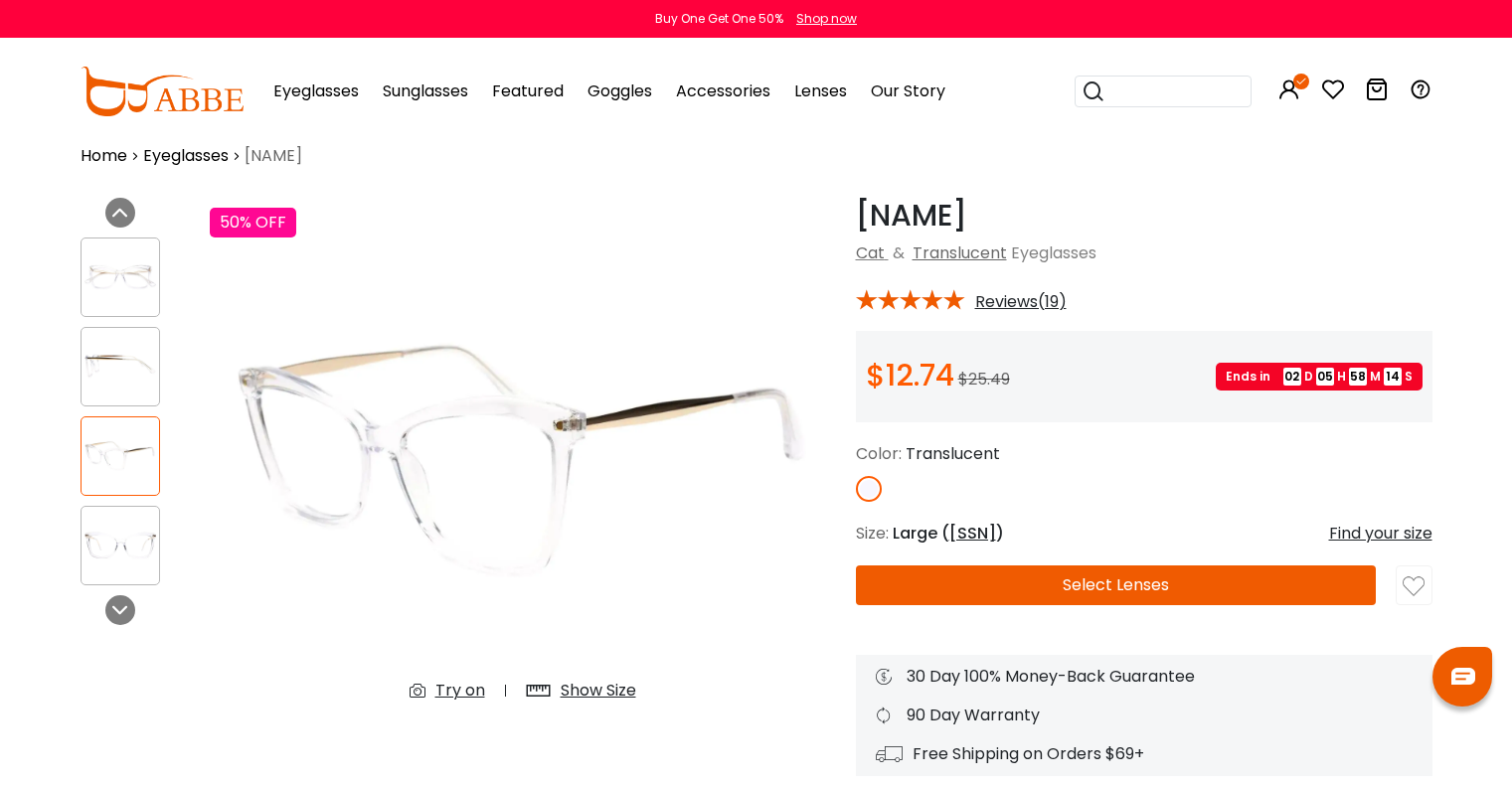 click at bounding box center [120, 610] 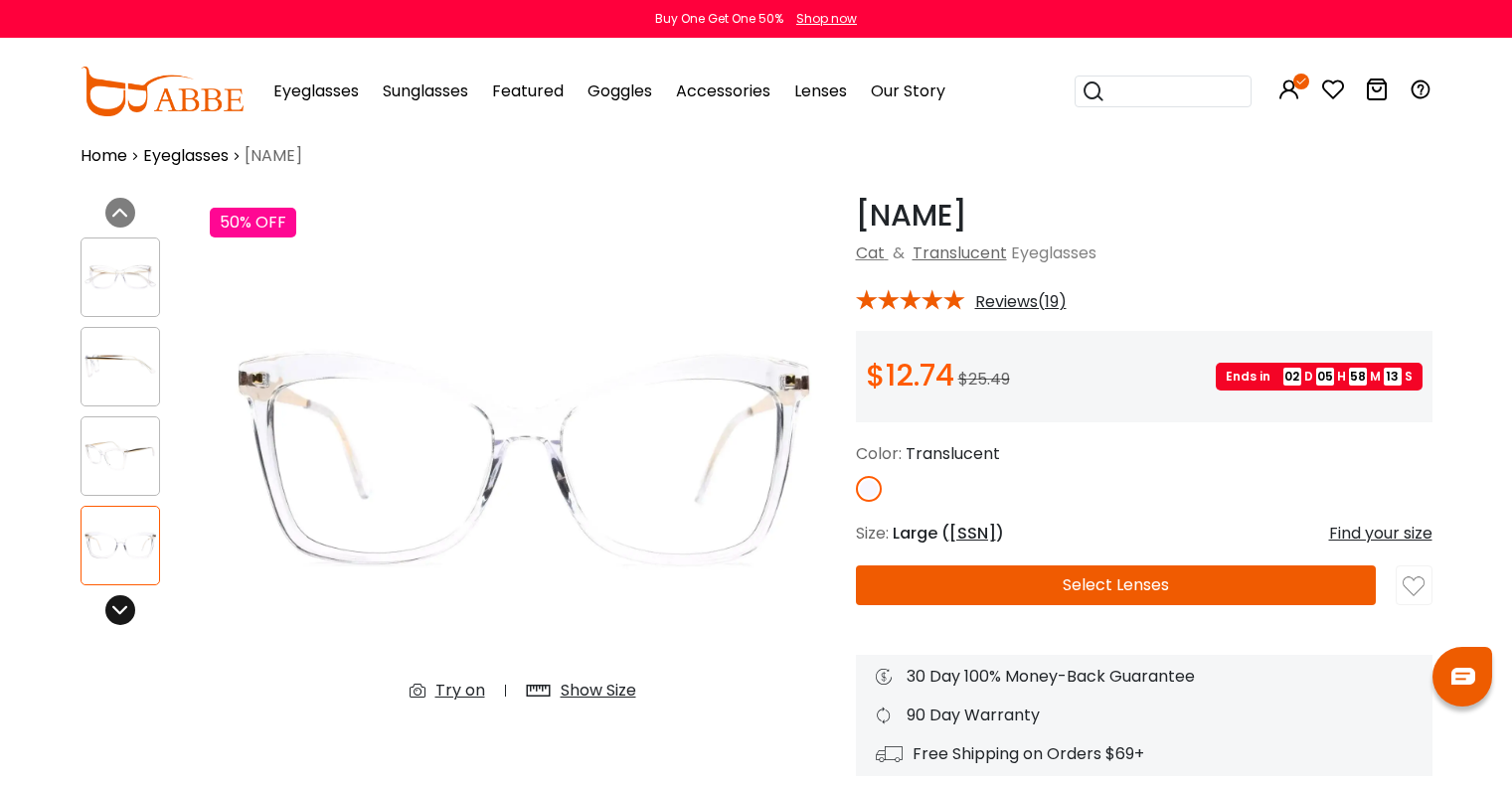 click at bounding box center (120, 610) 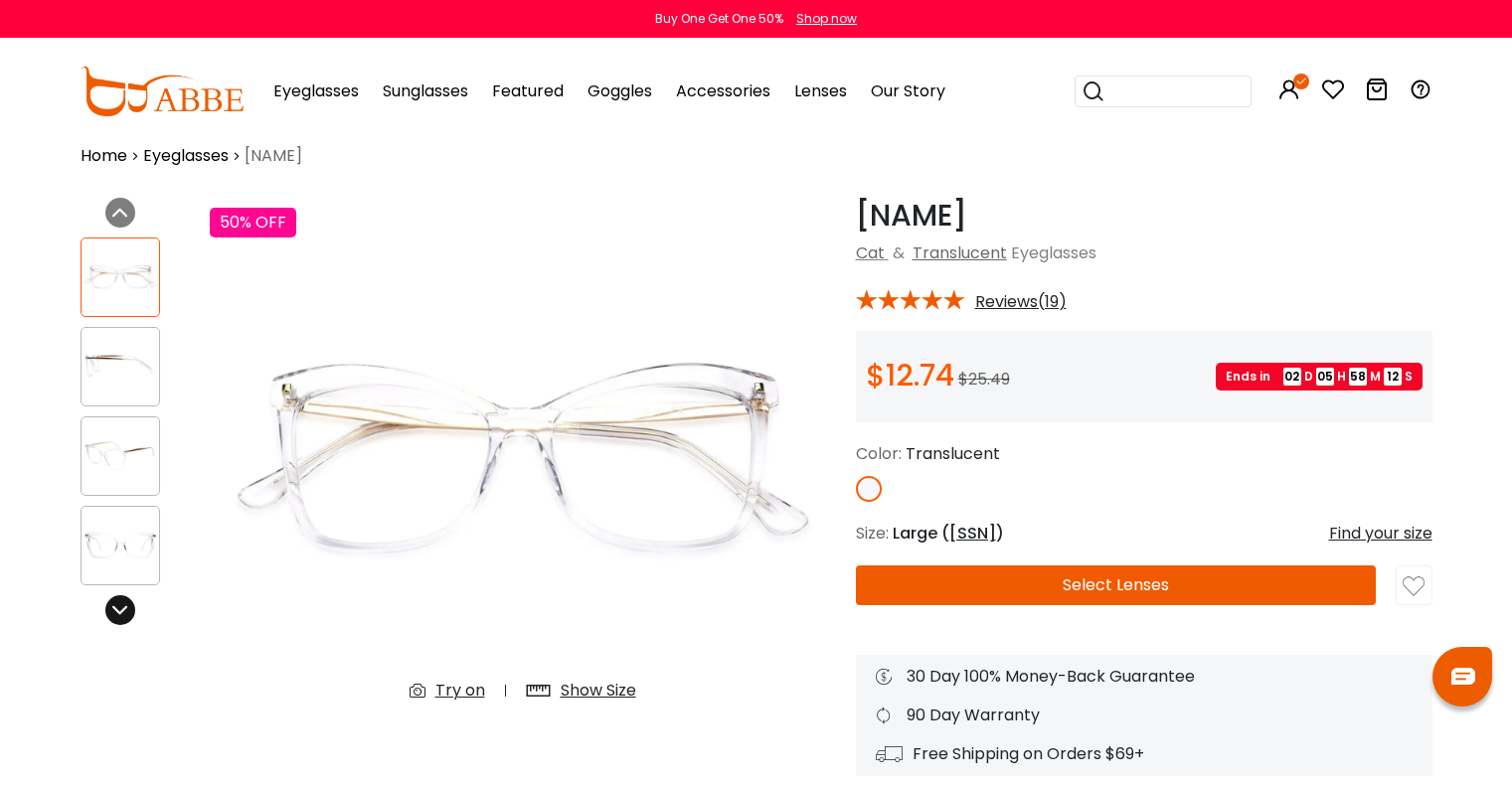 click at bounding box center [120, 610] 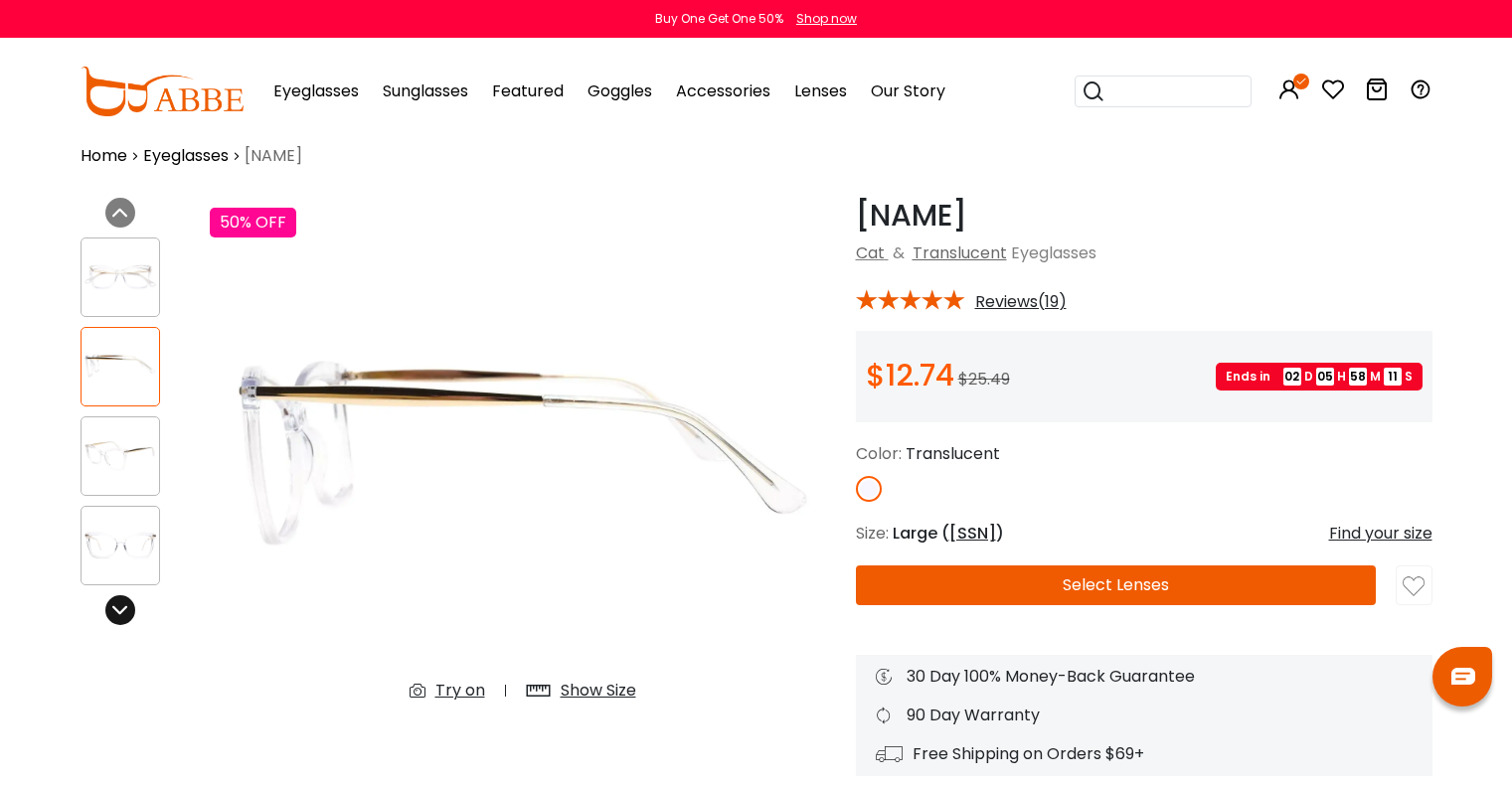 click at bounding box center (135, 411) 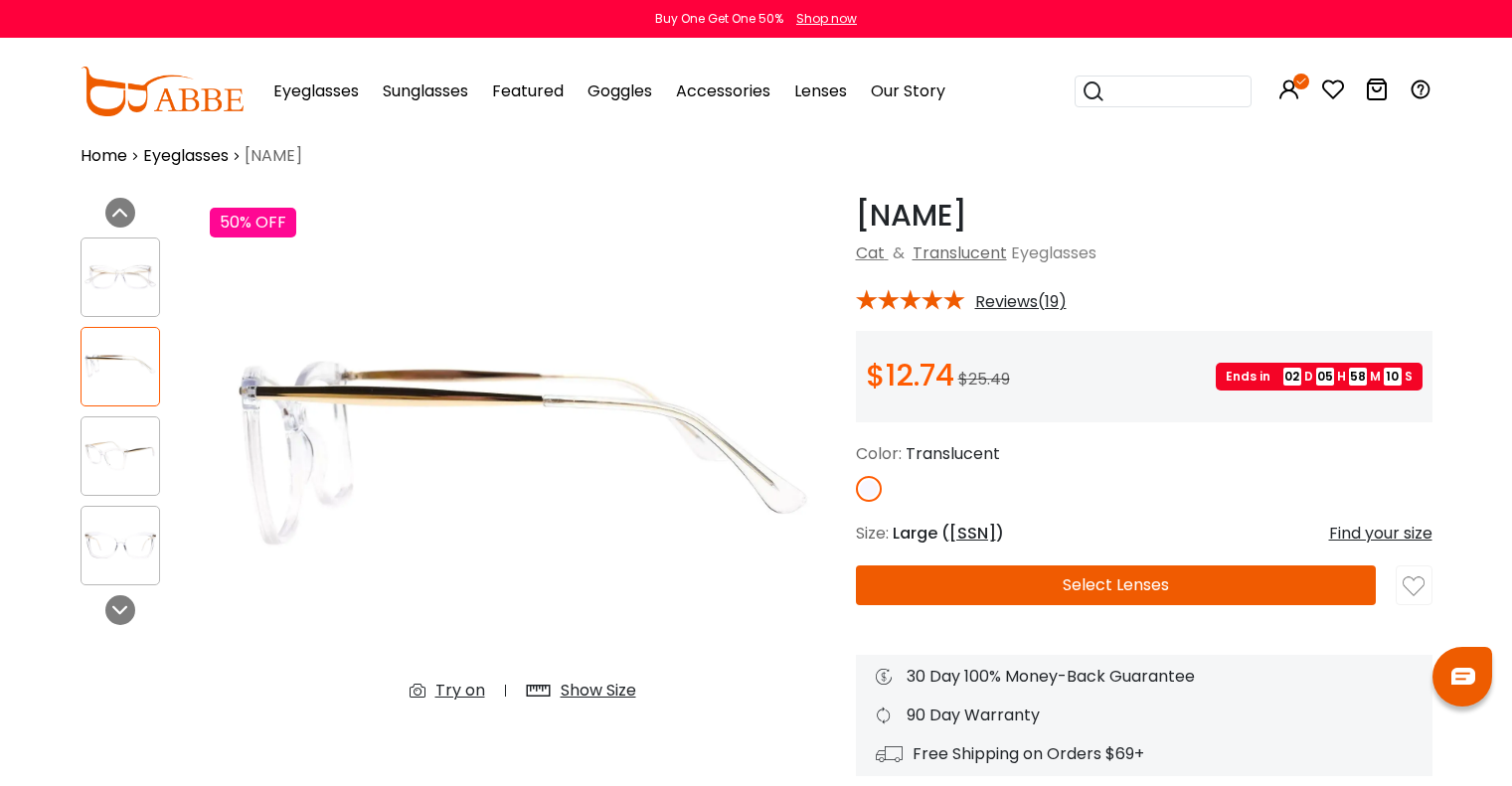 click on "Previous
Next" at bounding box center [135, 481] 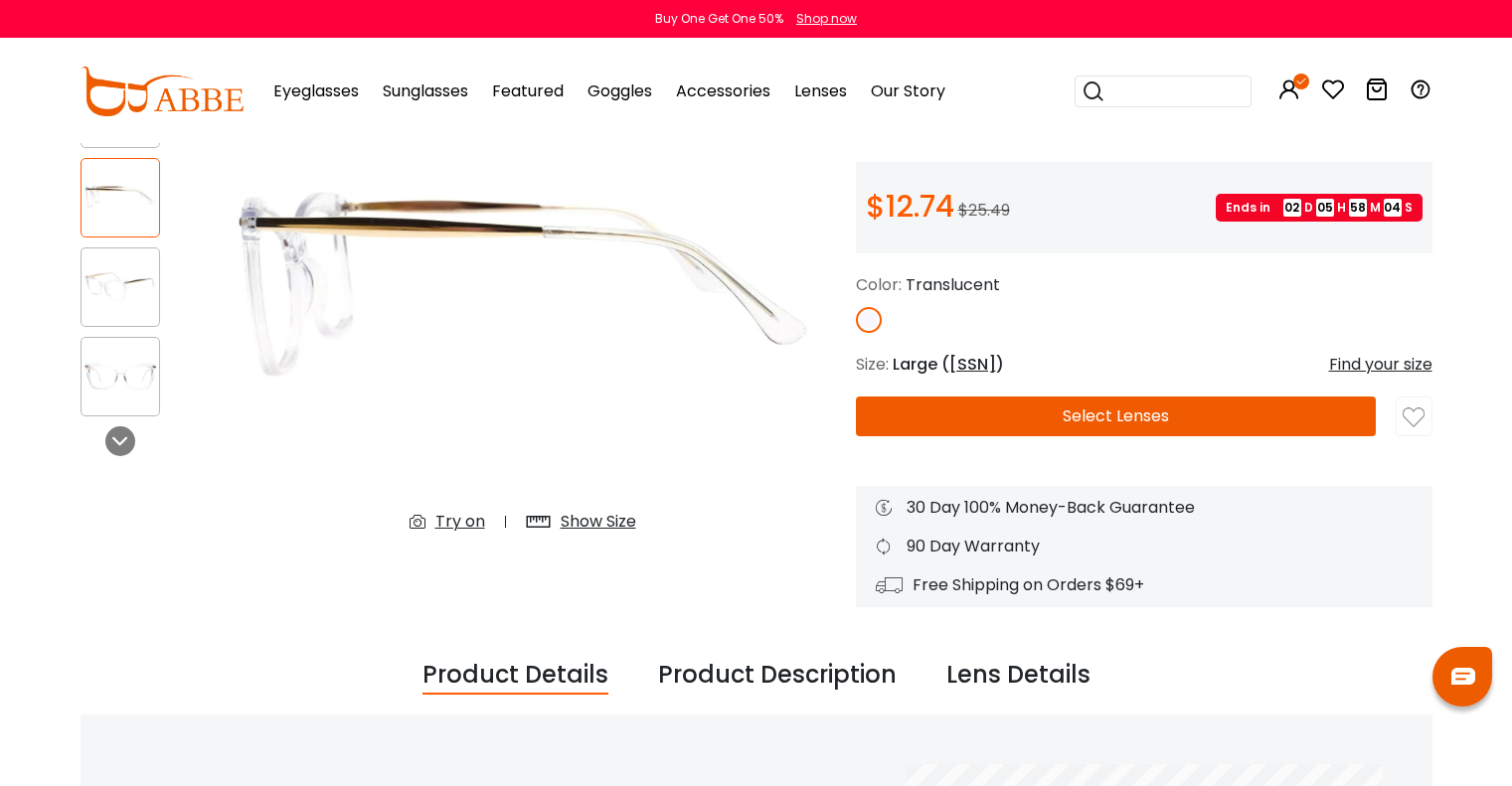 scroll, scrollTop: 0, scrollLeft: 0, axis: both 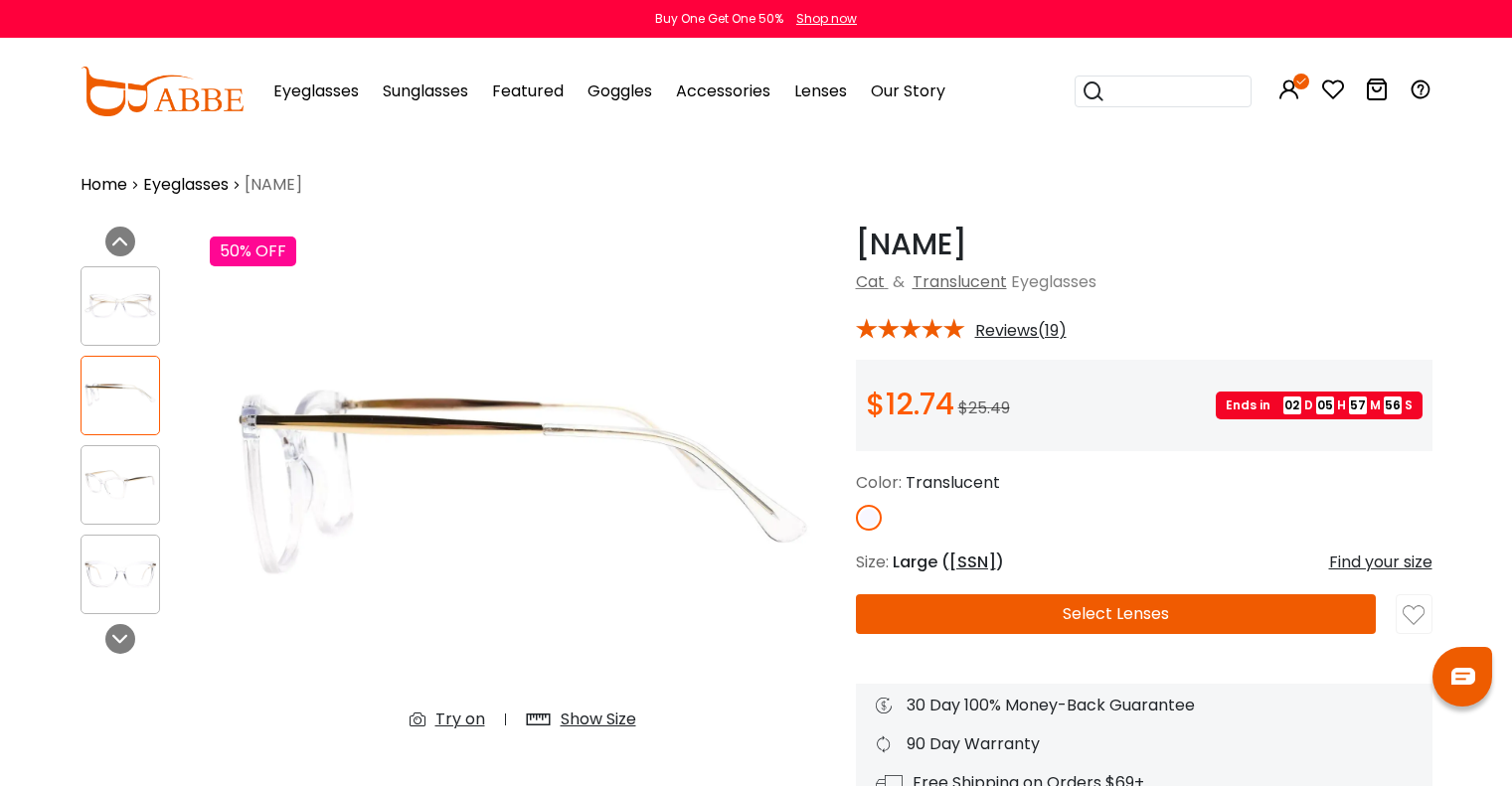 click on "Select Lenses" at bounding box center [1116, 614] 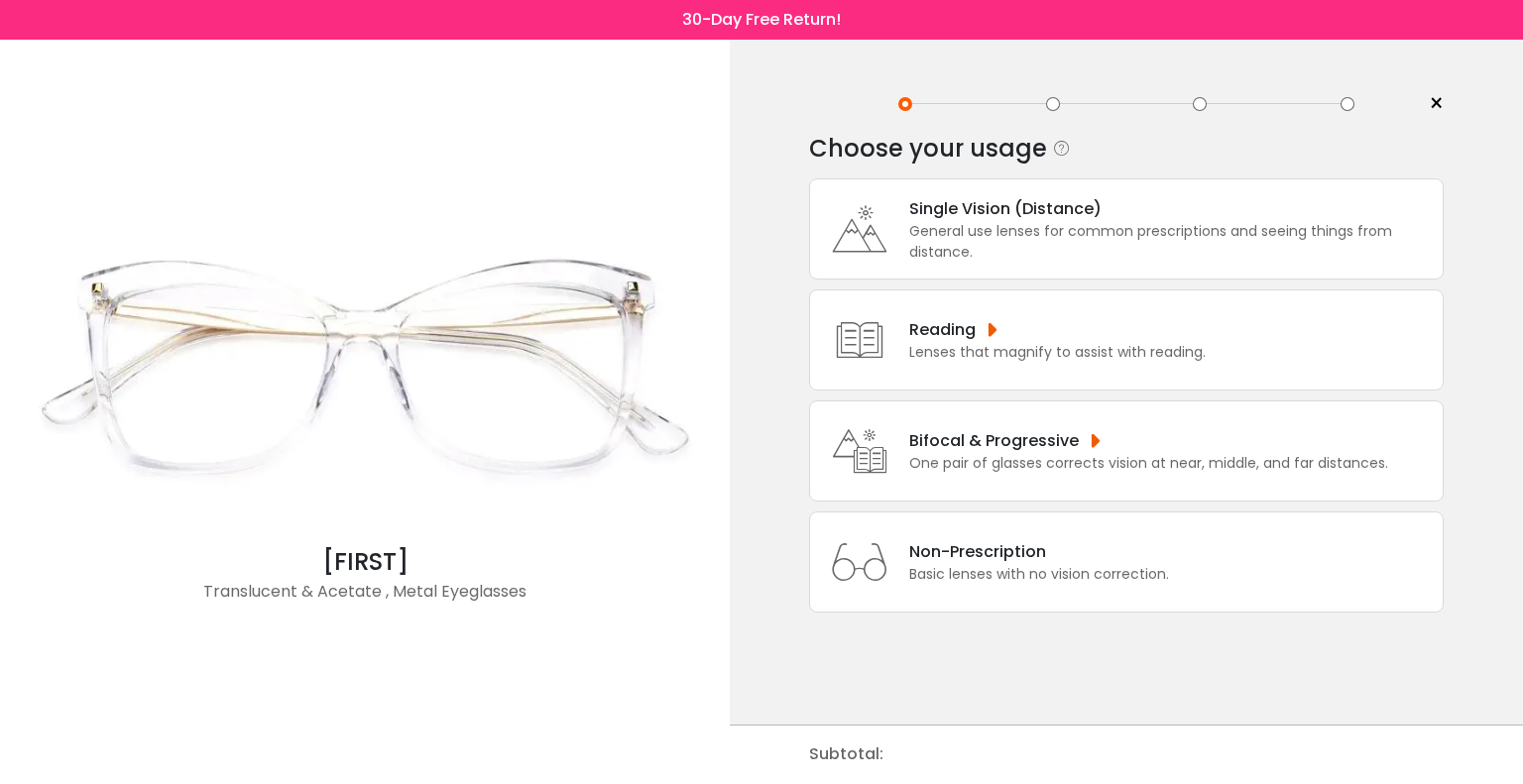 scroll, scrollTop: 0, scrollLeft: 0, axis: both 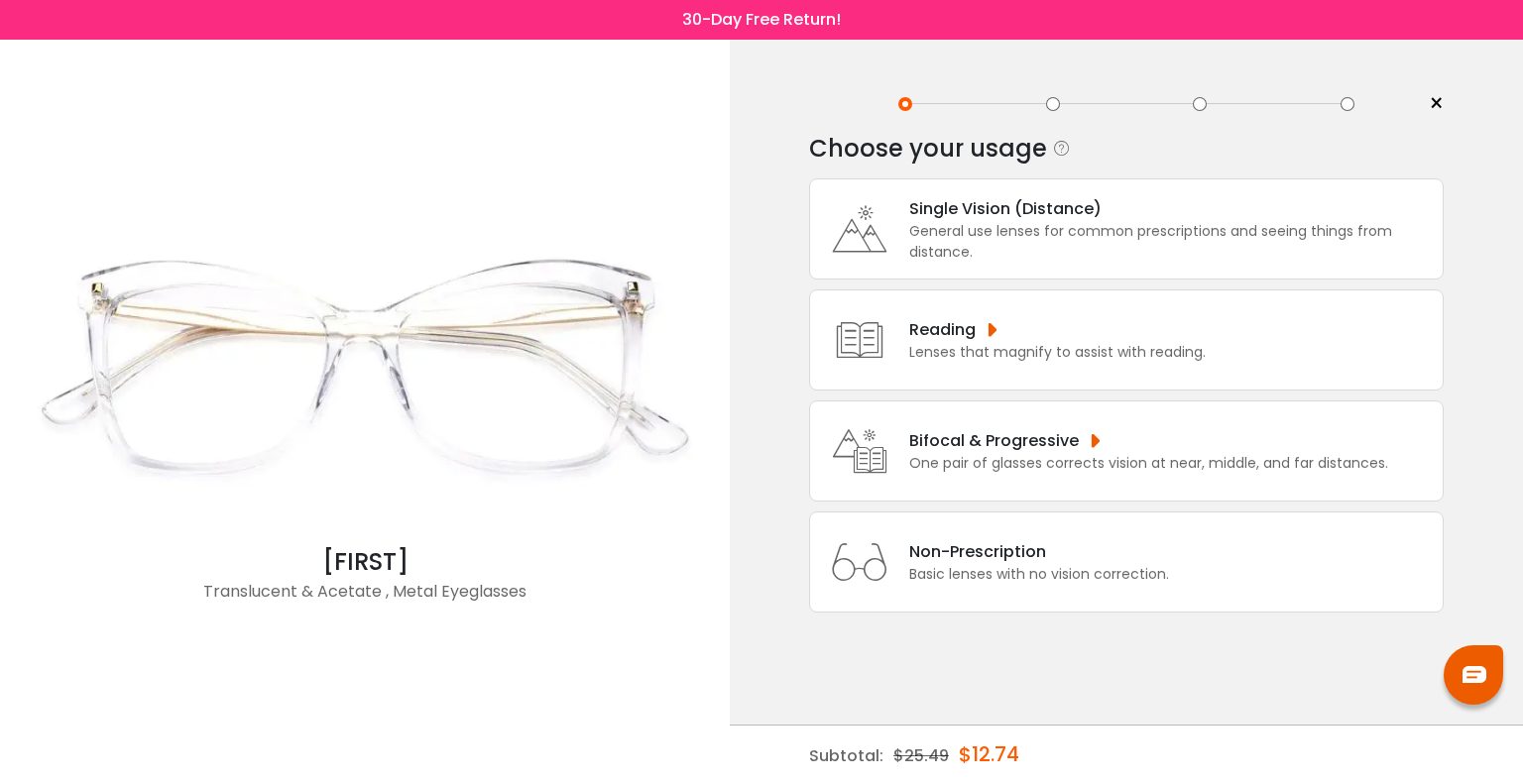 click on "Non-Prescription" at bounding box center (1039, 551) 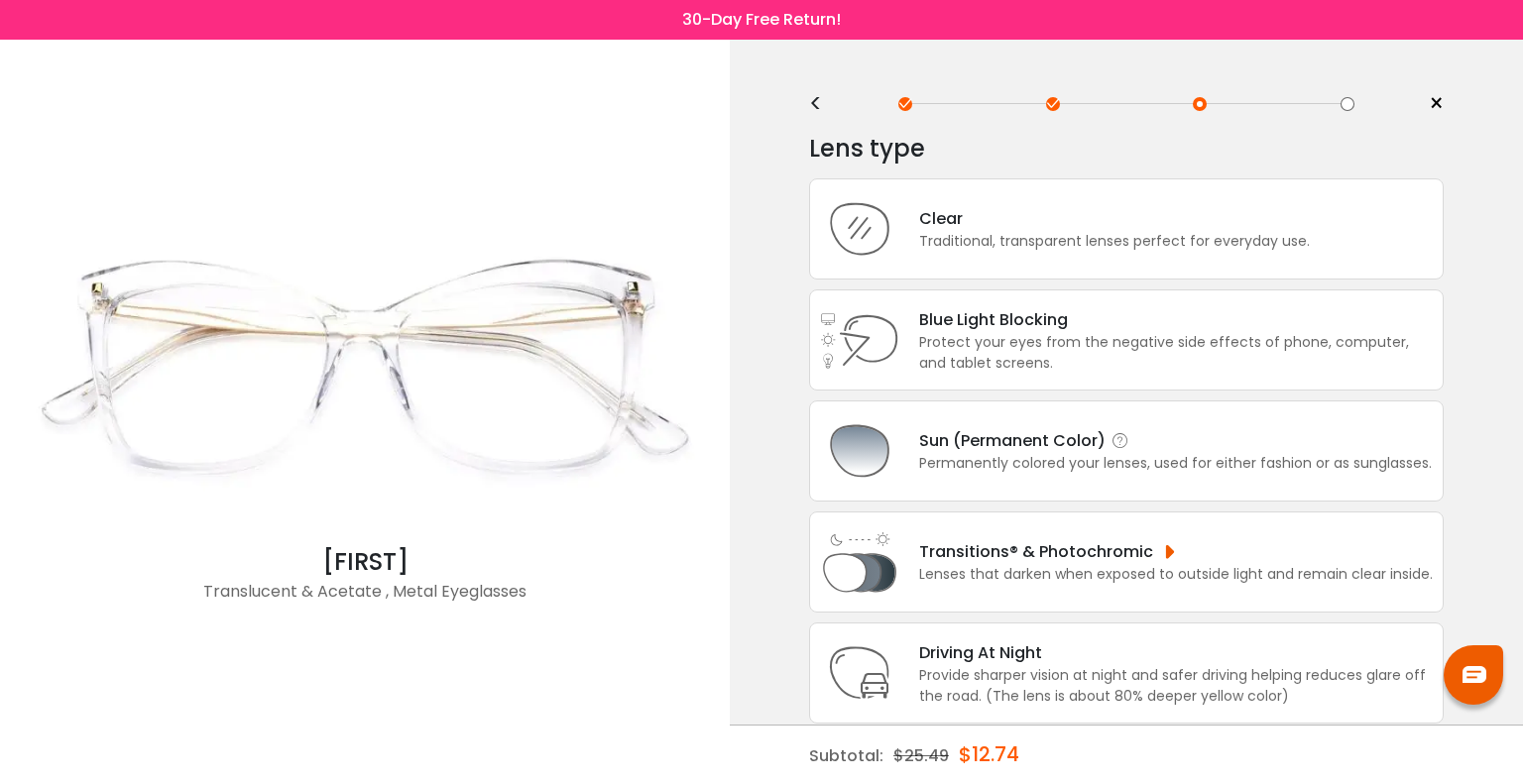 click on "Permanently colored your lenses,  used for either fashion or as sunglasses." at bounding box center (1175, 463) 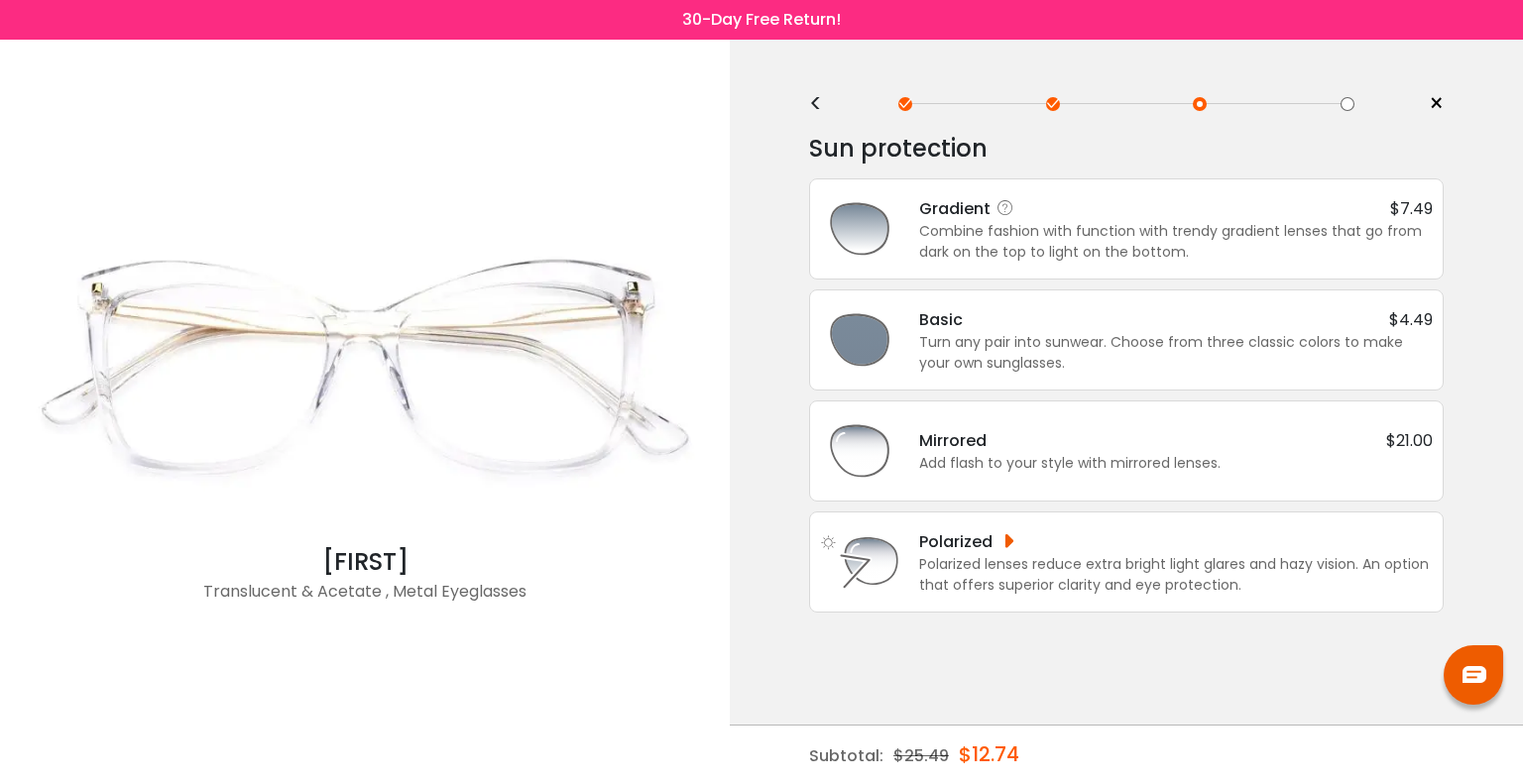 click on "Combine fashion with function with trendy gradient lenses that go from dark on the top to light on the bottom." at bounding box center [1176, 242] 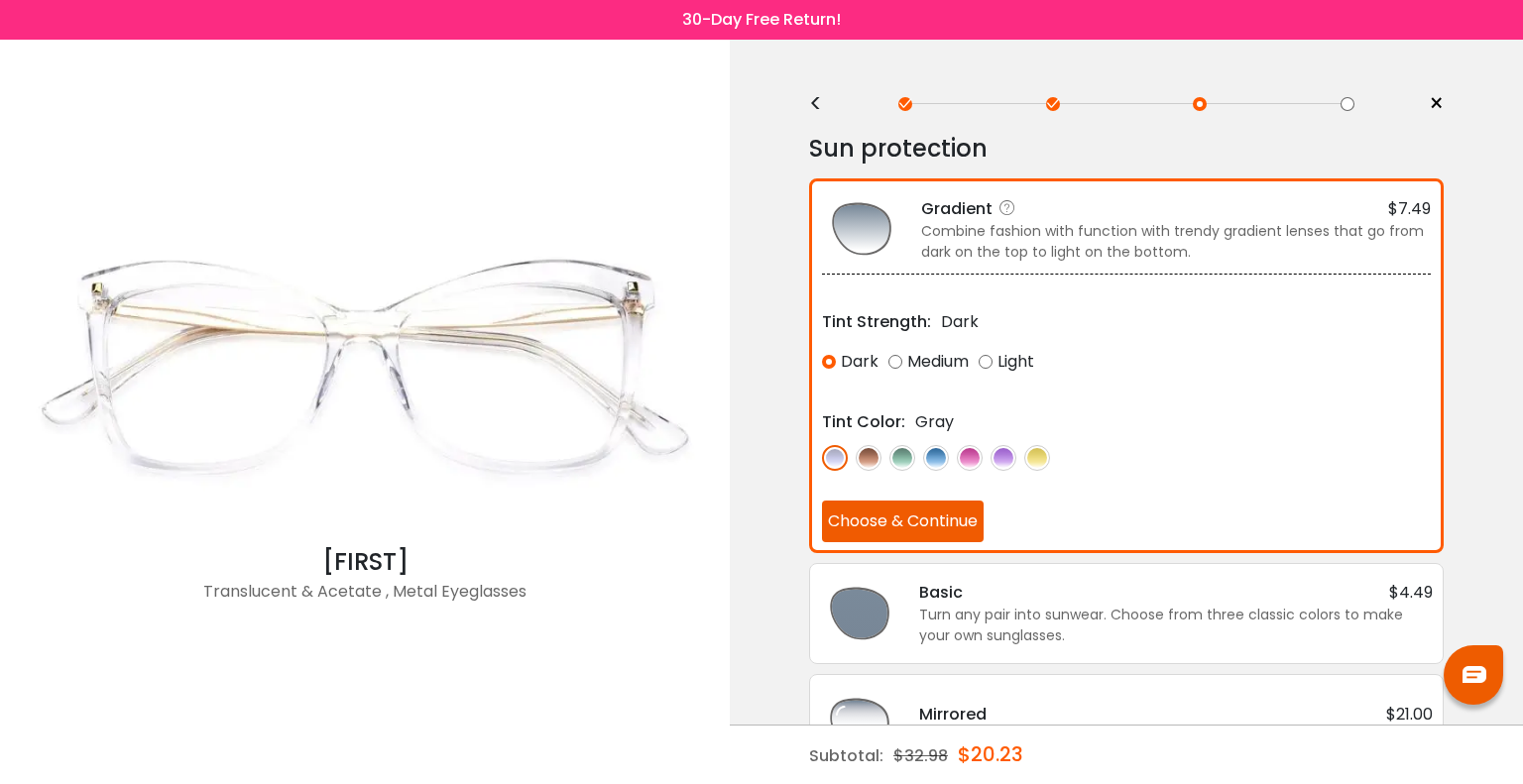 click at bounding box center (835, 458) 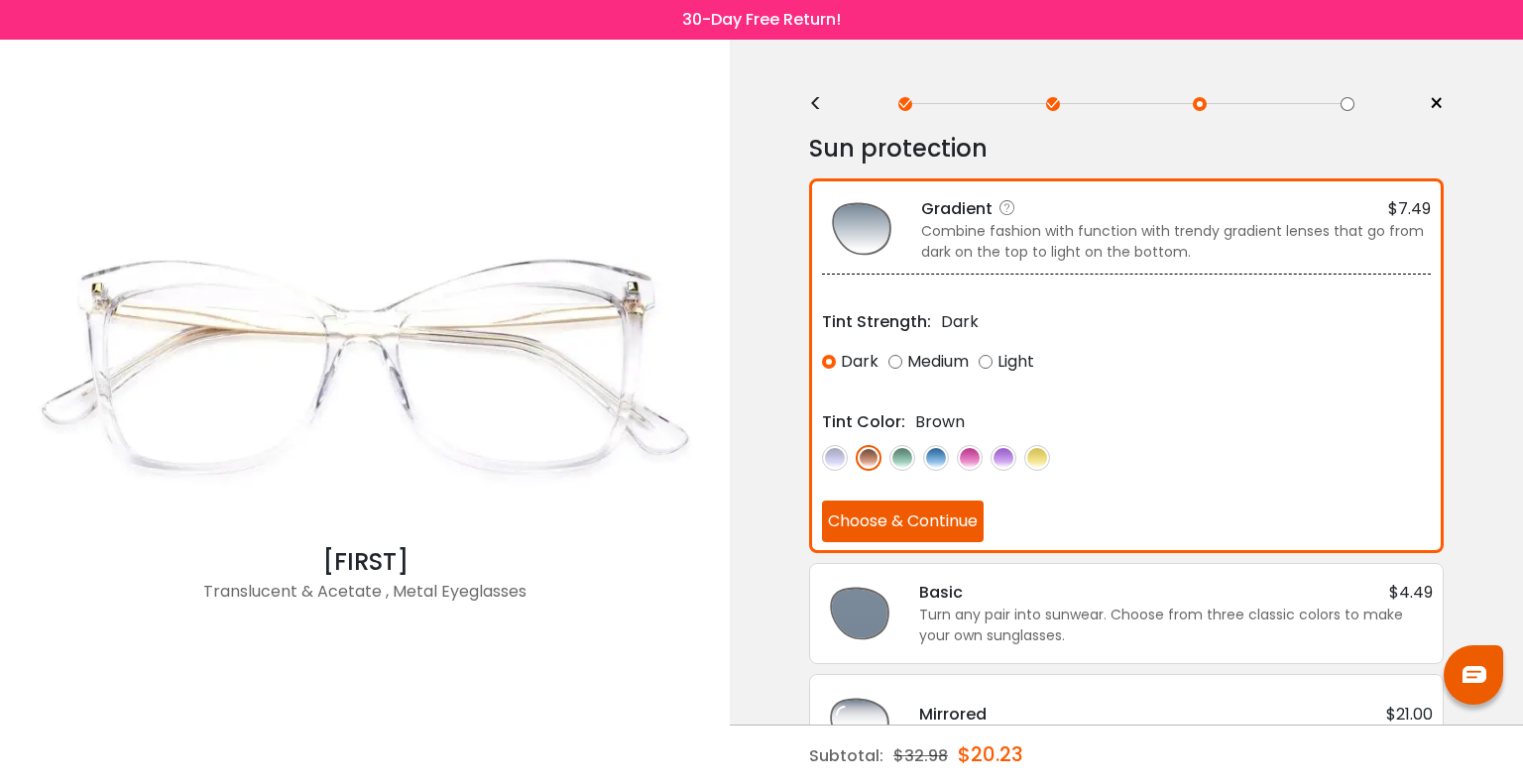 click at bounding box center (902, 458) 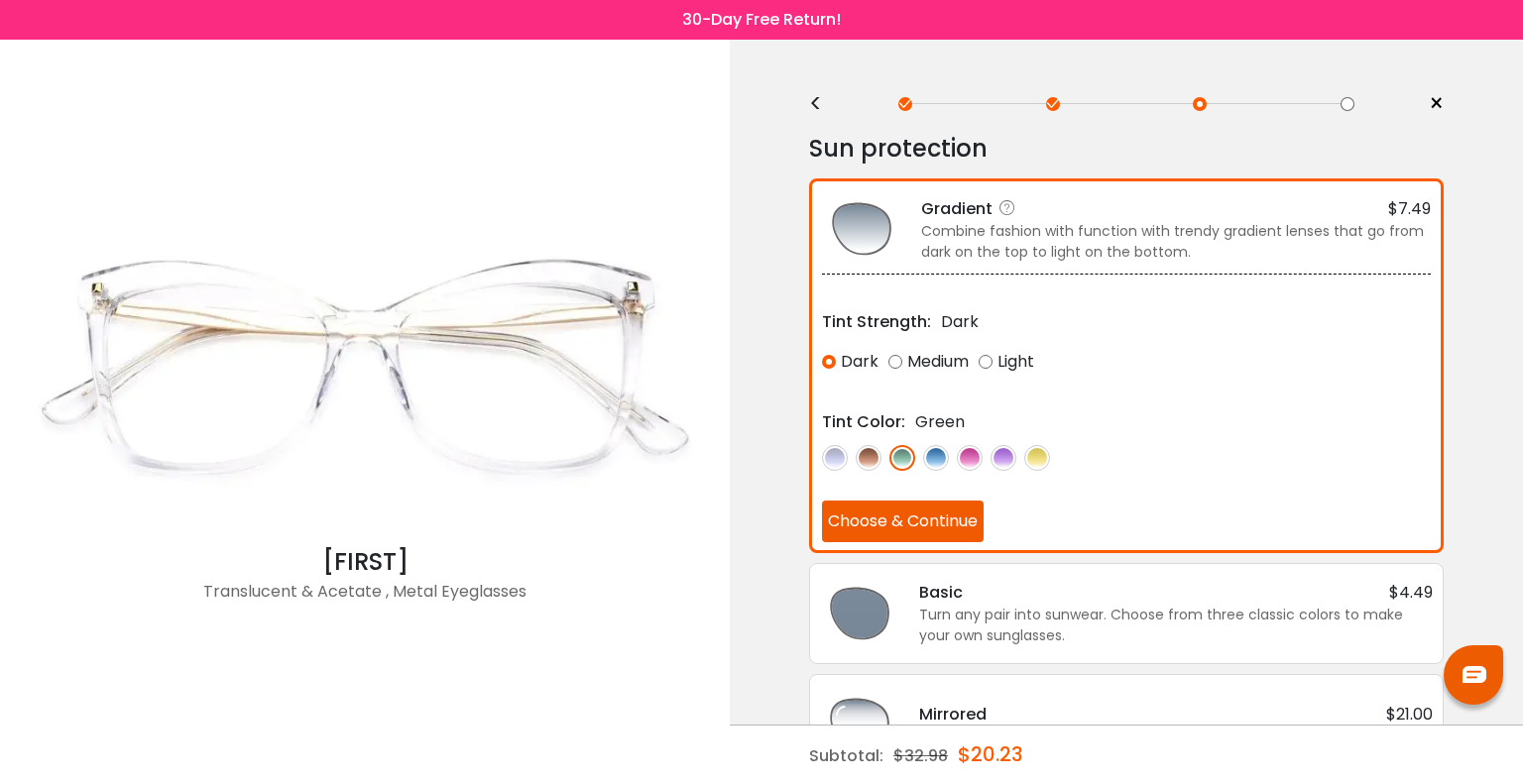 click at bounding box center (936, 458) 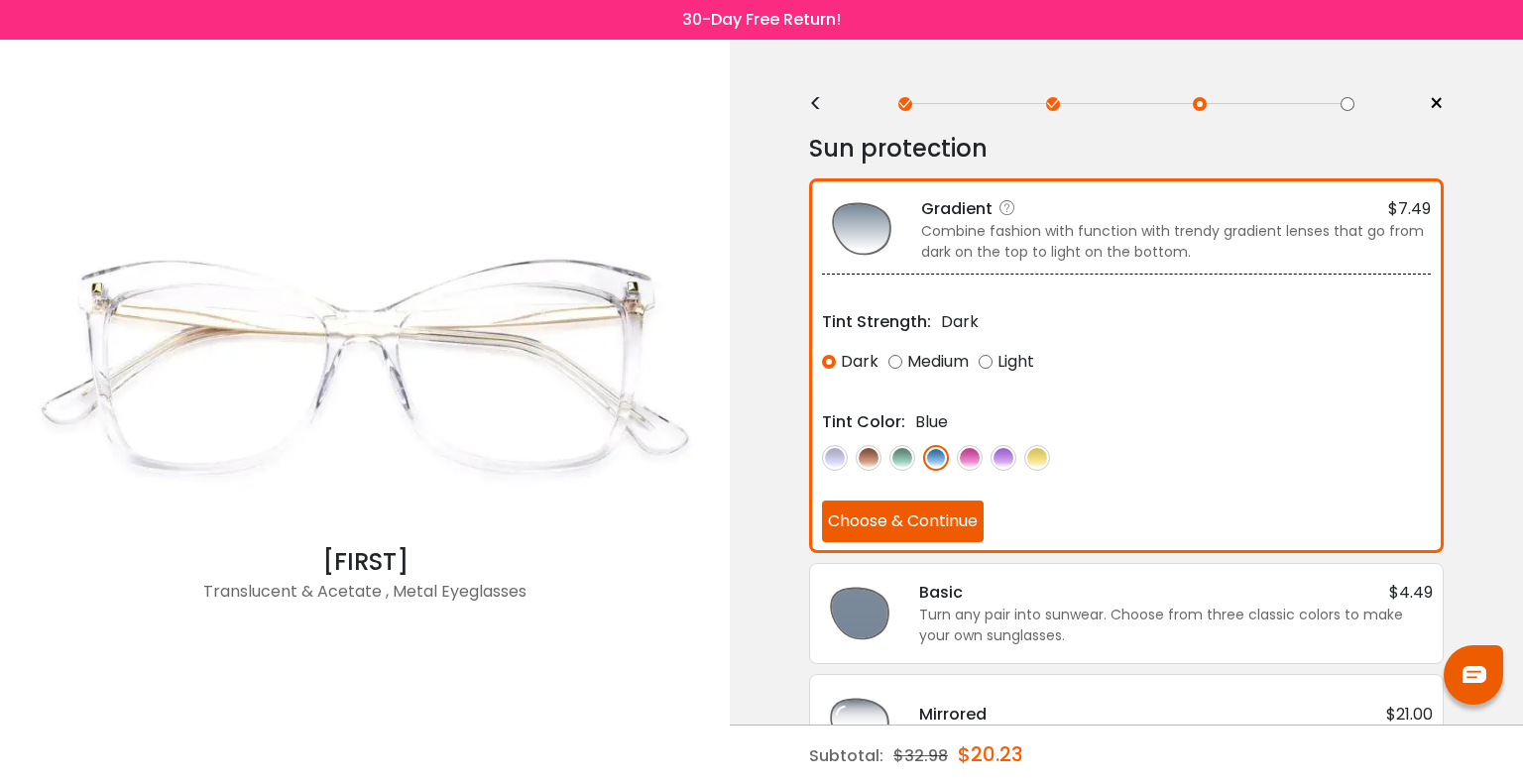 click at bounding box center (970, 458) 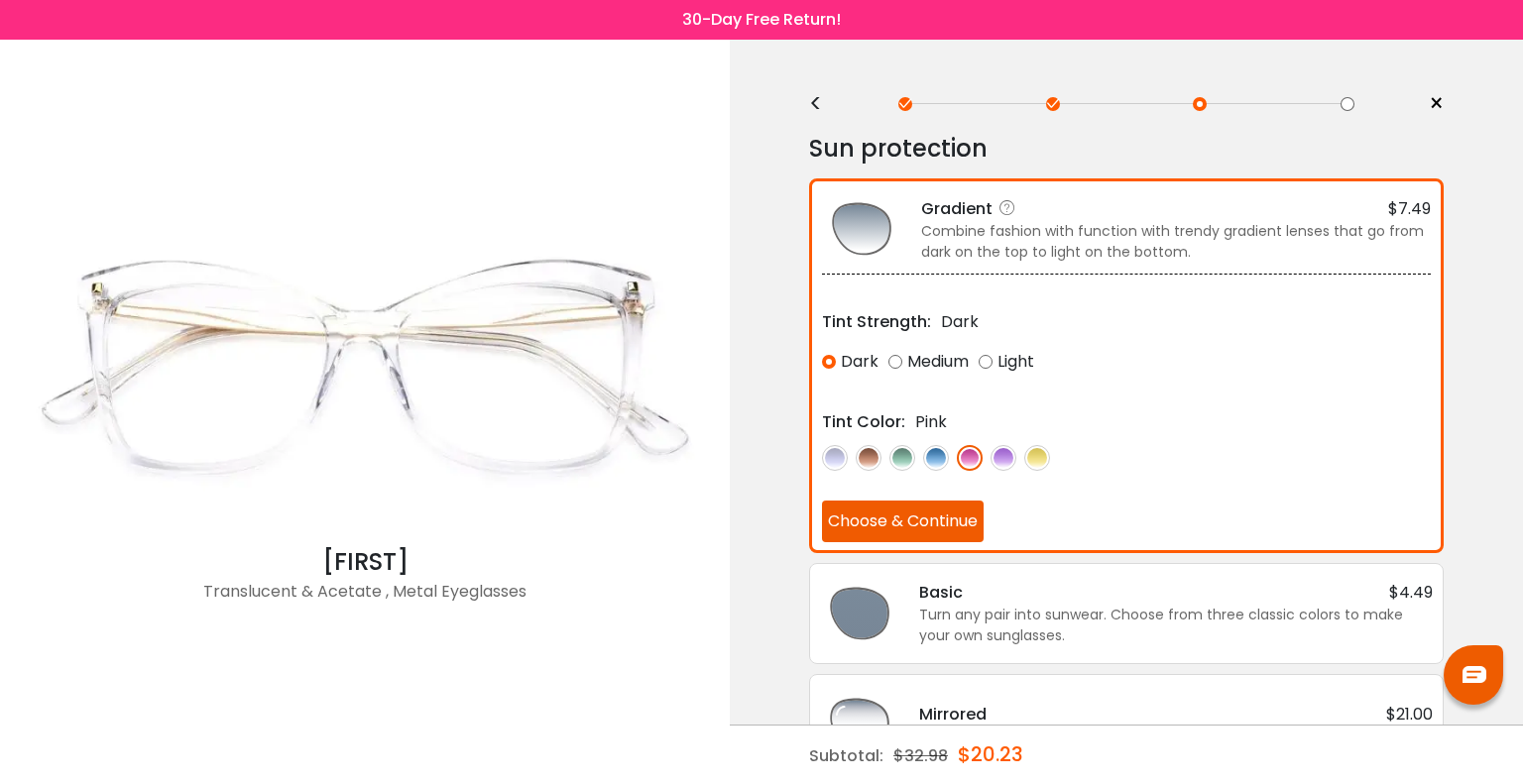click at bounding box center (1003, 458) 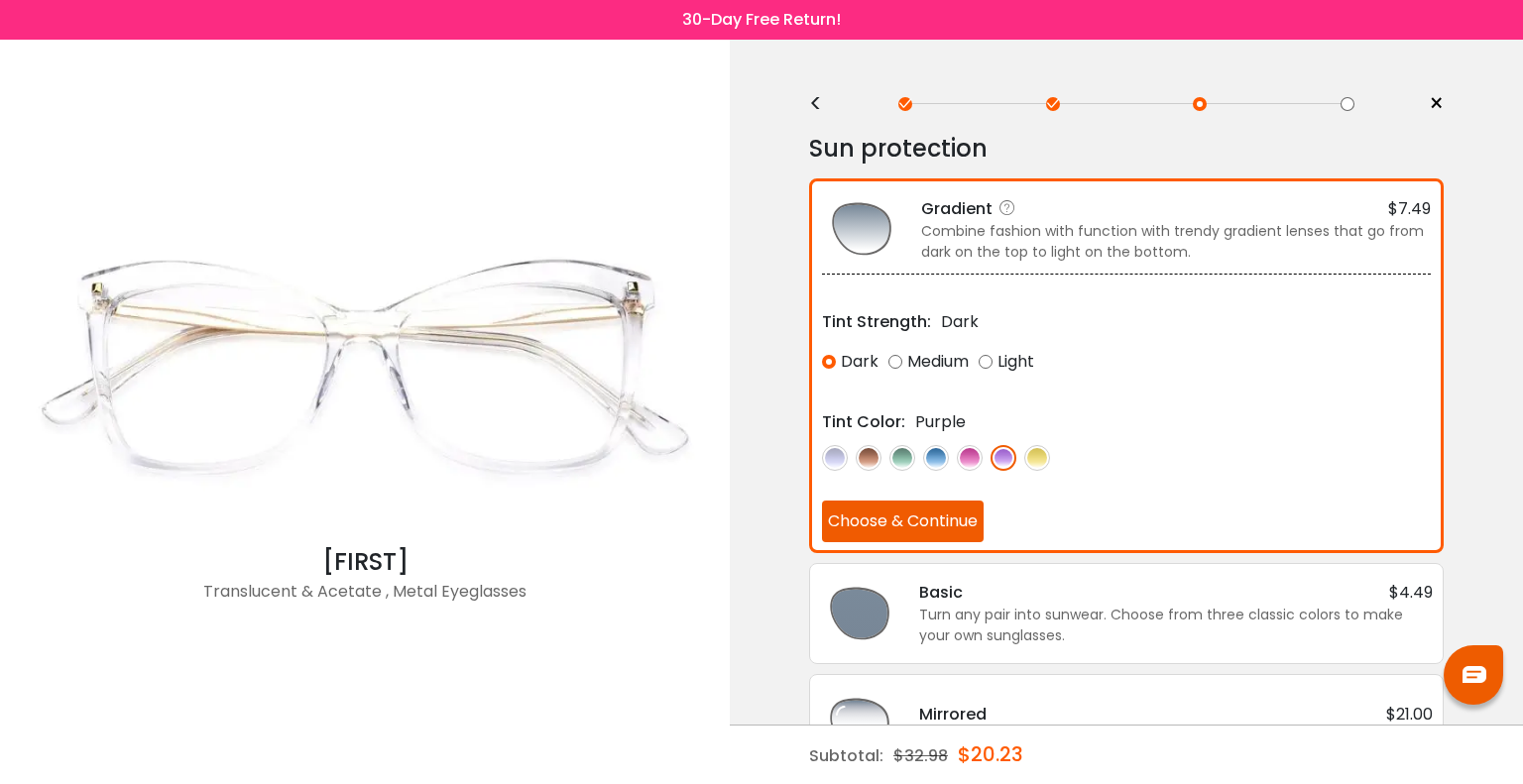click at bounding box center [835, 458] 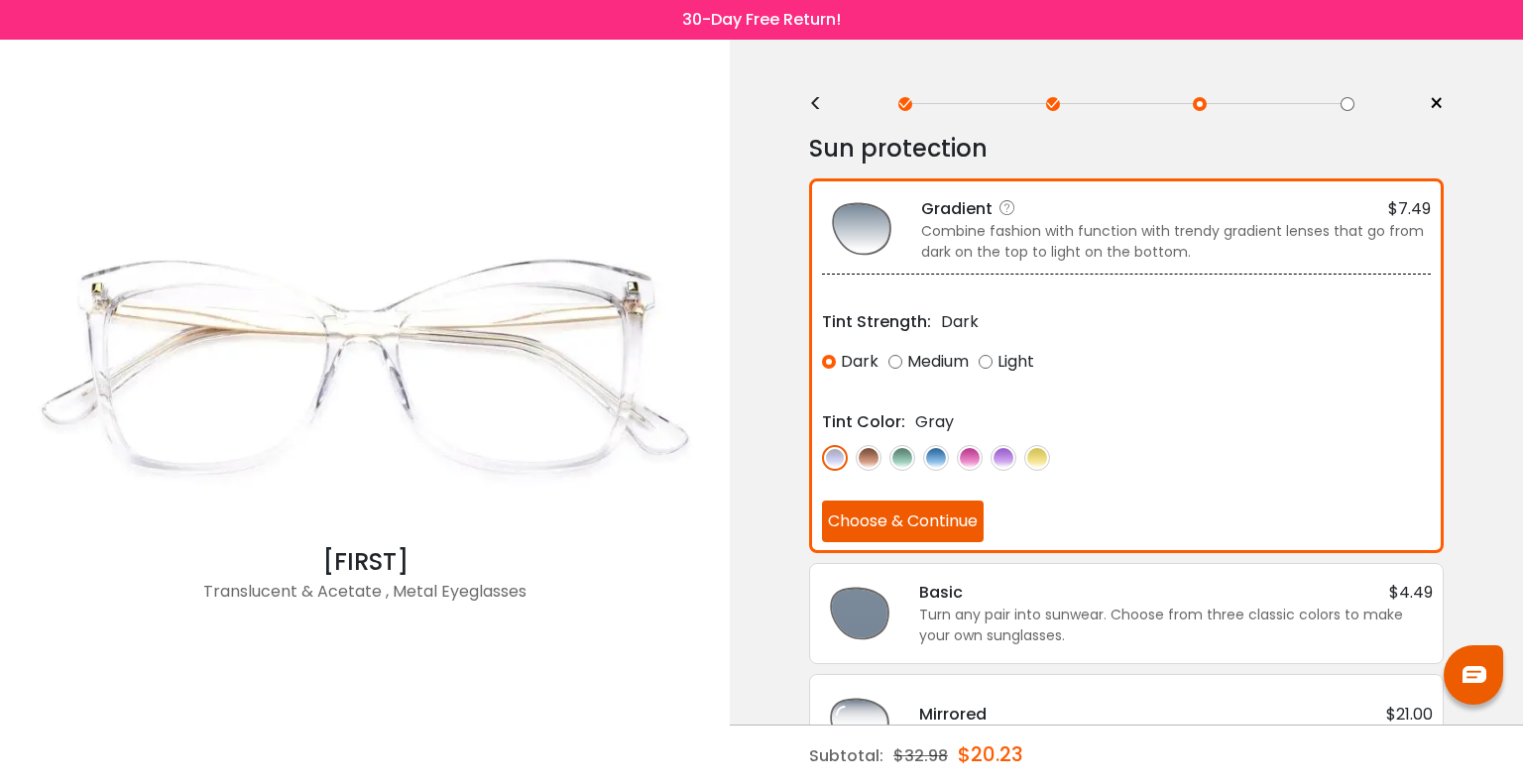 click at bounding box center (869, 458) 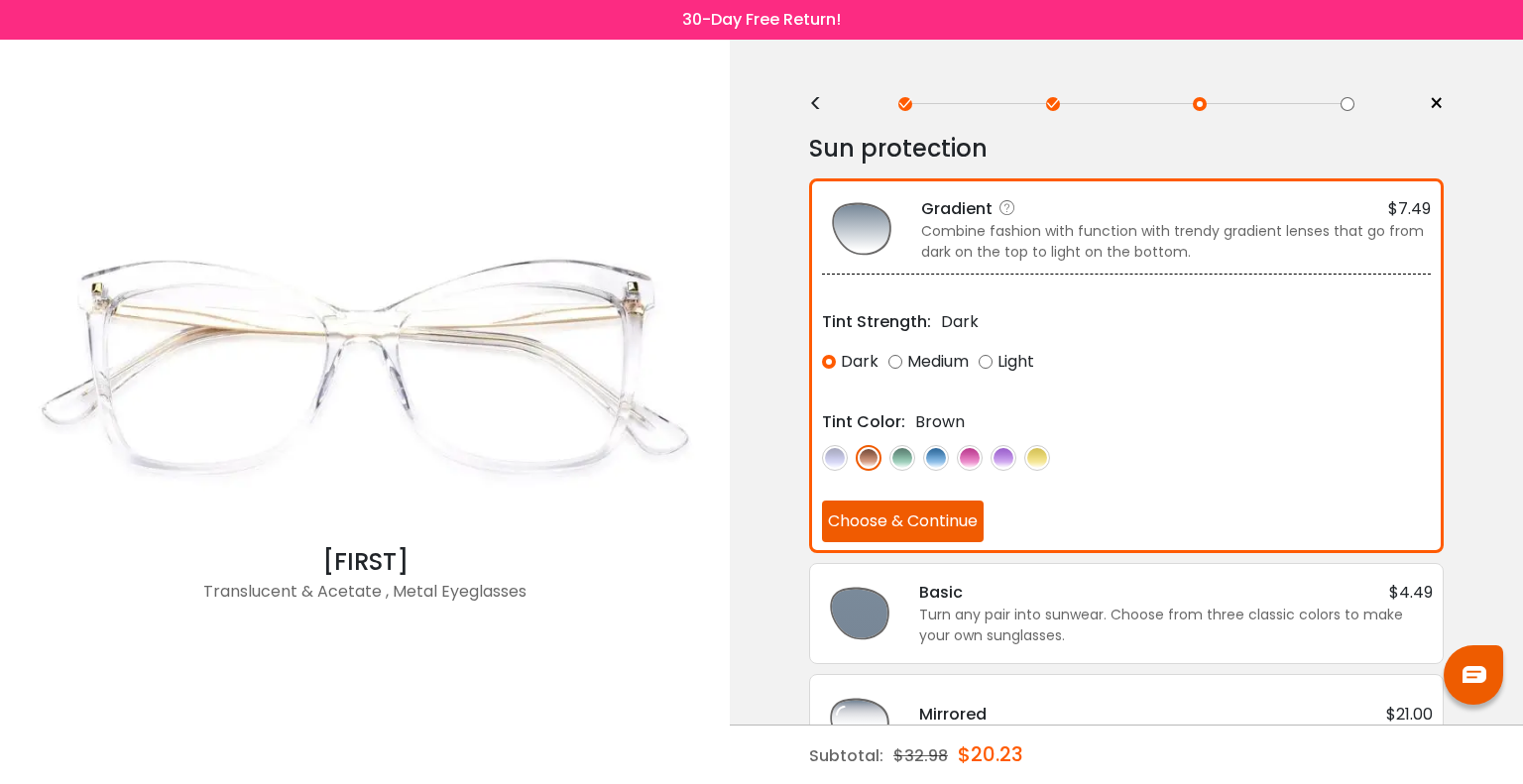 click at bounding box center (936, 458) 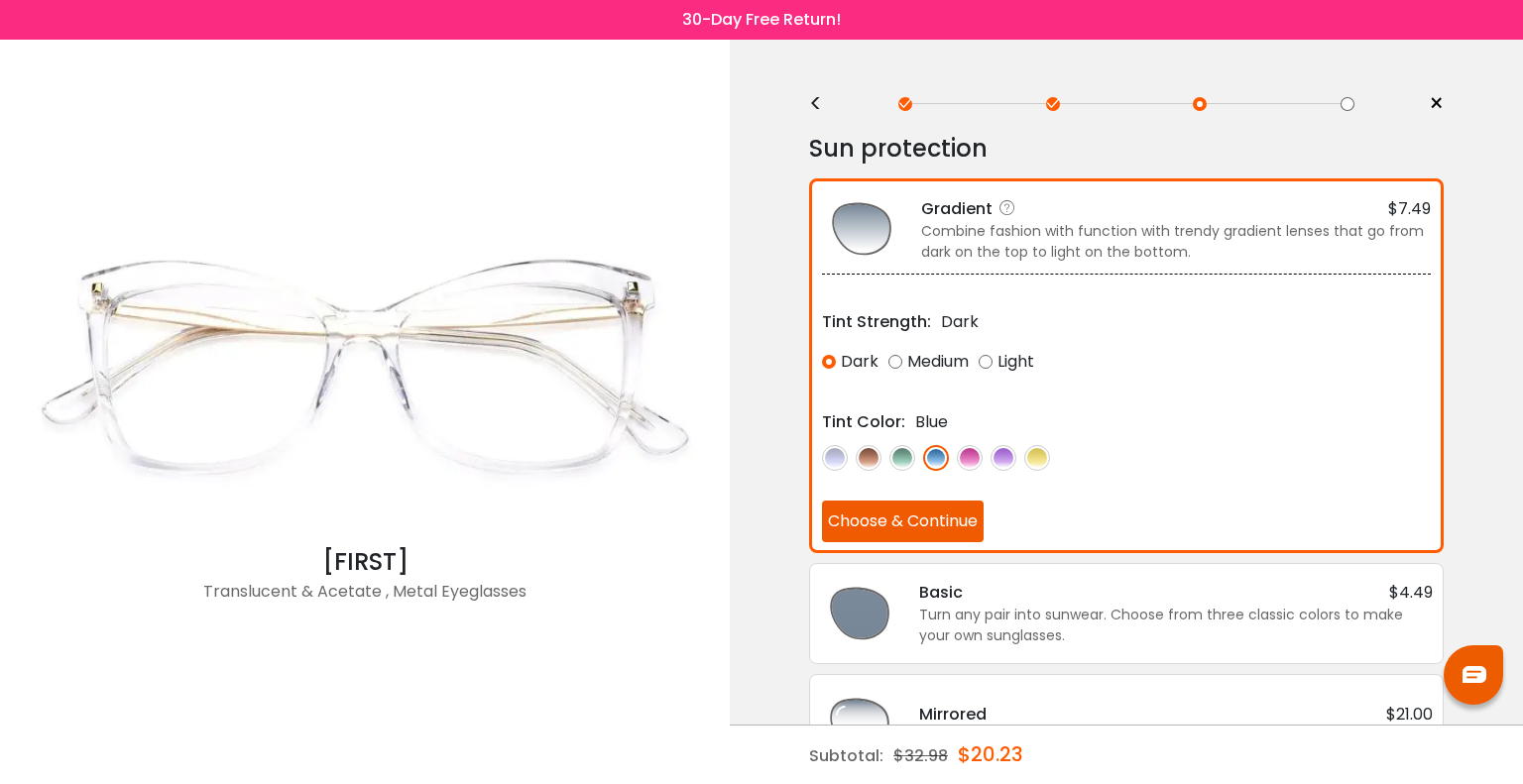 click on "Choose & Continue" at bounding box center (902, 521) 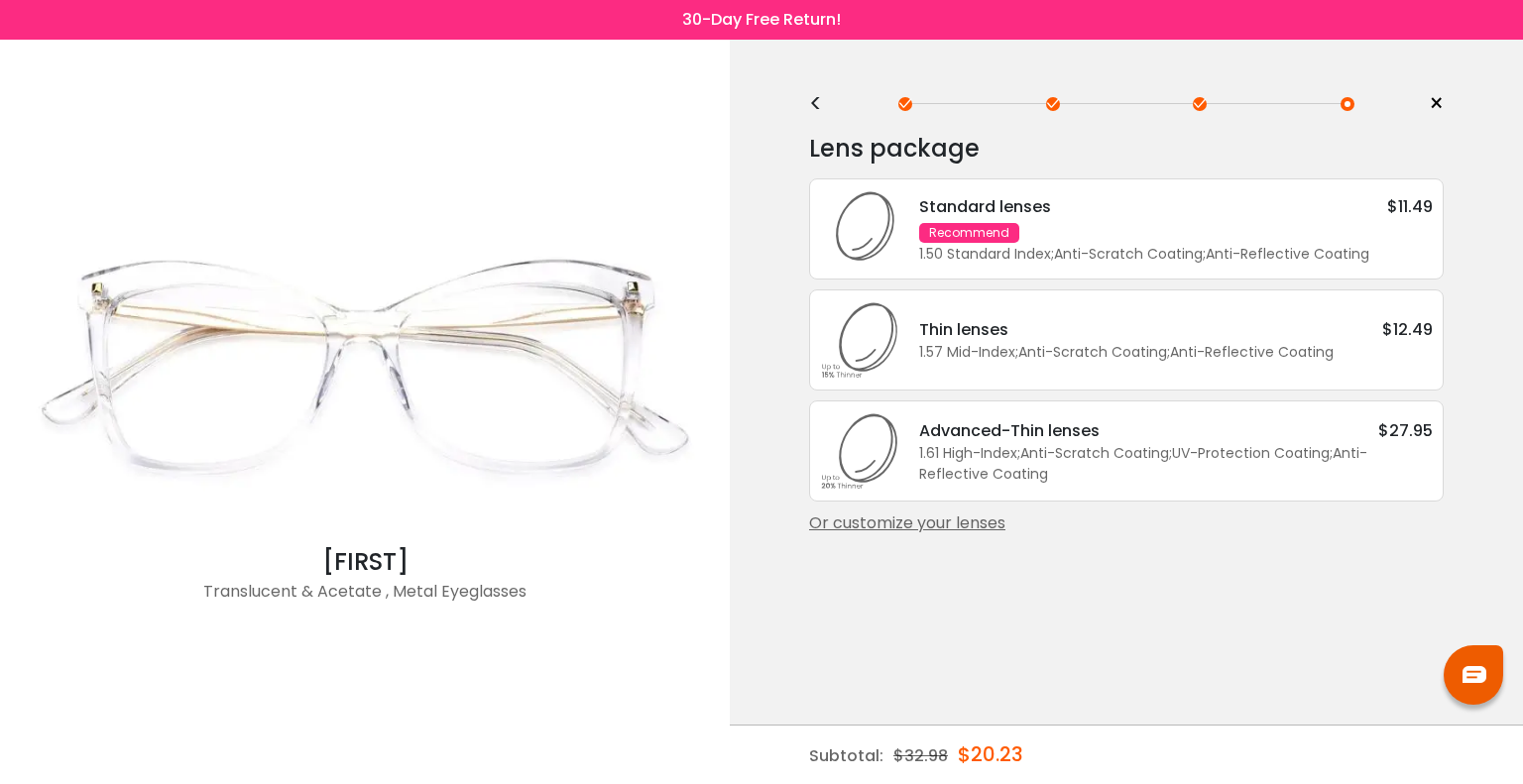 click on "Recommend" at bounding box center [969, 233] 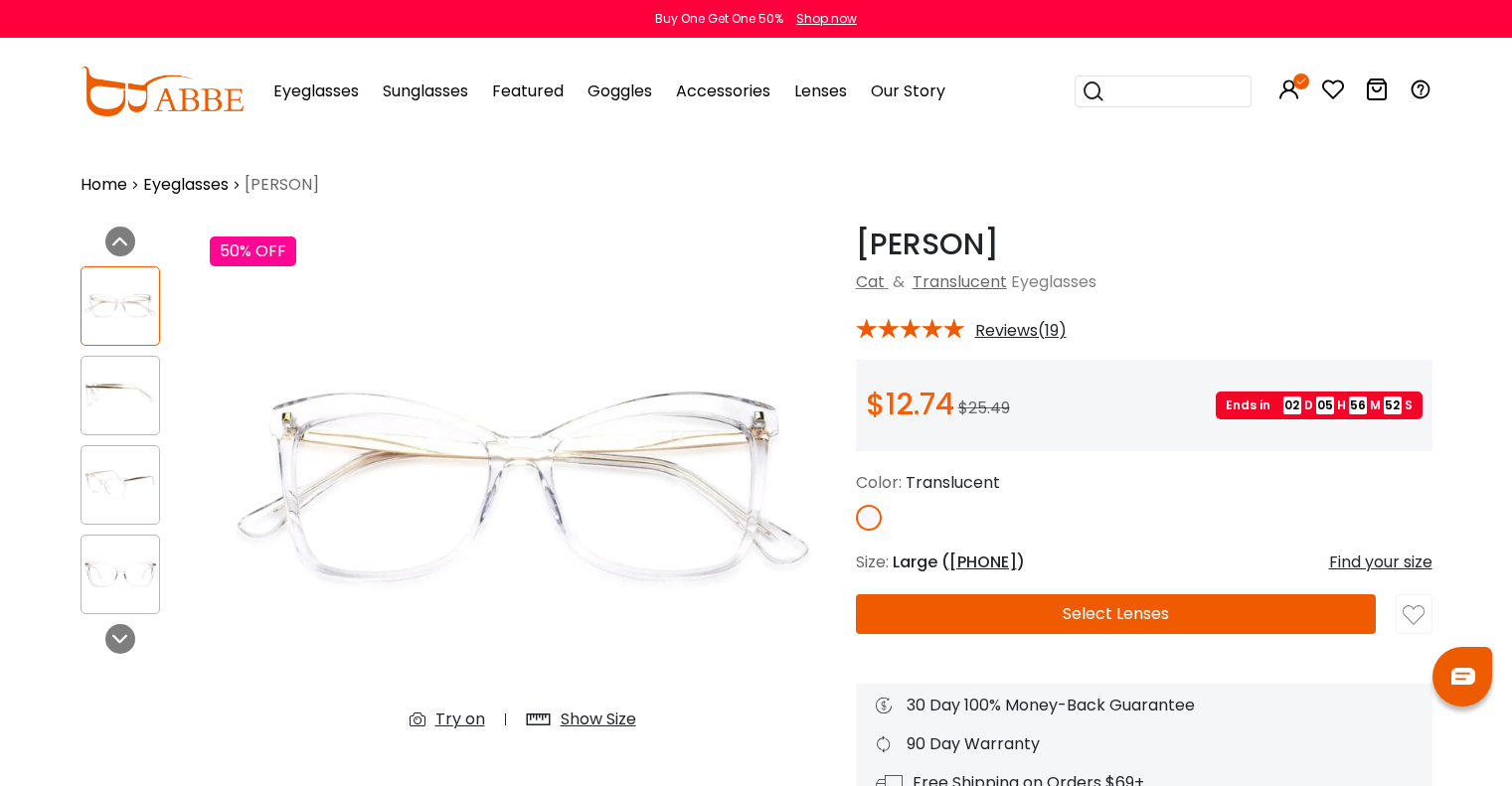 scroll, scrollTop: 0, scrollLeft: 0, axis: both 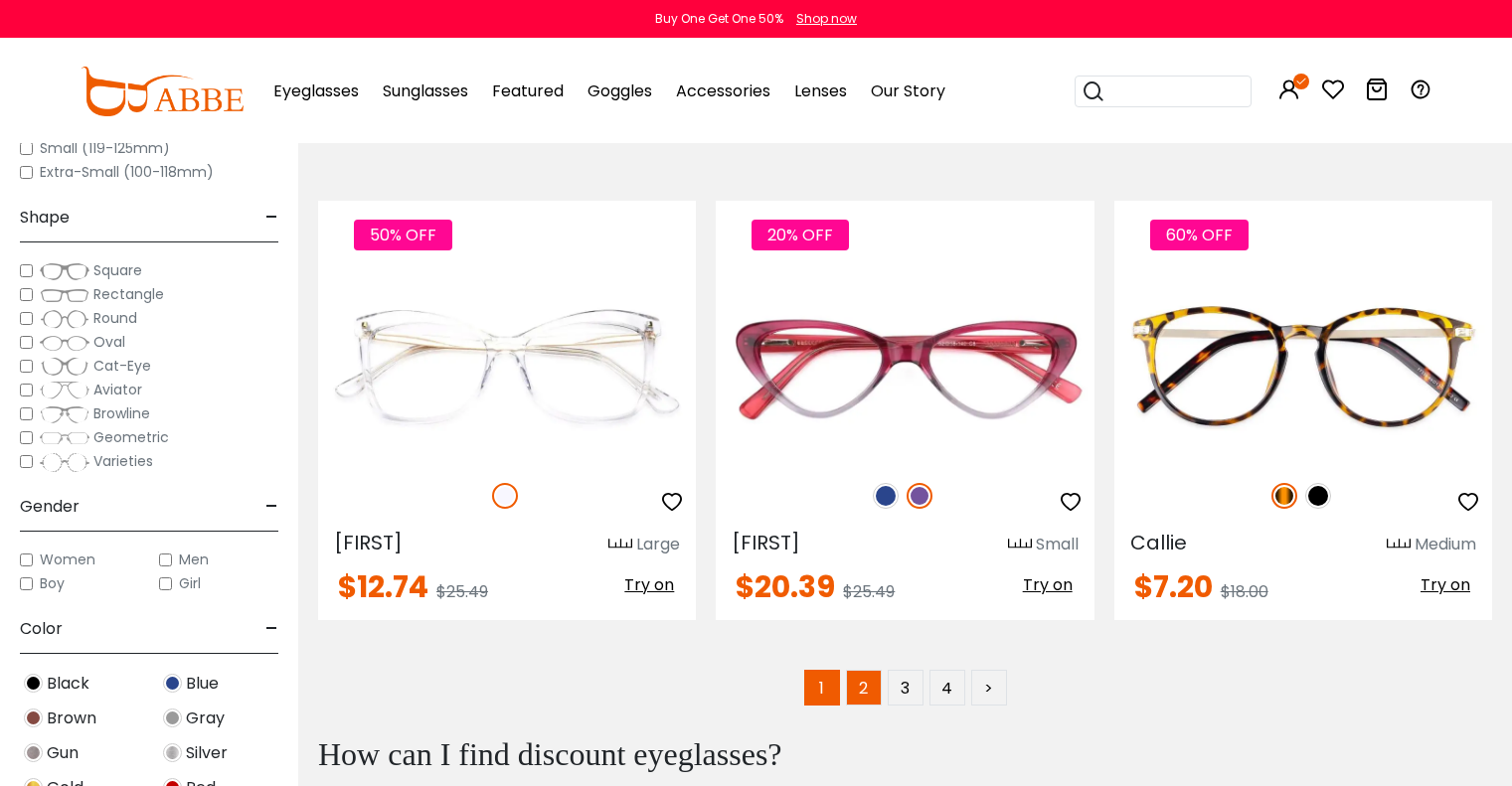 click on "2" at bounding box center [864, 688] 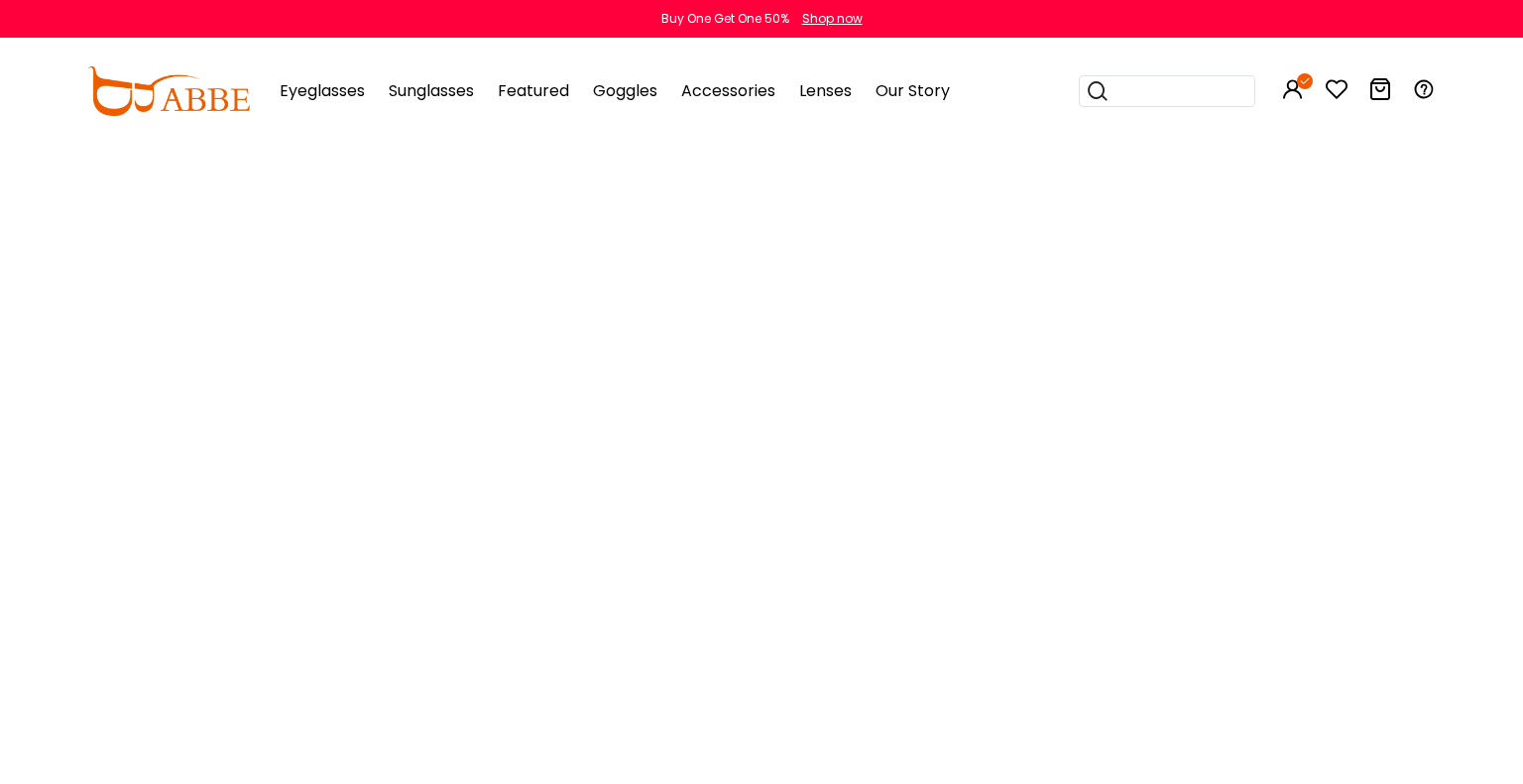 scroll, scrollTop: 0, scrollLeft: 0, axis: both 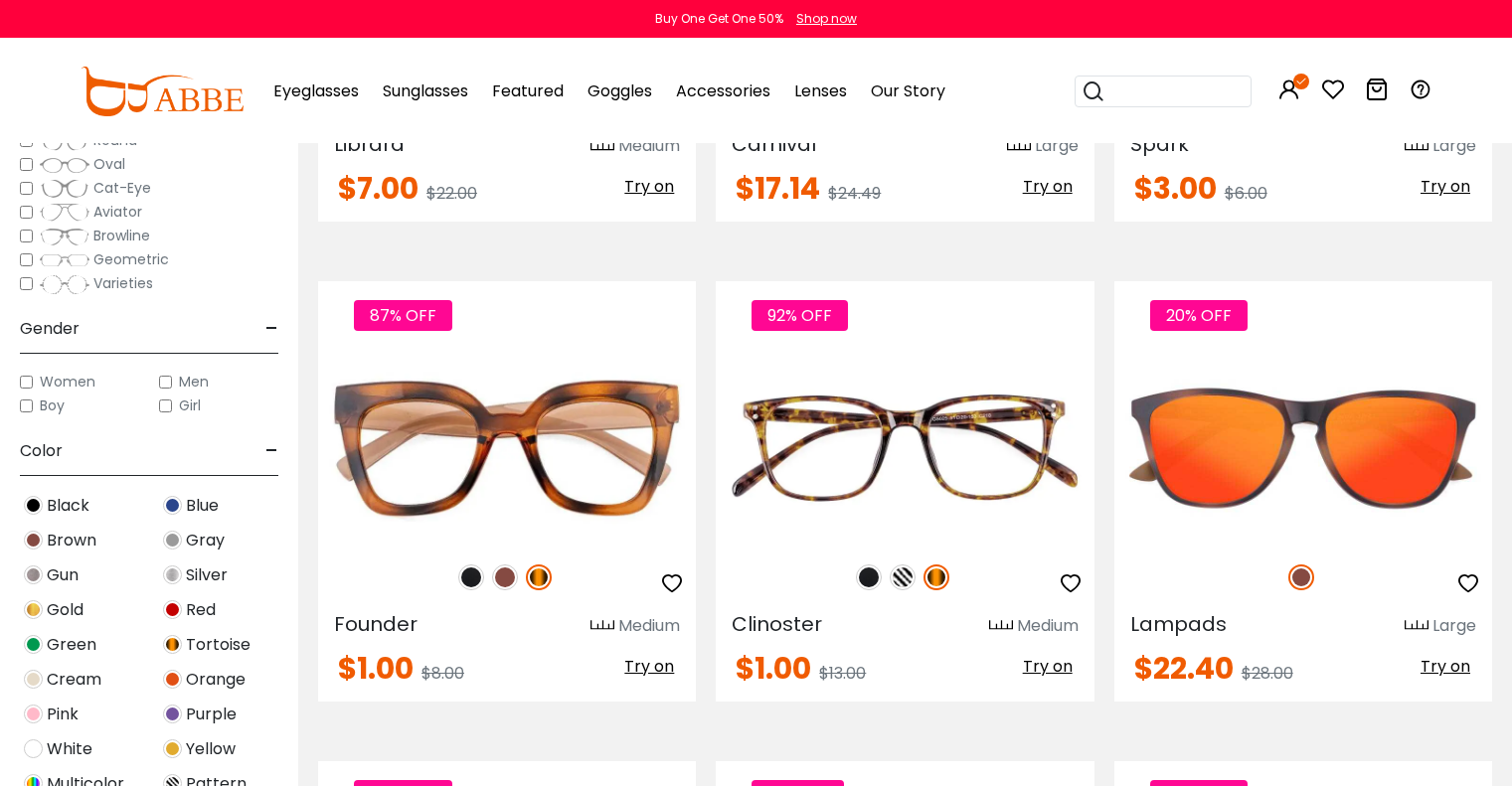 click at bounding box center [471, 577] 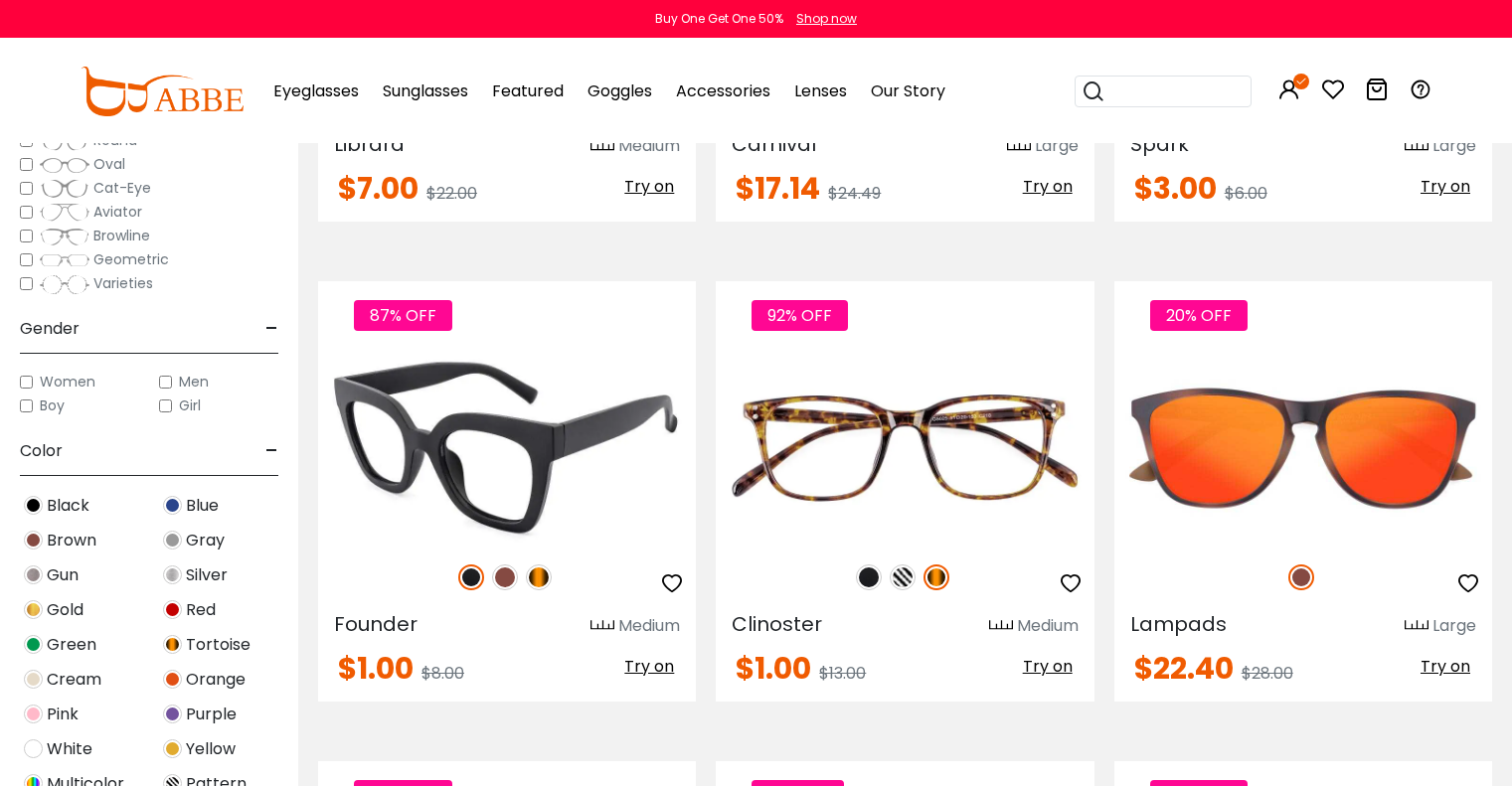 click at bounding box center (505, 577) 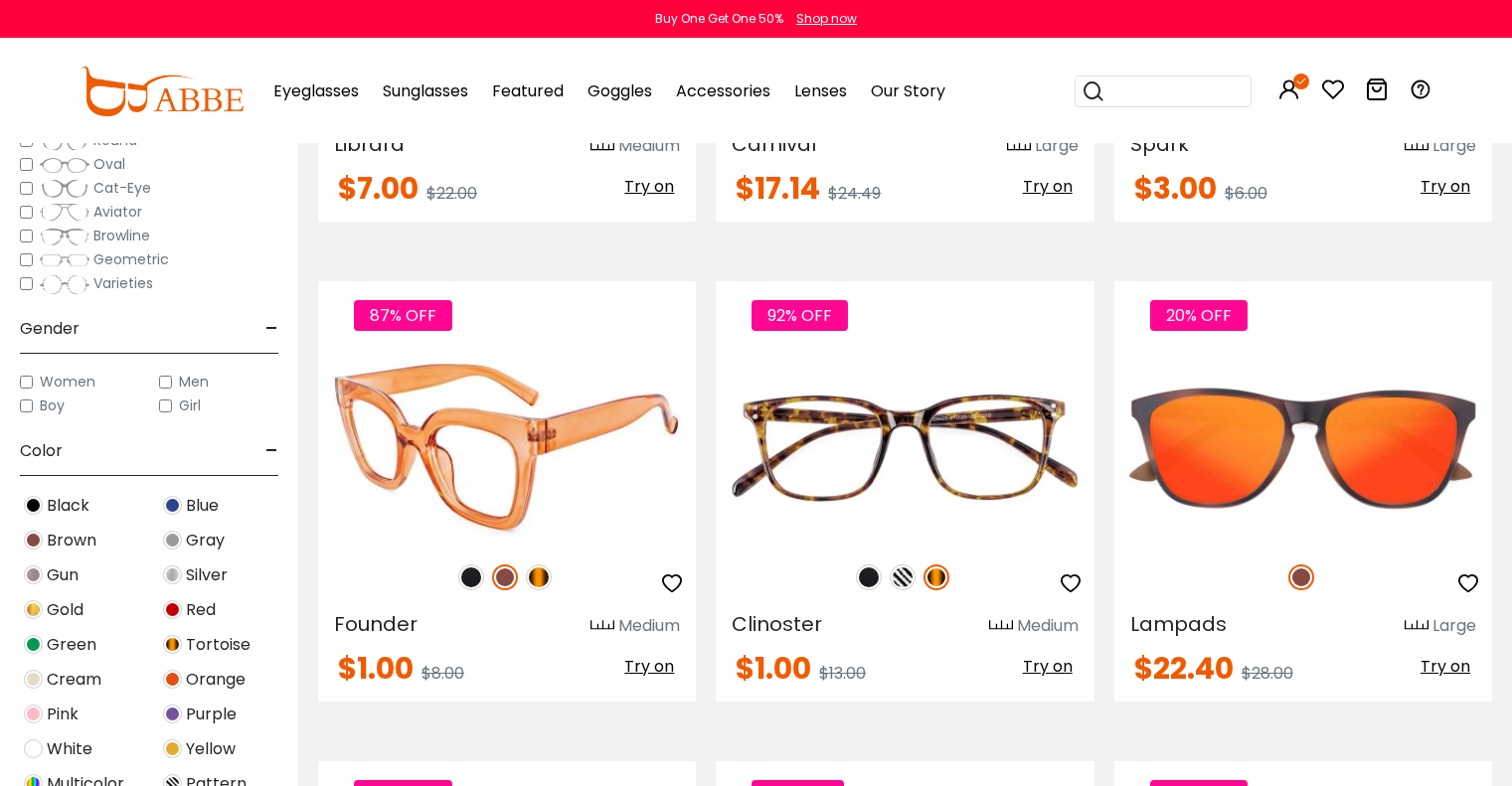 click on "87% OFF" at bounding box center [507, 577] 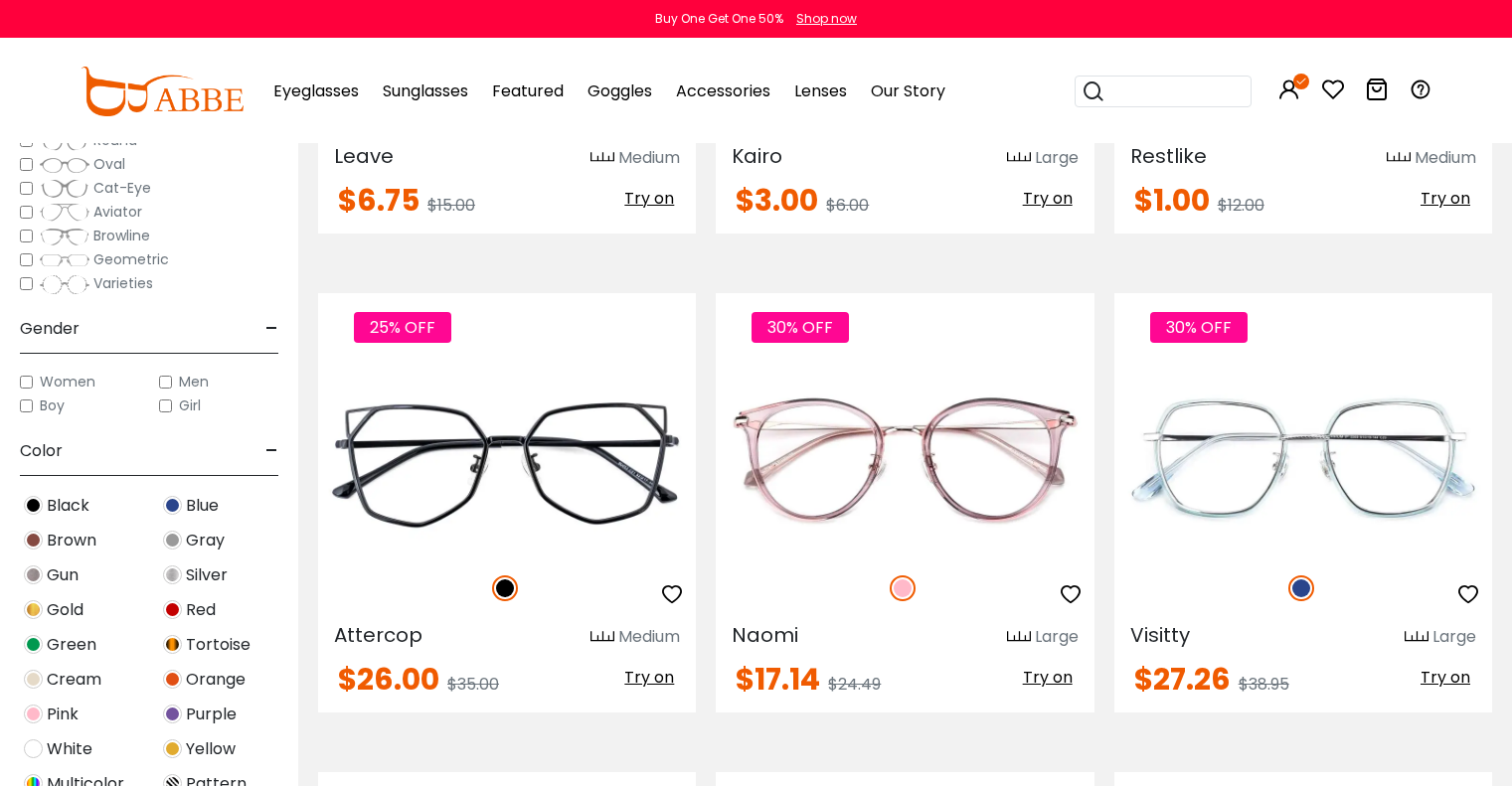scroll, scrollTop: 5085, scrollLeft: 0, axis: vertical 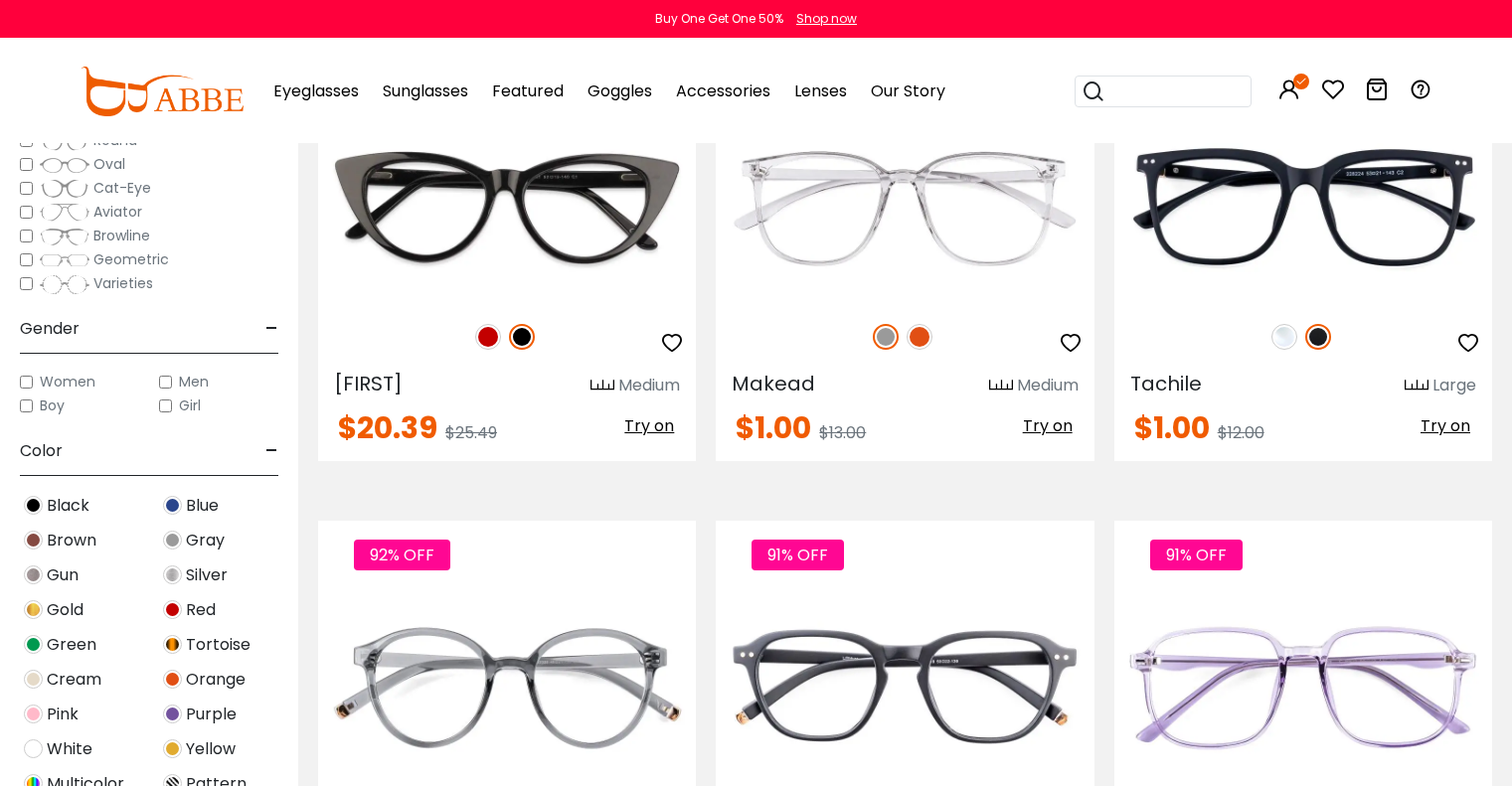 click on "Size
-
Extra-Large (141+mm)
Large (133-140mm)
Medium (126-132mm)
Small (119-125mm)
Extra-Small (100-118mm)
Shape - -" at bounding box center (149, 378) 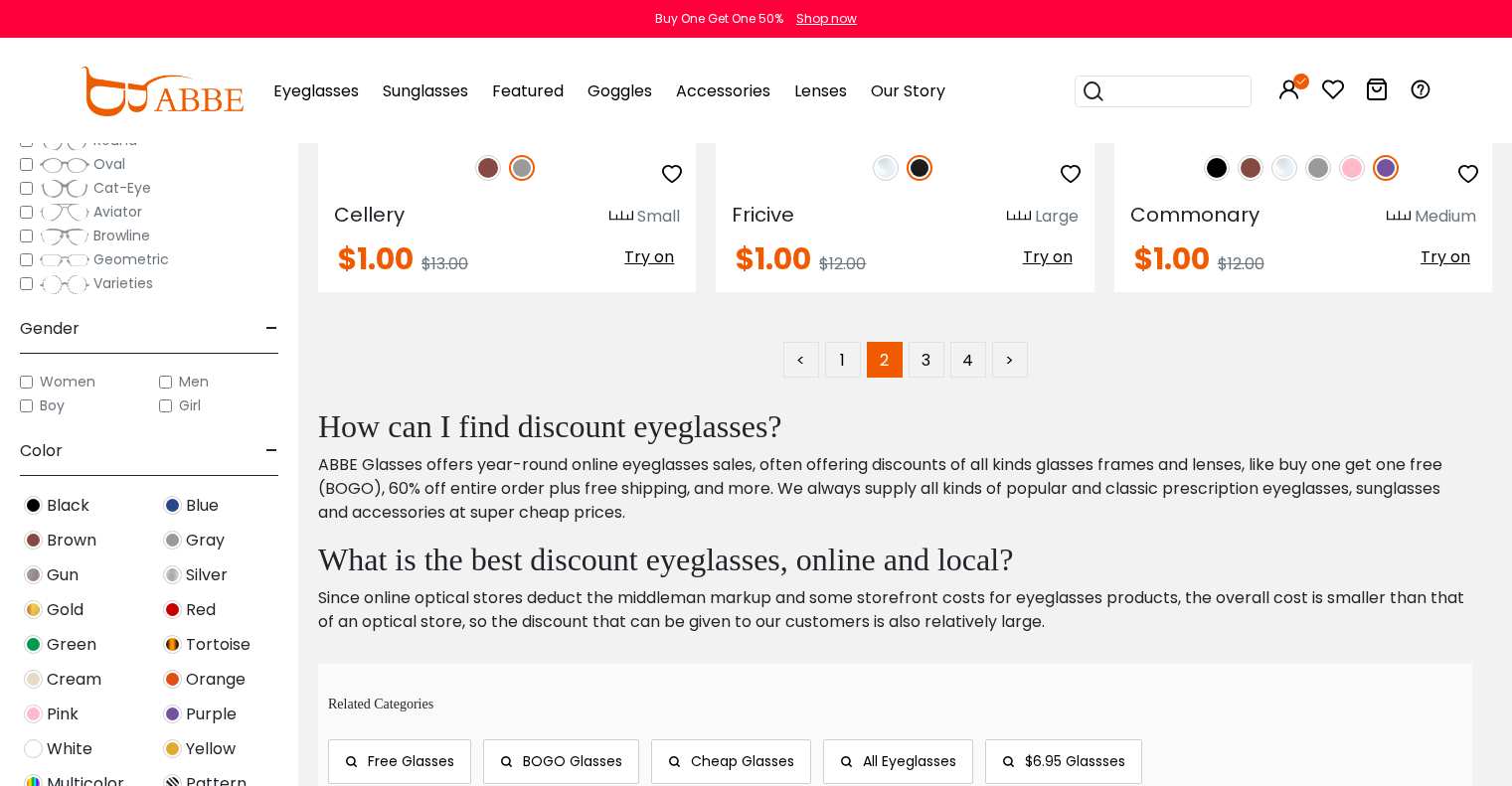 scroll, scrollTop: 9816, scrollLeft: 0, axis: vertical 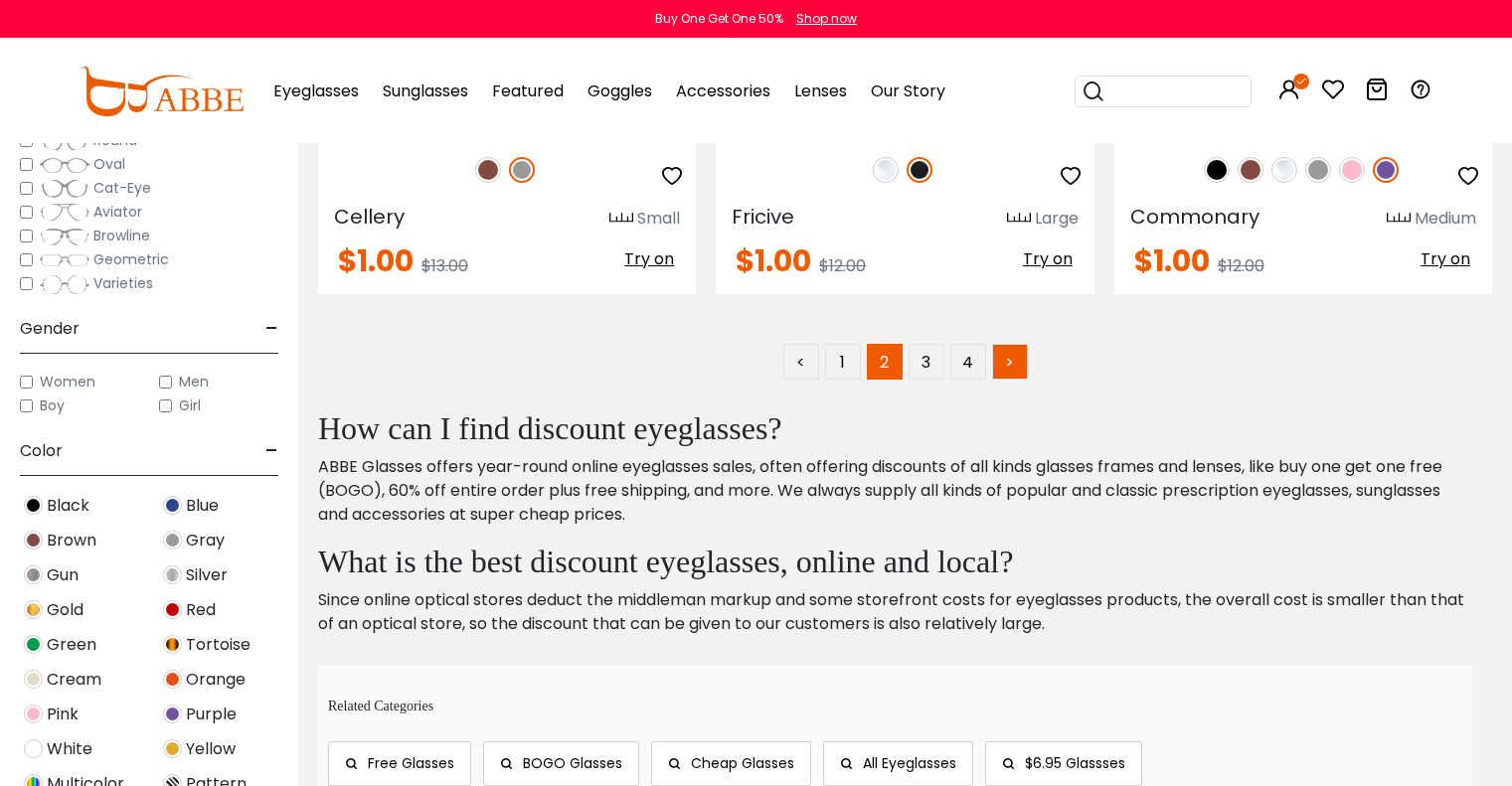 click on ">" at bounding box center (1010, 362) 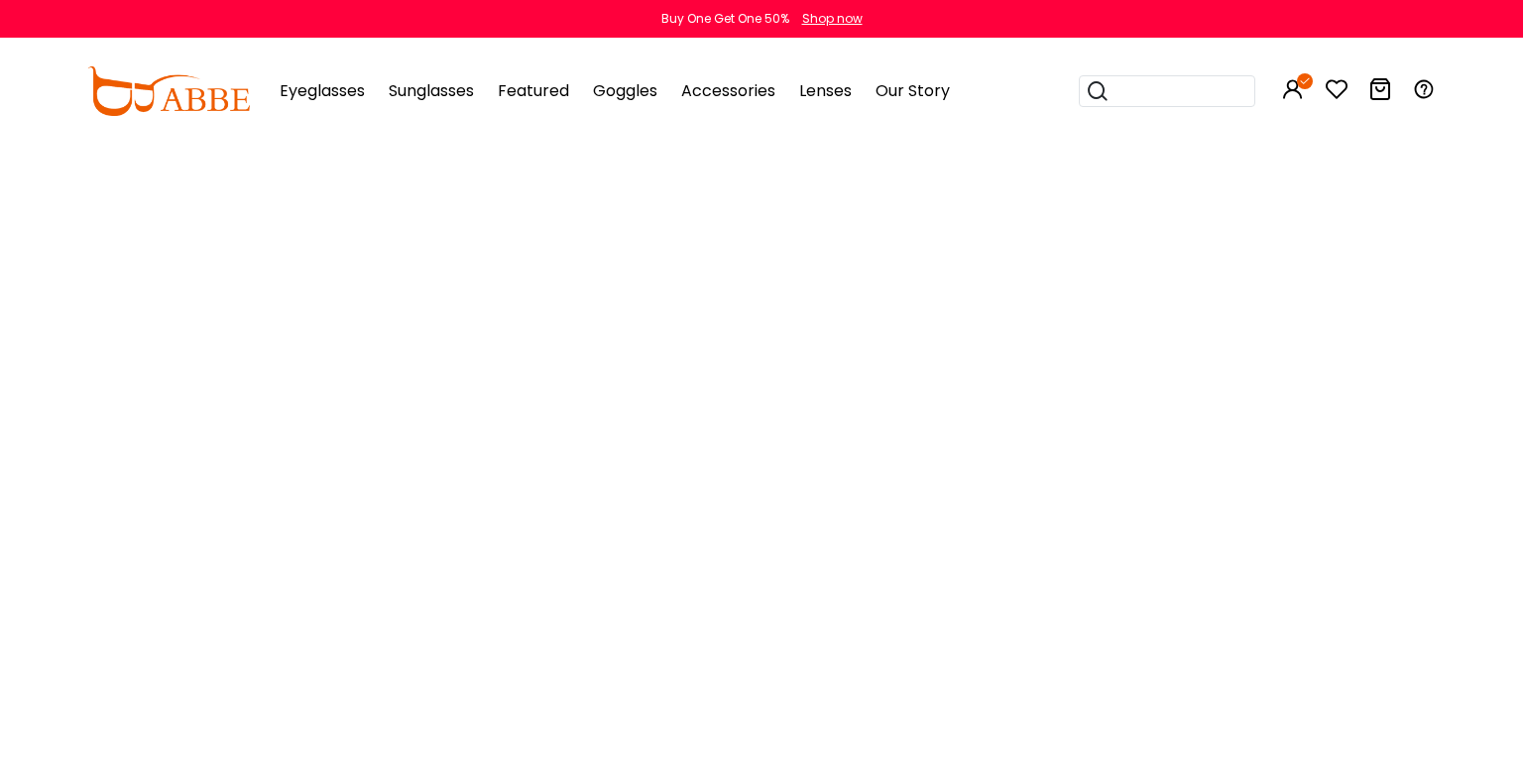 scroll, scrollTop: 0, scrollLeft: 0, axis: both 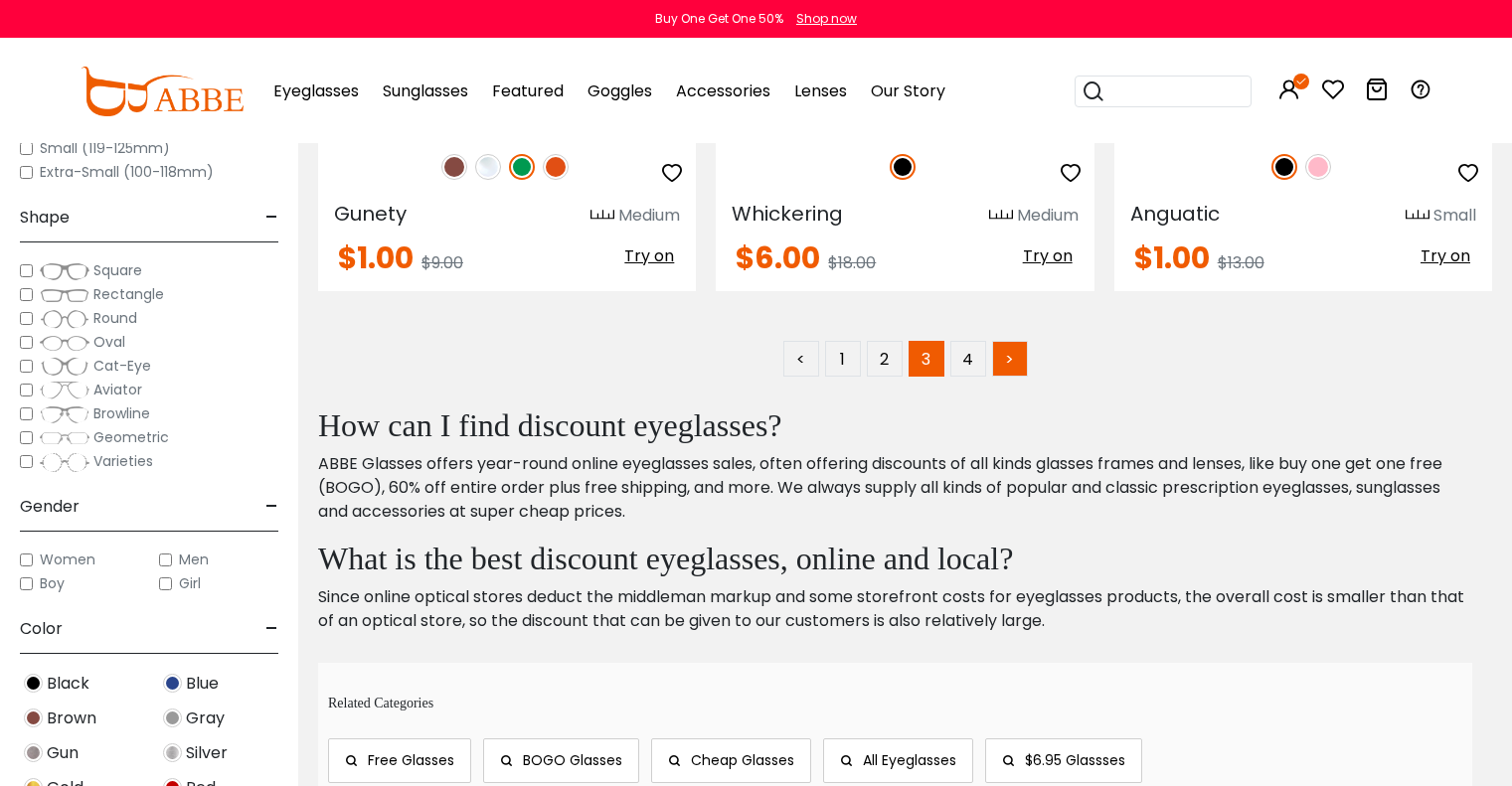 click on ">" at bounding box center [1010, 359] 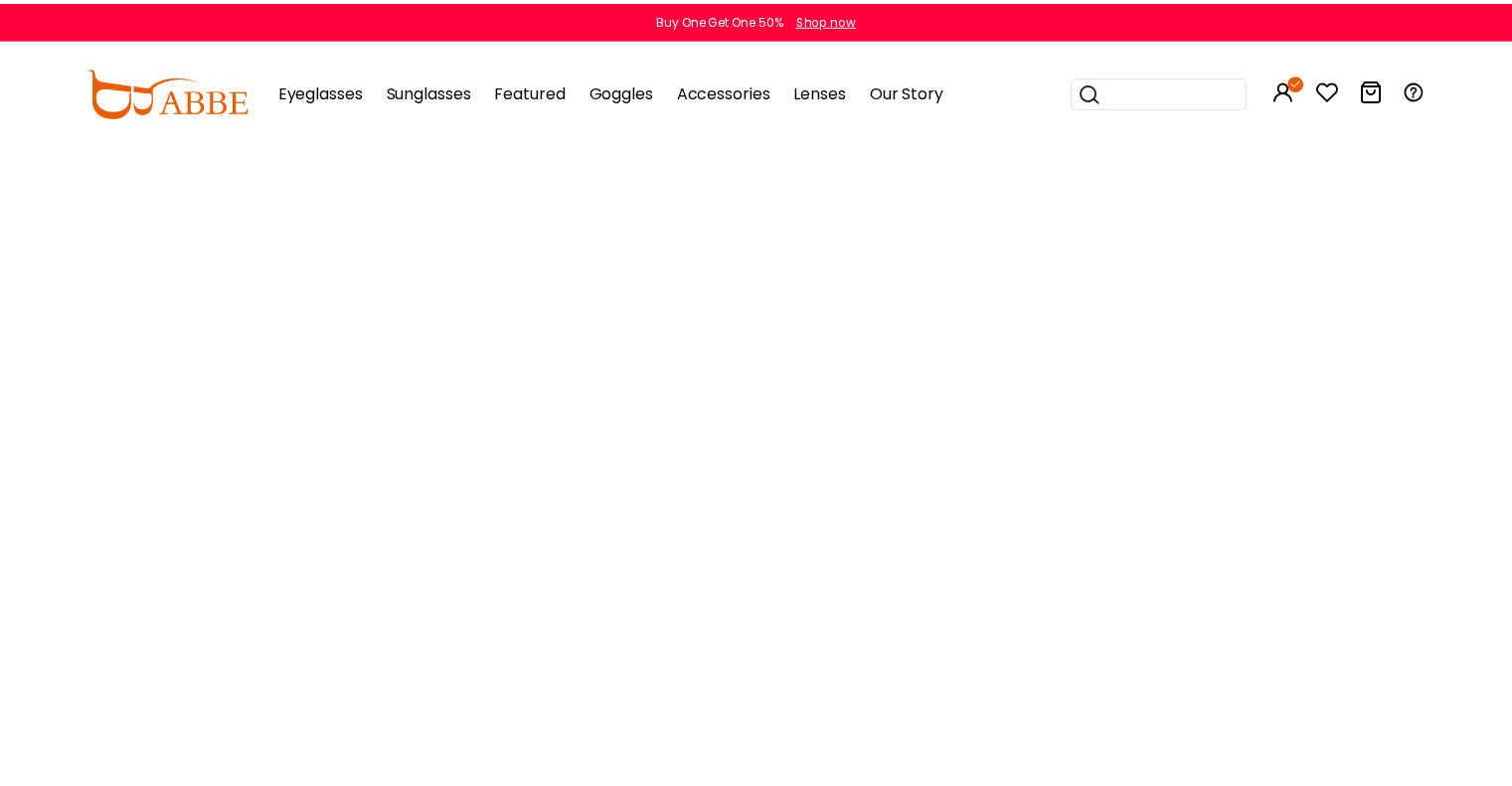 scroll, scrollTop: 0, scrollLeft: 0, axis: both 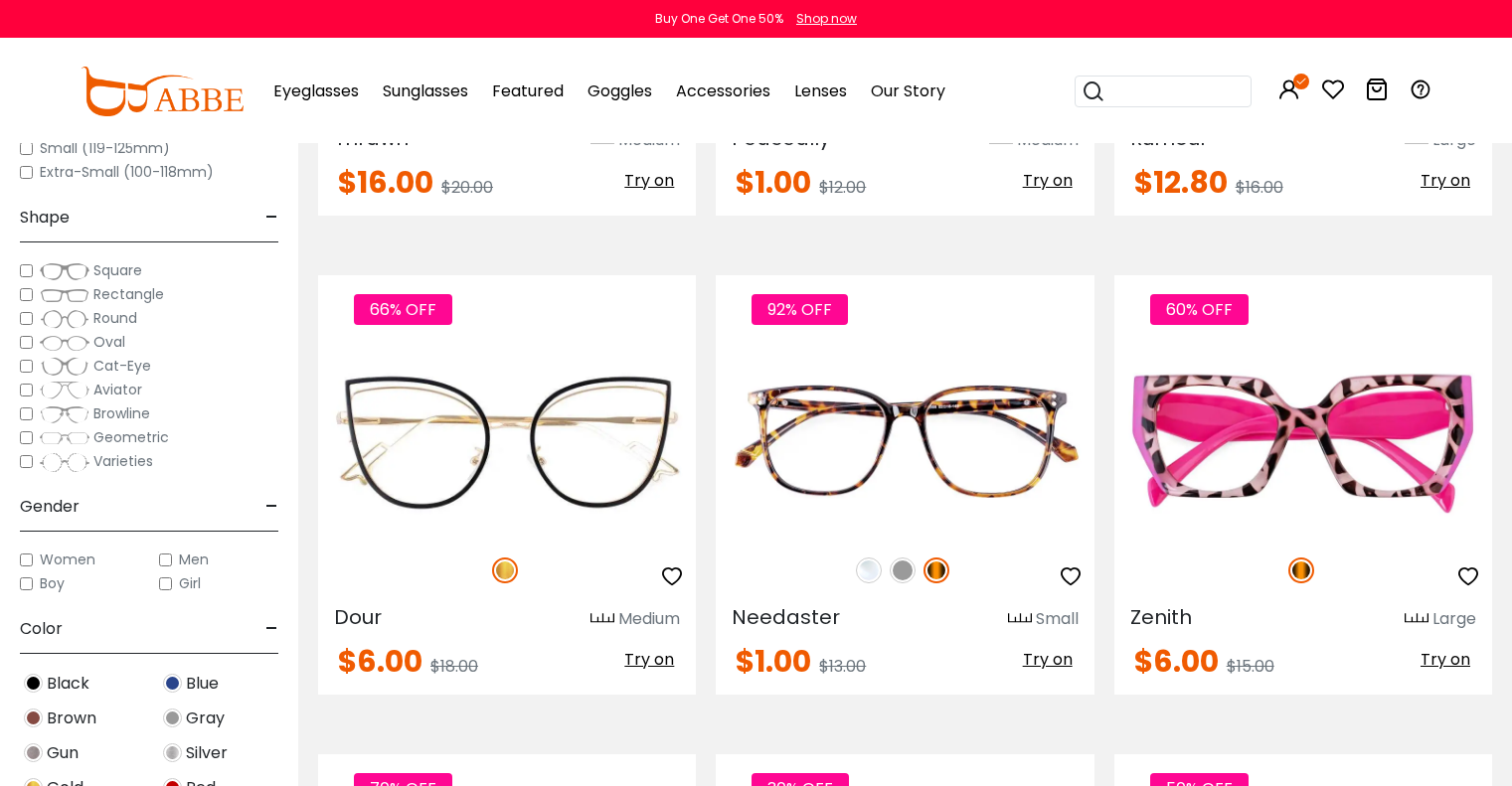click at bounding box center (869, 570) 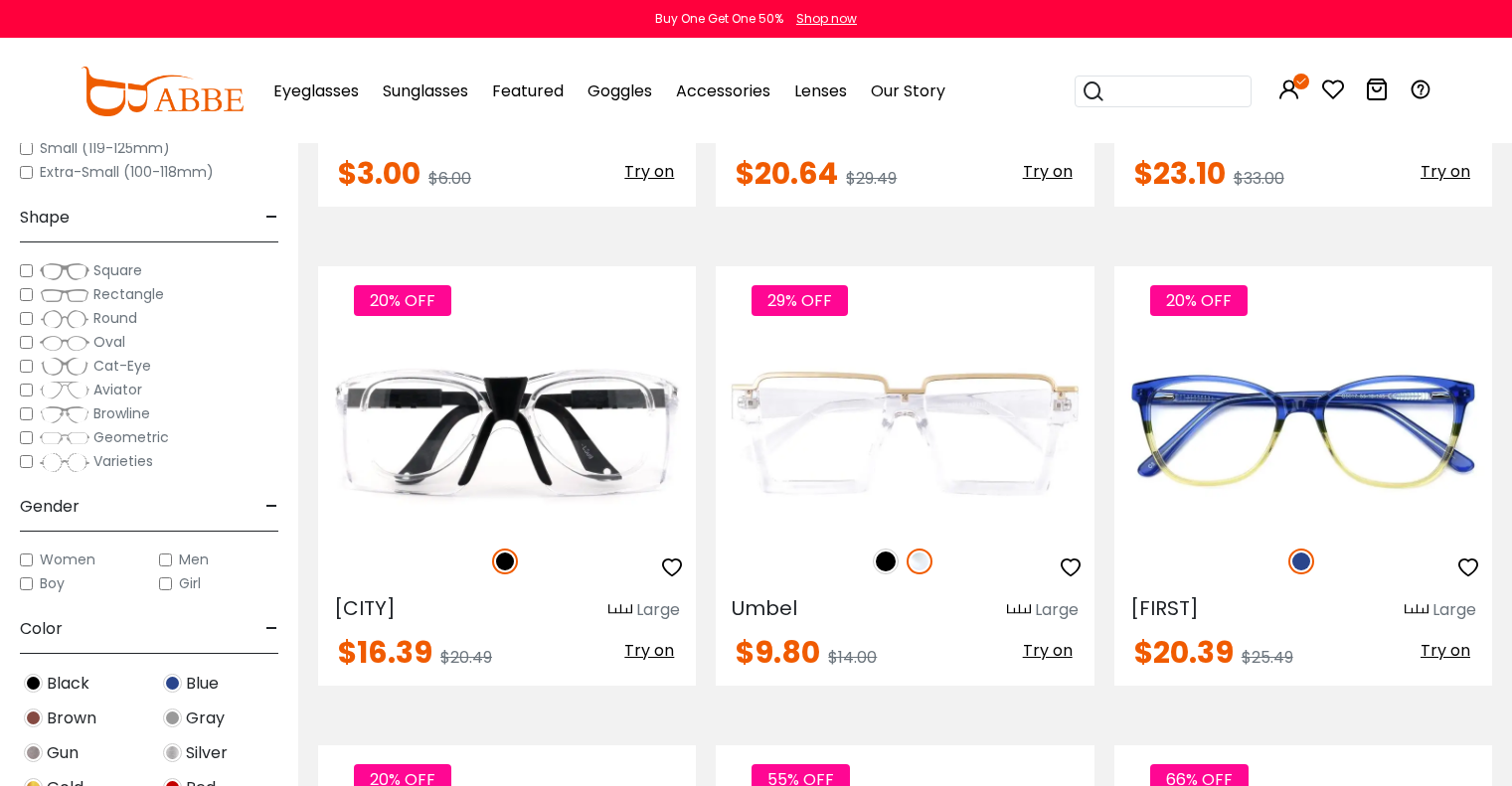 scroll, scrollTop: 7028, scrollLeft: 0, axis: vertical 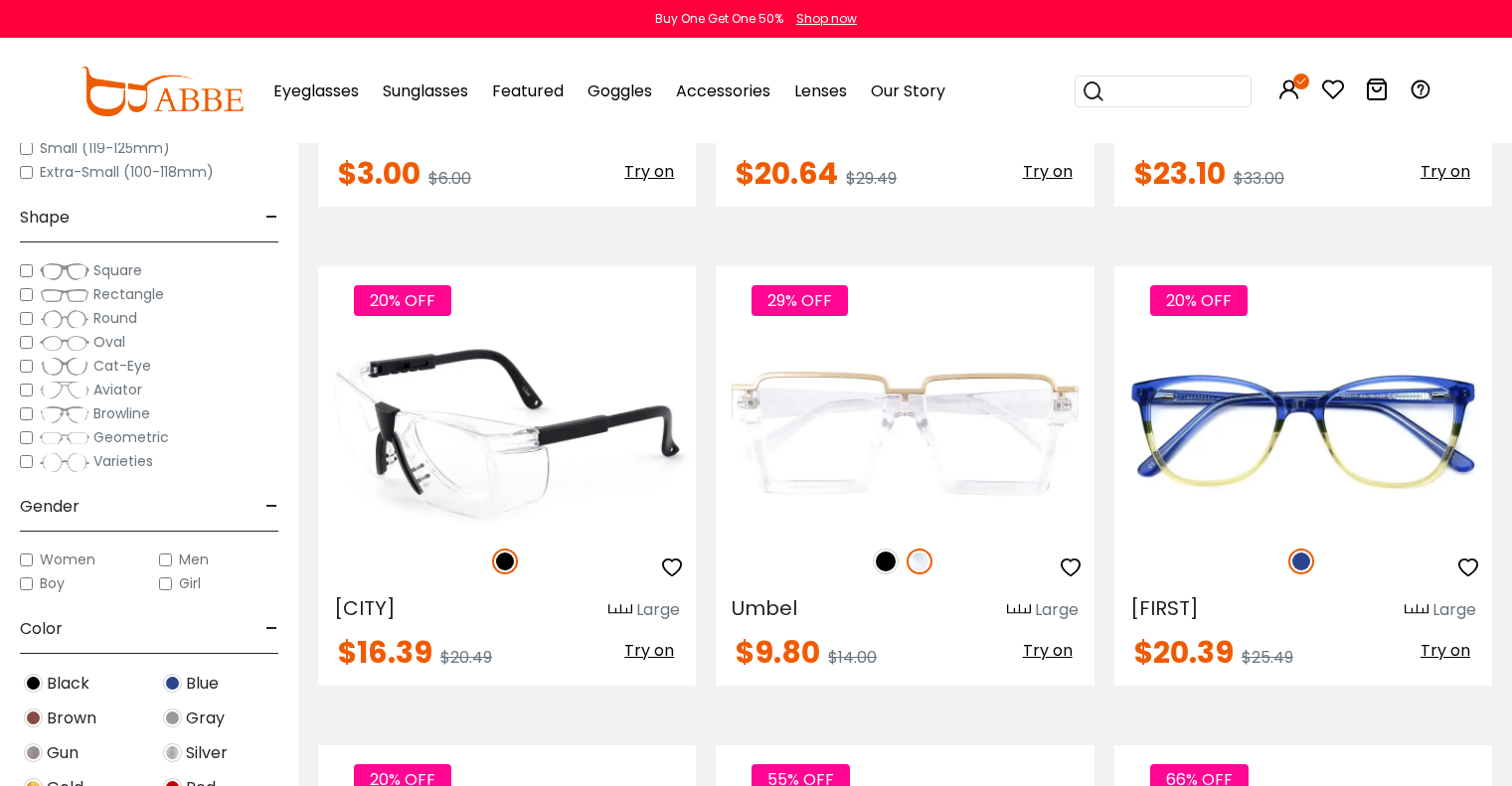 click on "20% OFF" at bounding box center (507, 561) 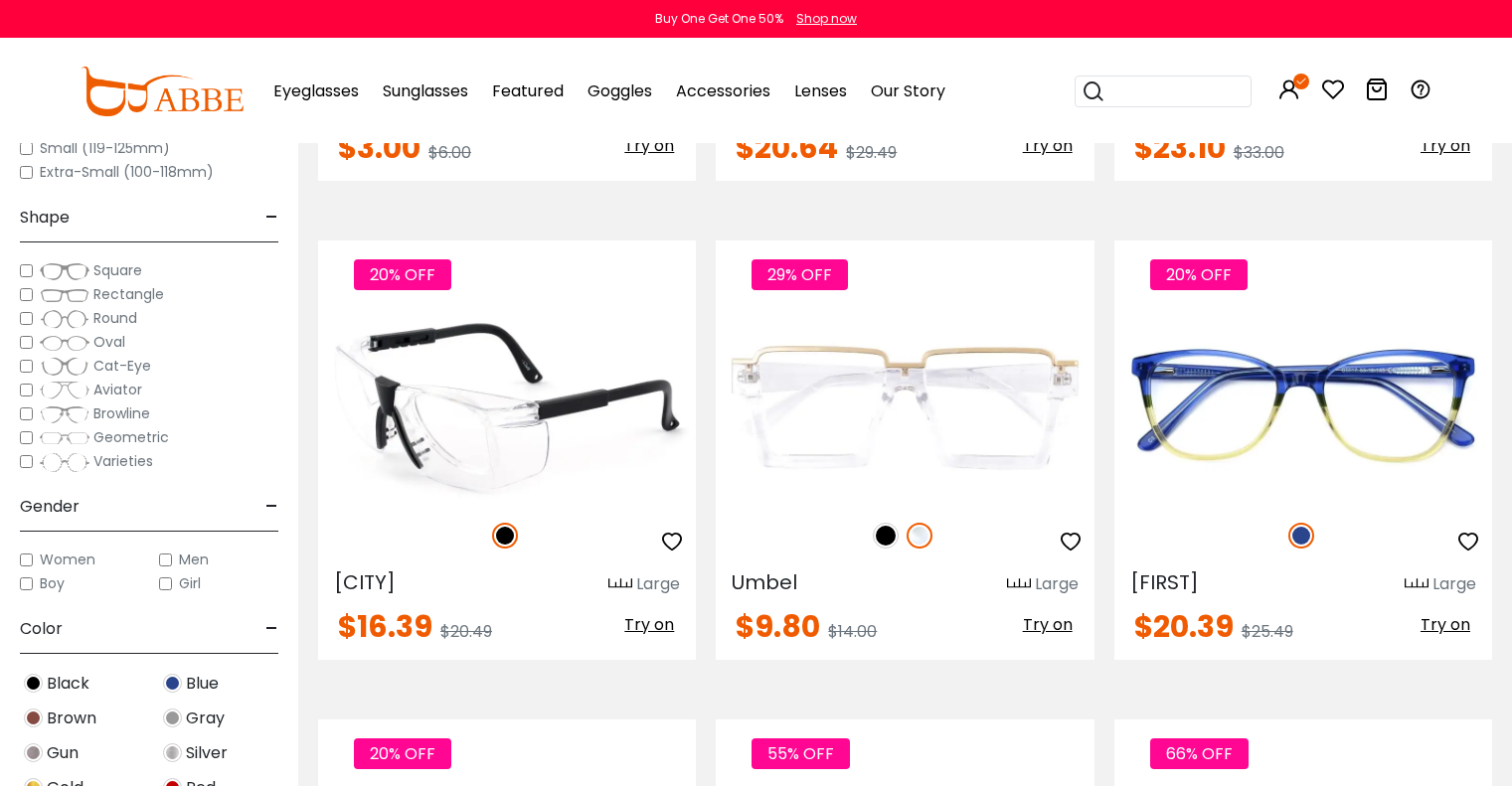 scroll, scrollTop: 7024, scrollLeft: 0, axis: vertical 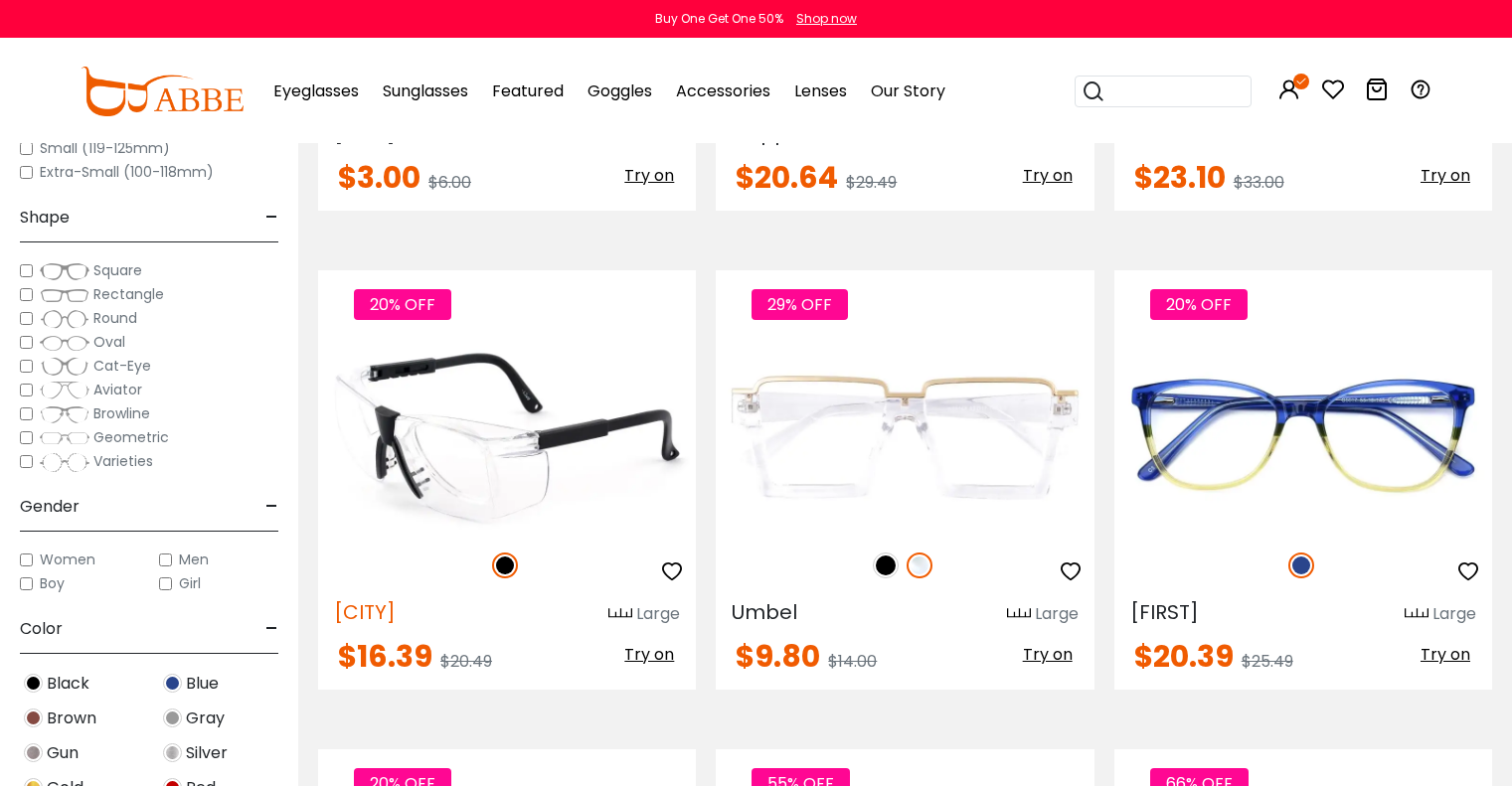 click on "[CITY]" at bounding box center [365, 612] 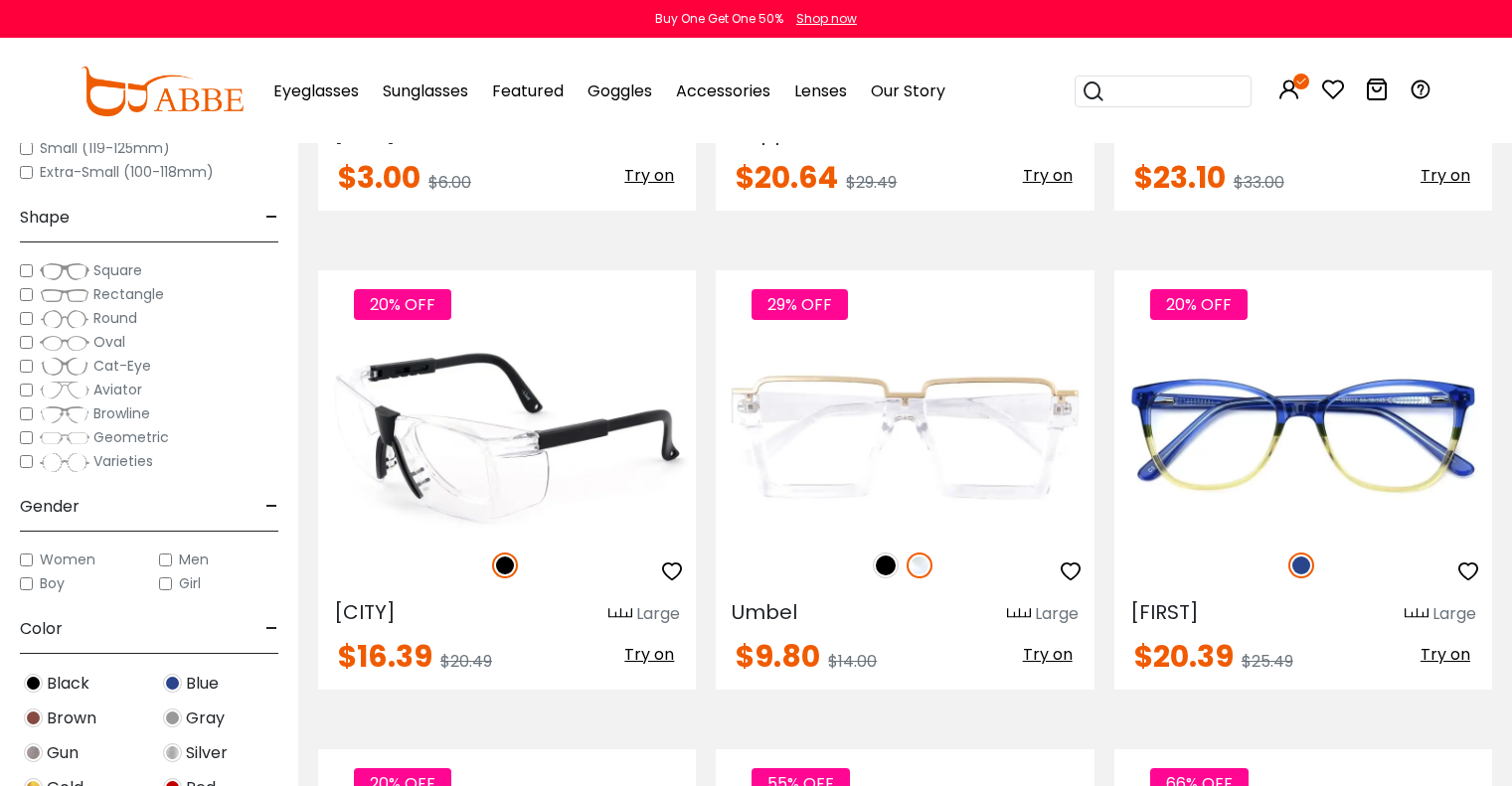 click on "20% OFF" at bounding box center [507, 565] 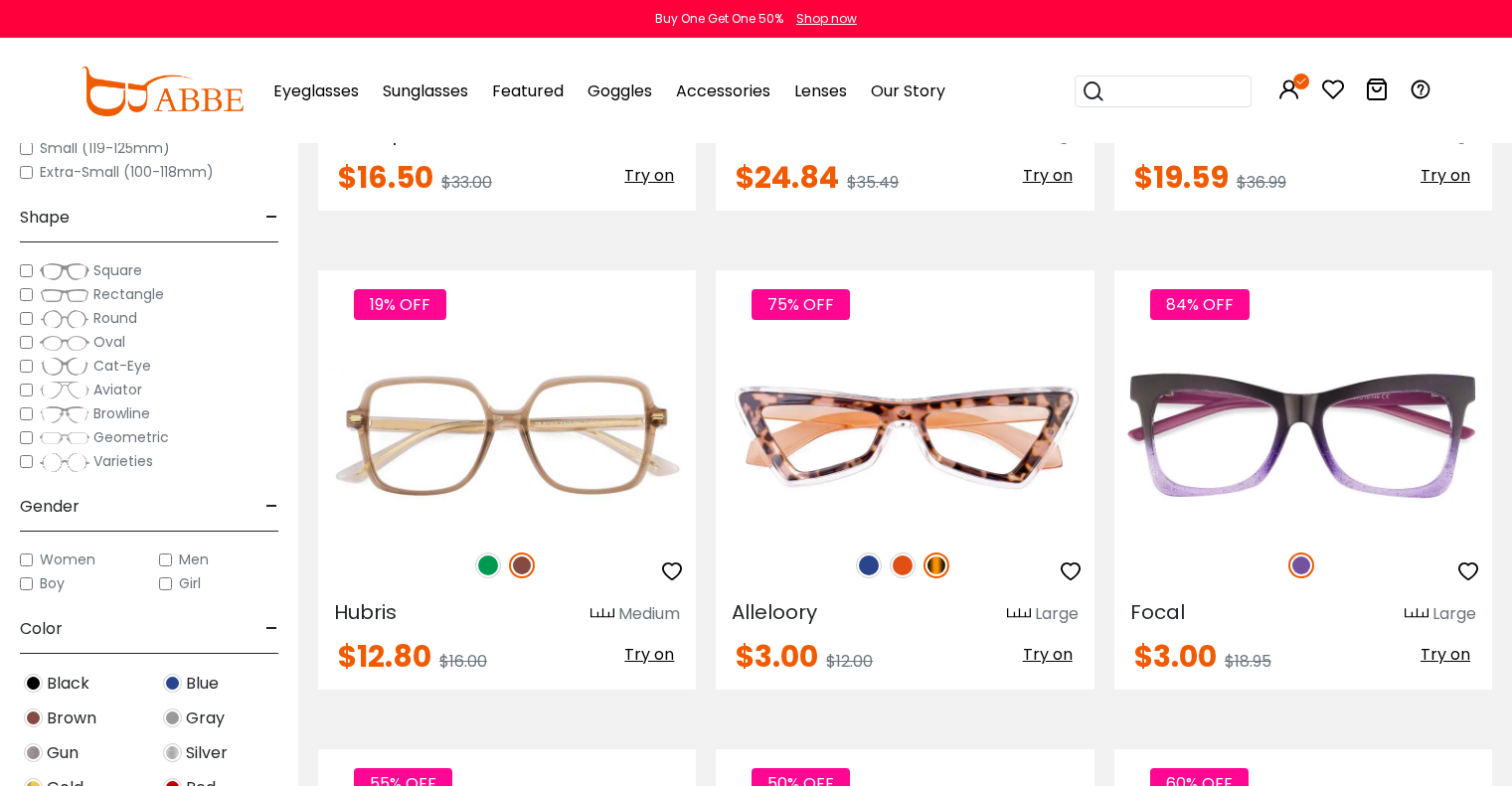 scroll, scrollTop: 0, scrollLeft: 0, axis: both 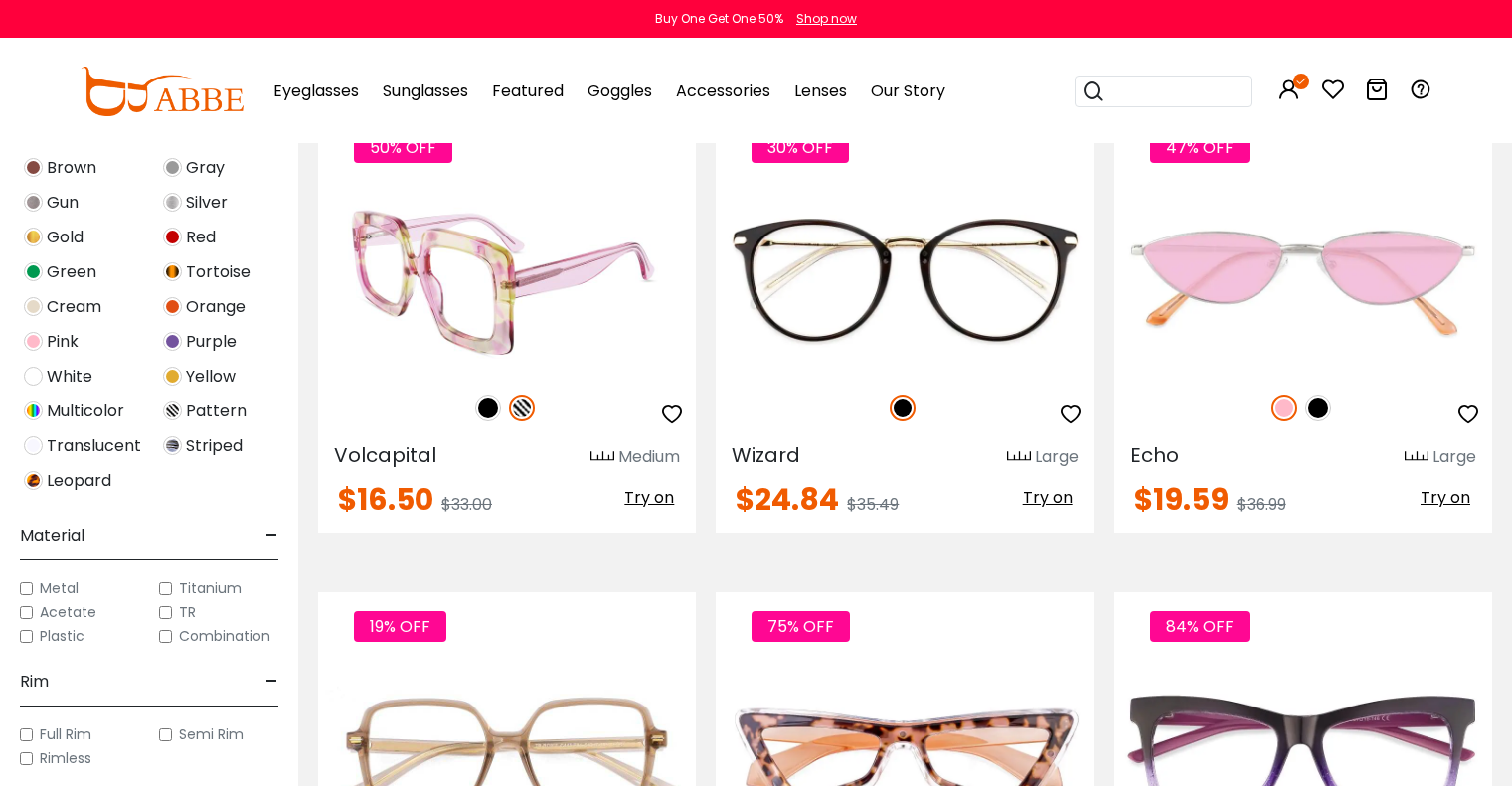 click at bounding box center [522, 408] 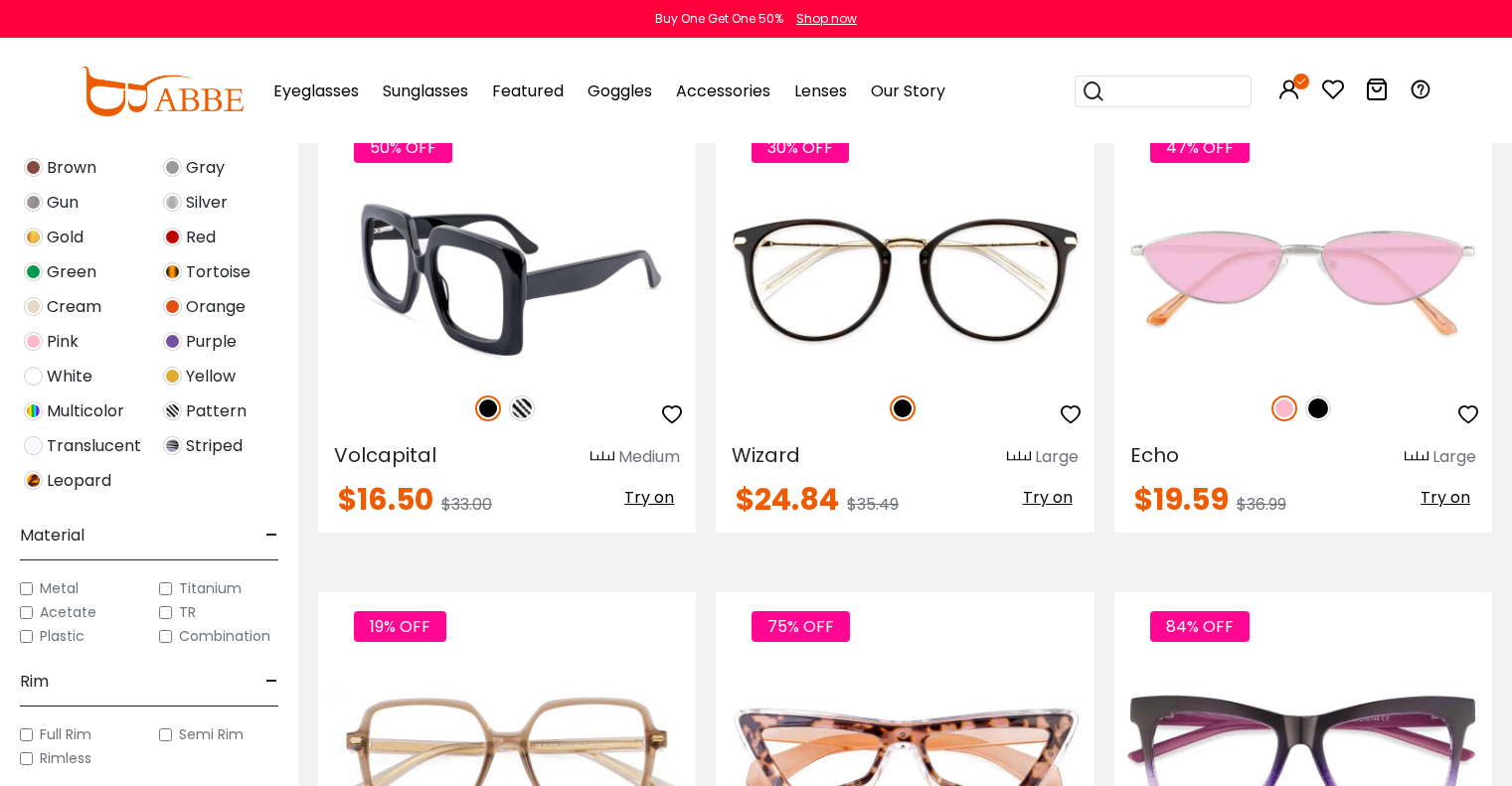 click at bounding box center (522, 408) 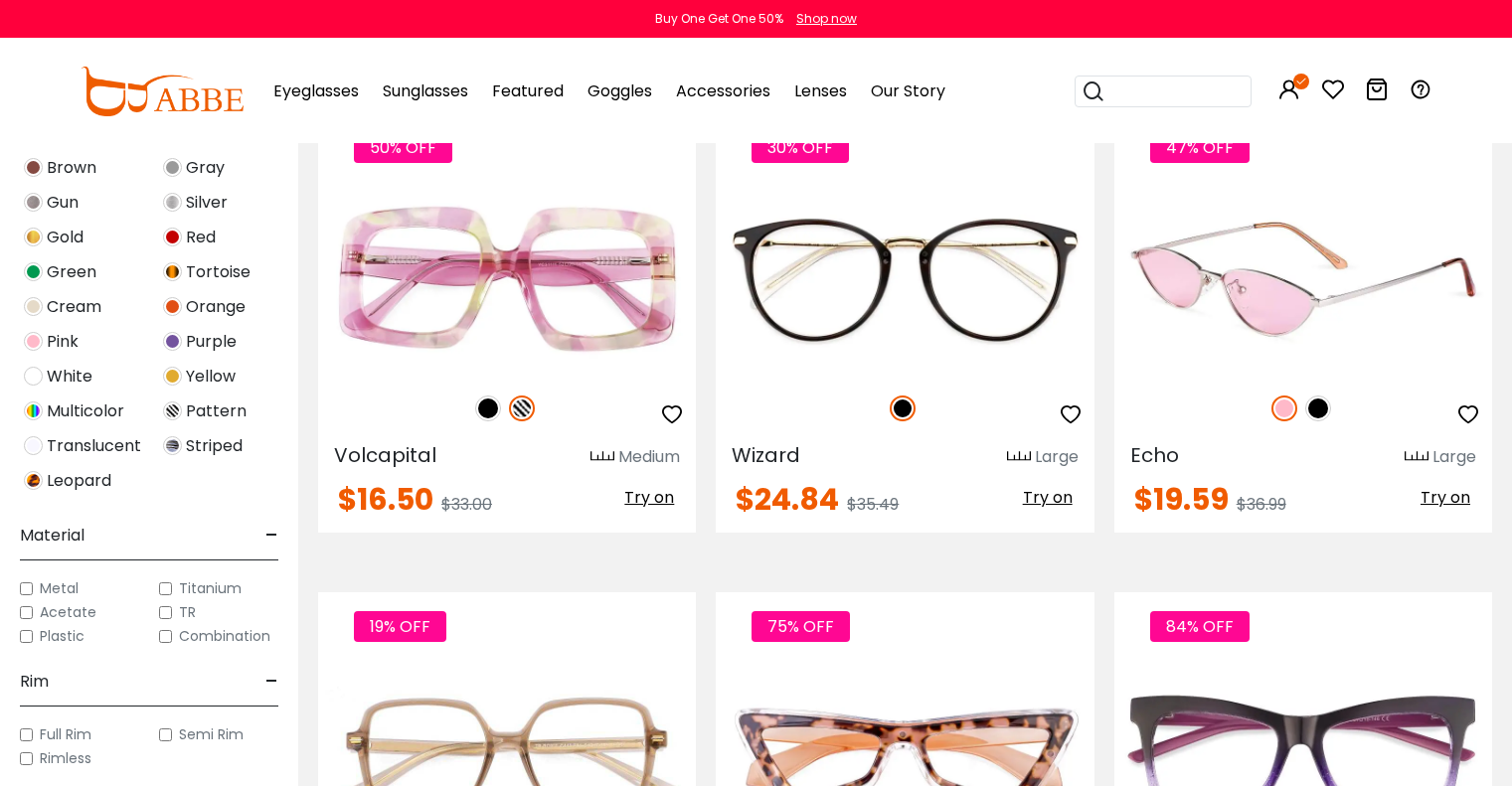 click on "47% OFF" at bounding box center (1303, 408) 